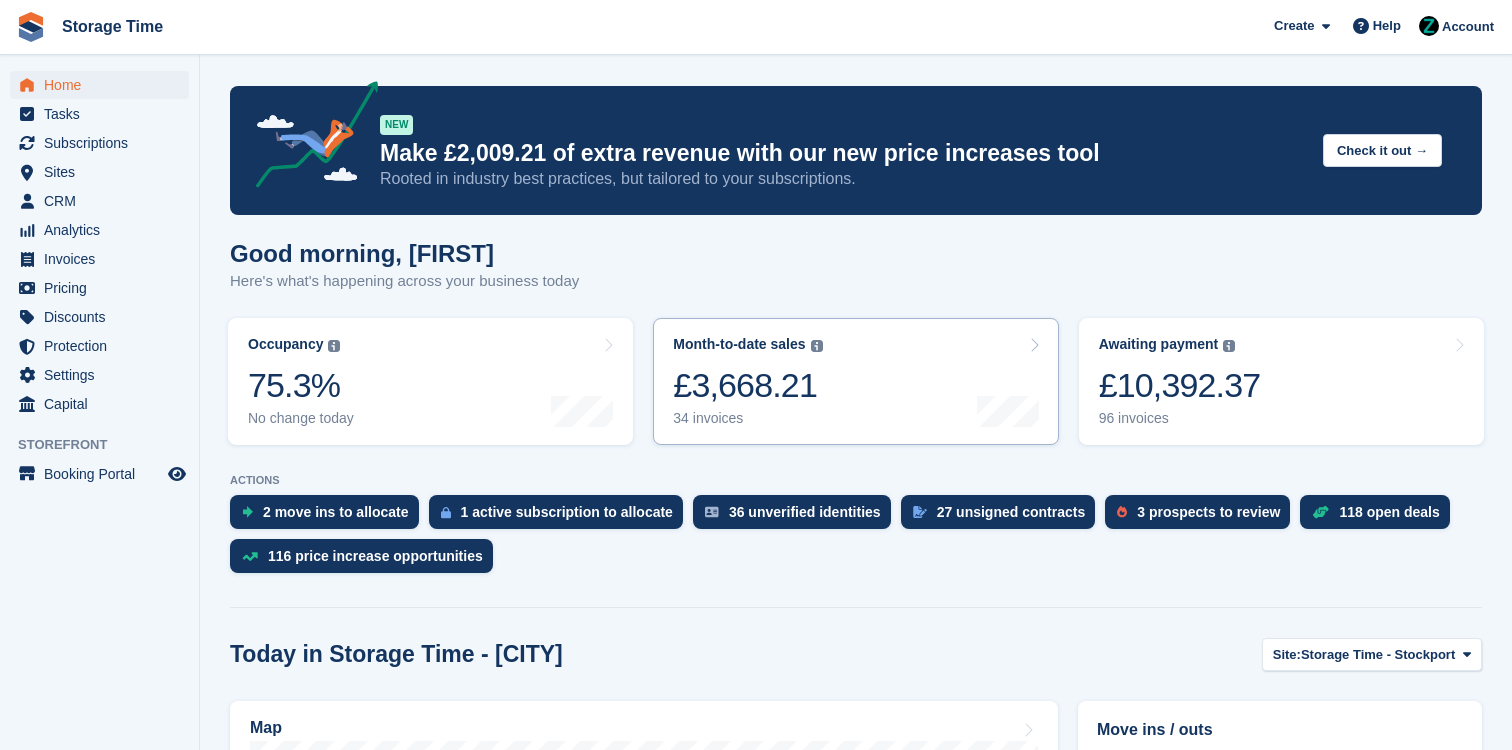 scroll, scrollTop: 374, scrollLeft: 0, axis: vertical 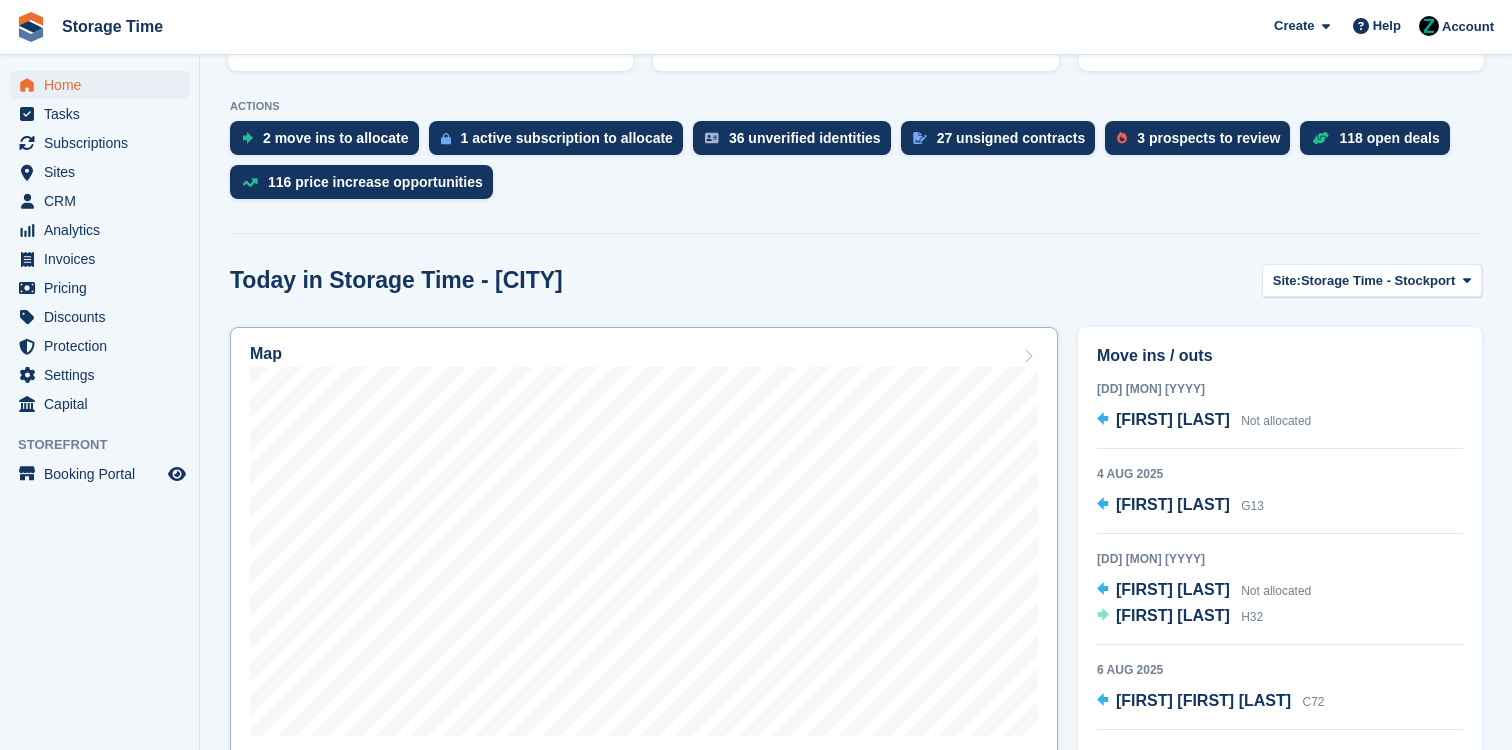 click on "Map" at bounding box center (644, 587) 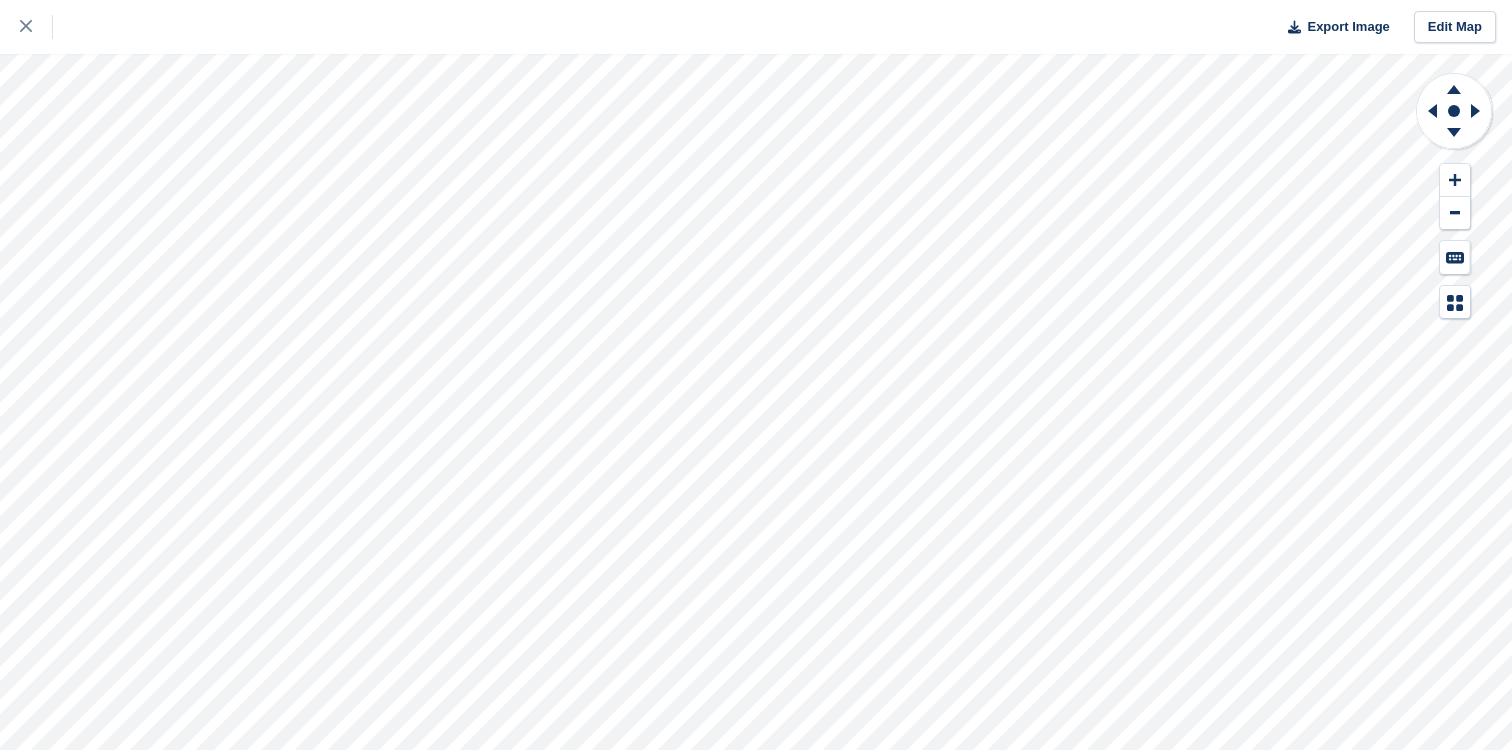 scroll, scrollTop: 0, scrollLeft: 0, axis: both 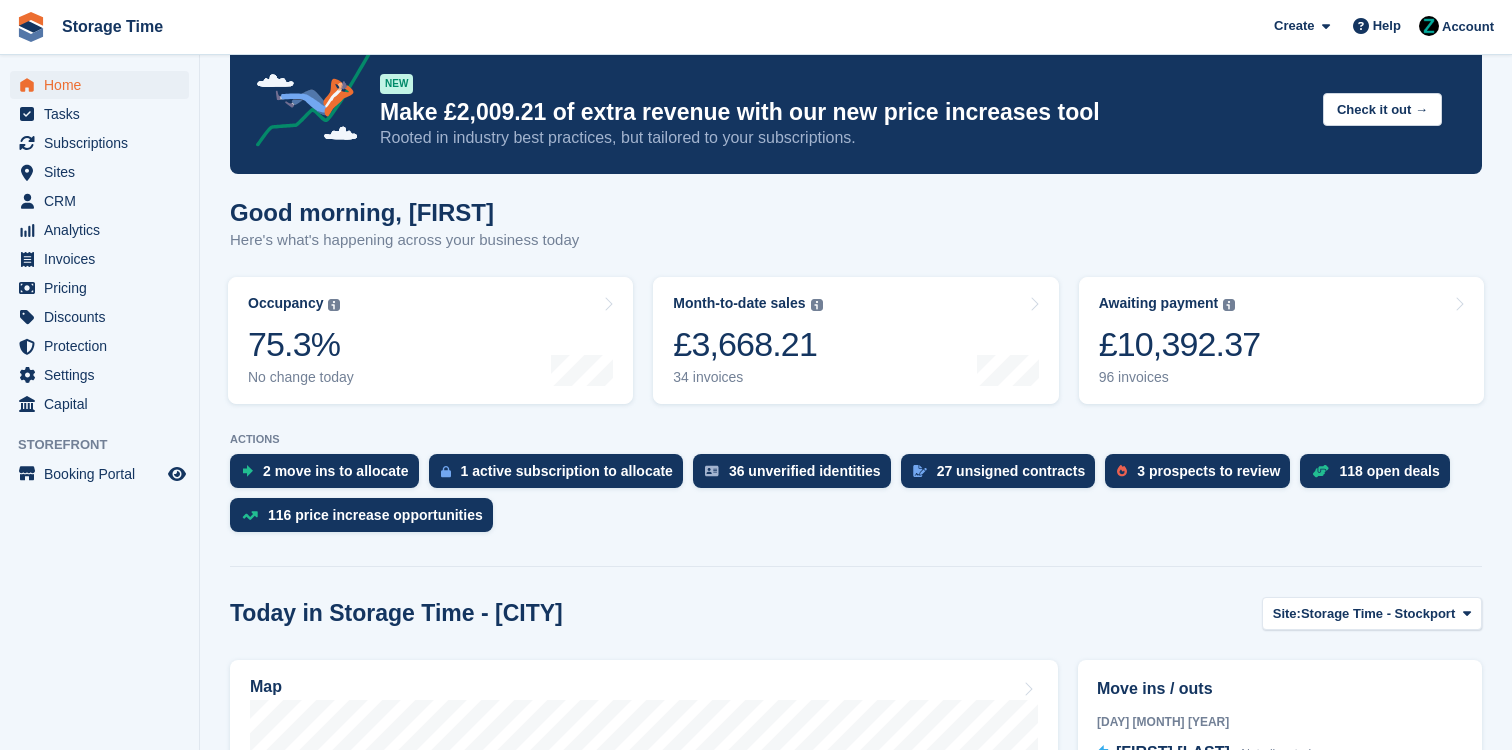 click at bounding box center [856, 562] 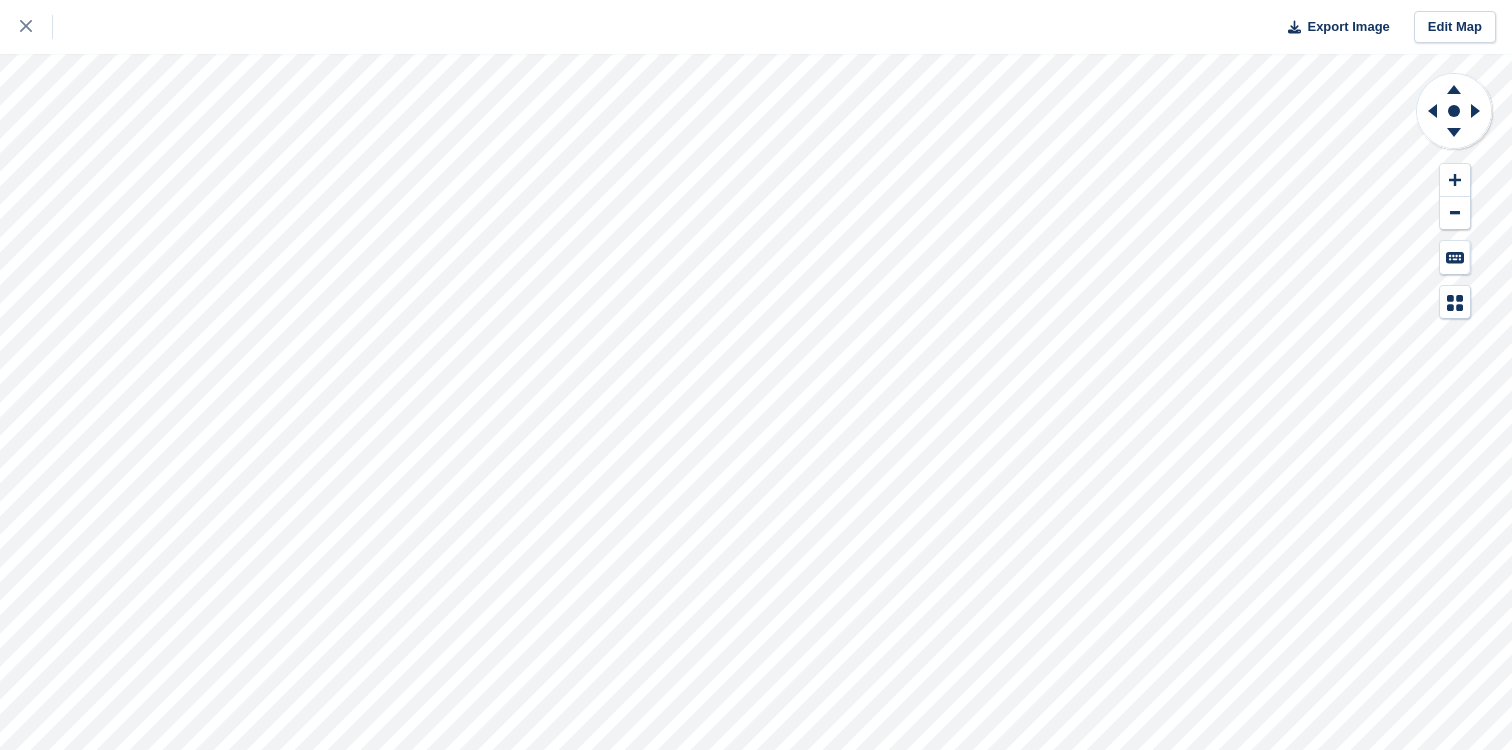 scroll, scrollTop: 0, scrollLeft: 0, axis: both 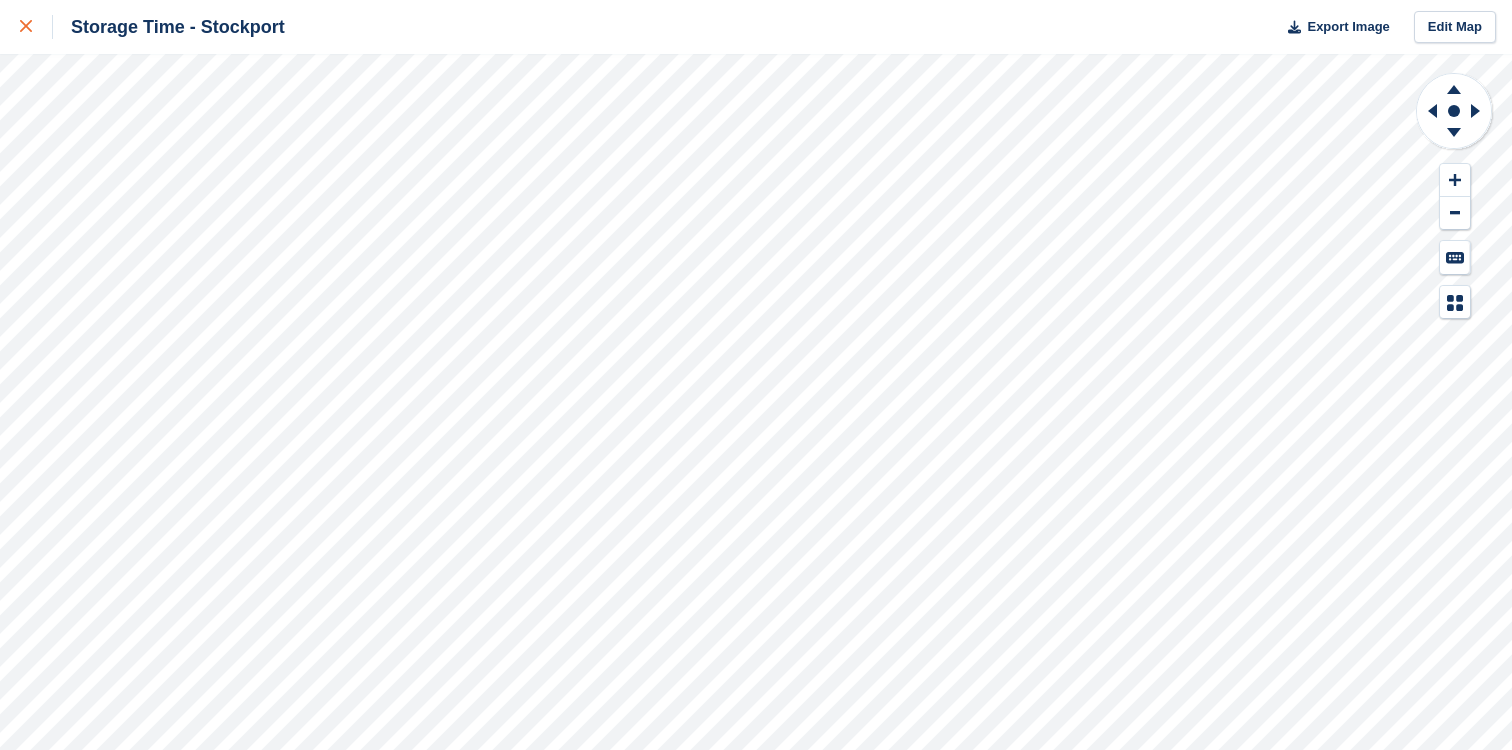 click at bounding box center [26, 27] 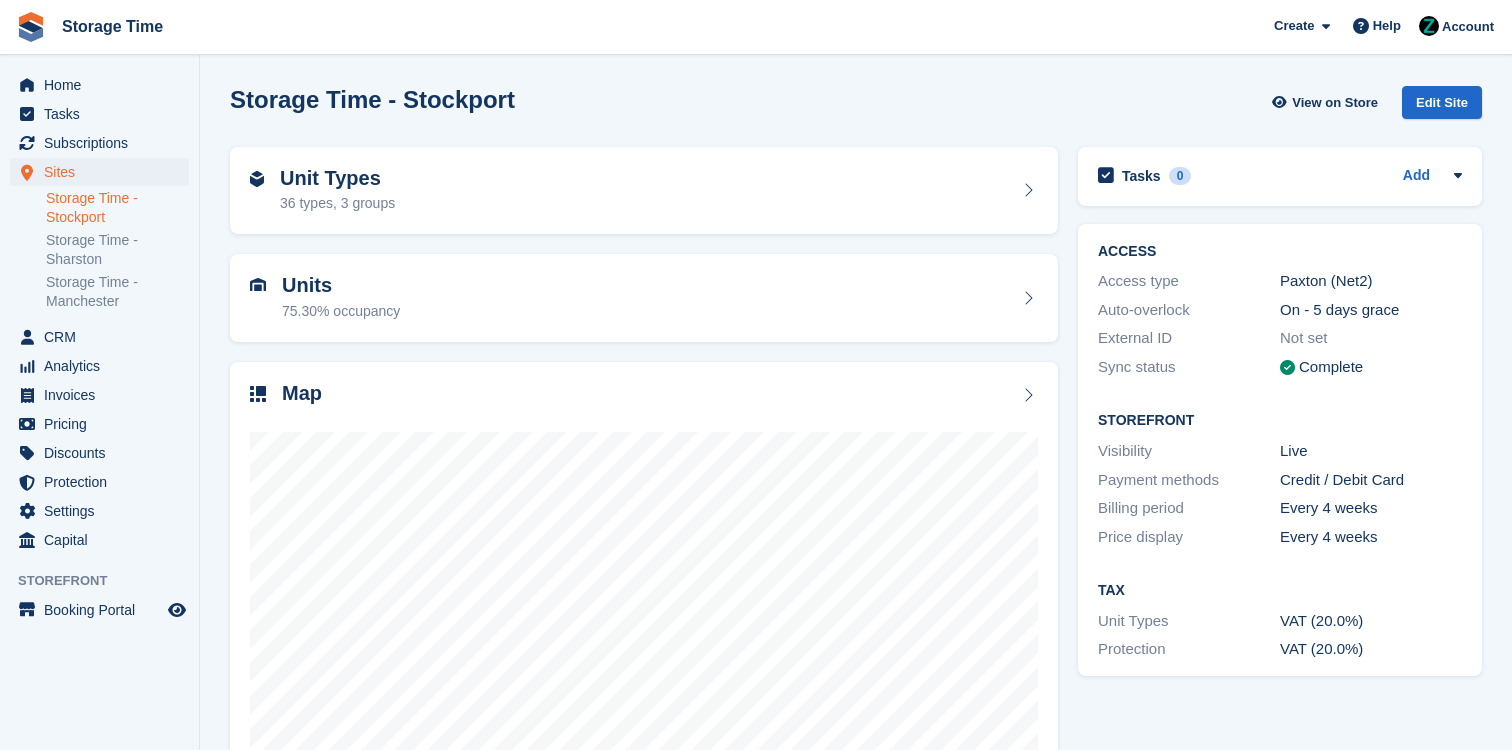 scroll, scrollTop: 0, scrollLeft: 0, axis: both 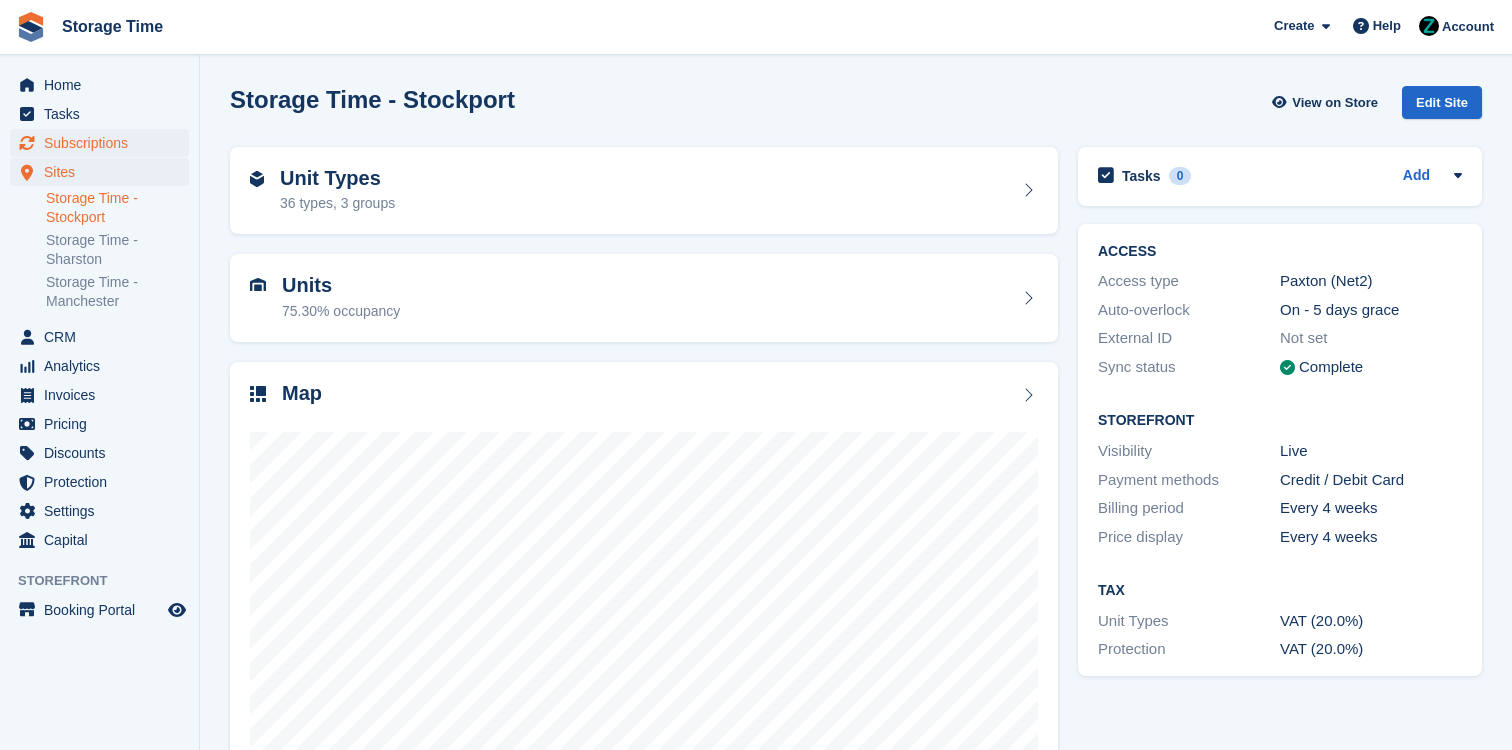 click on "Subscriptions" at bounding box center (104, 143) 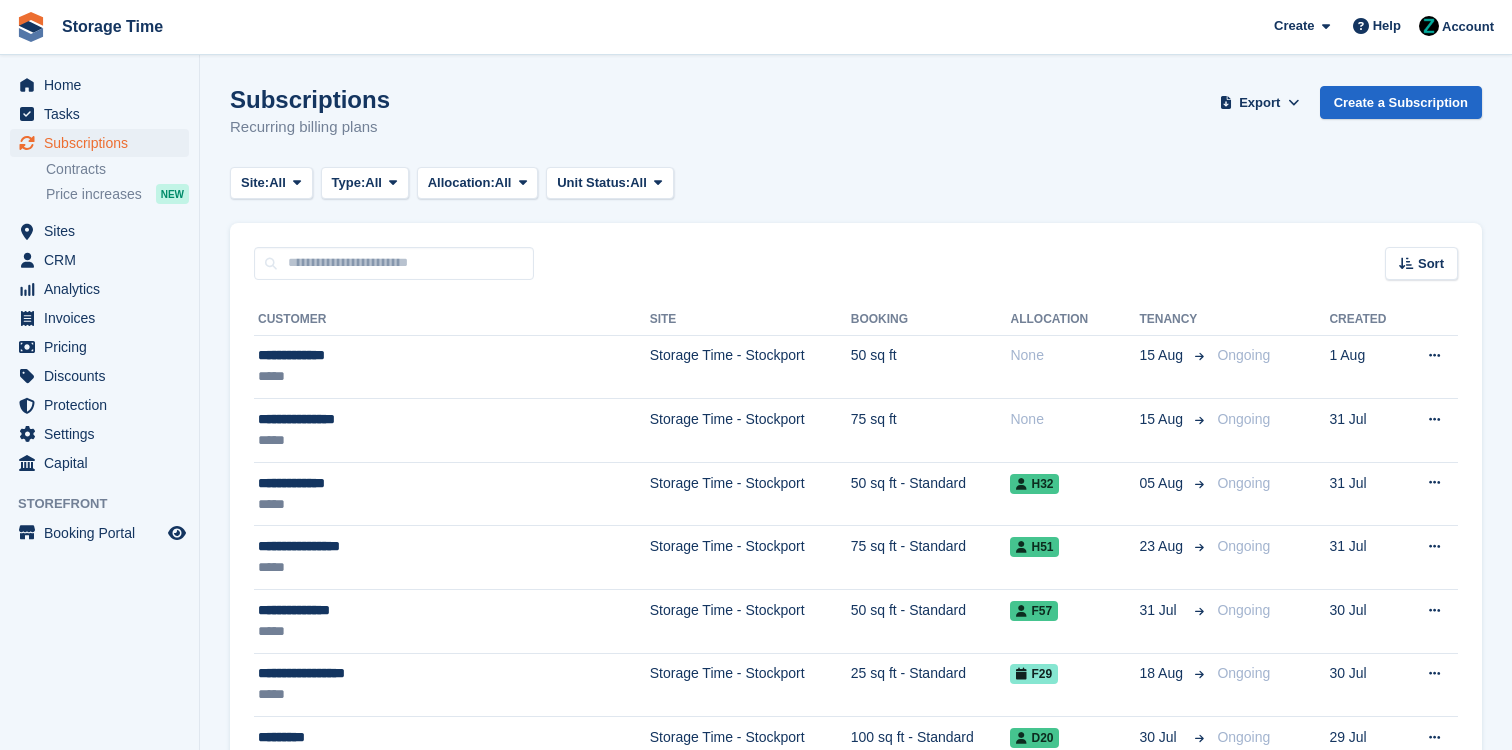 scroll, scrollTop: 0, scrollLeft: 0, axis: both 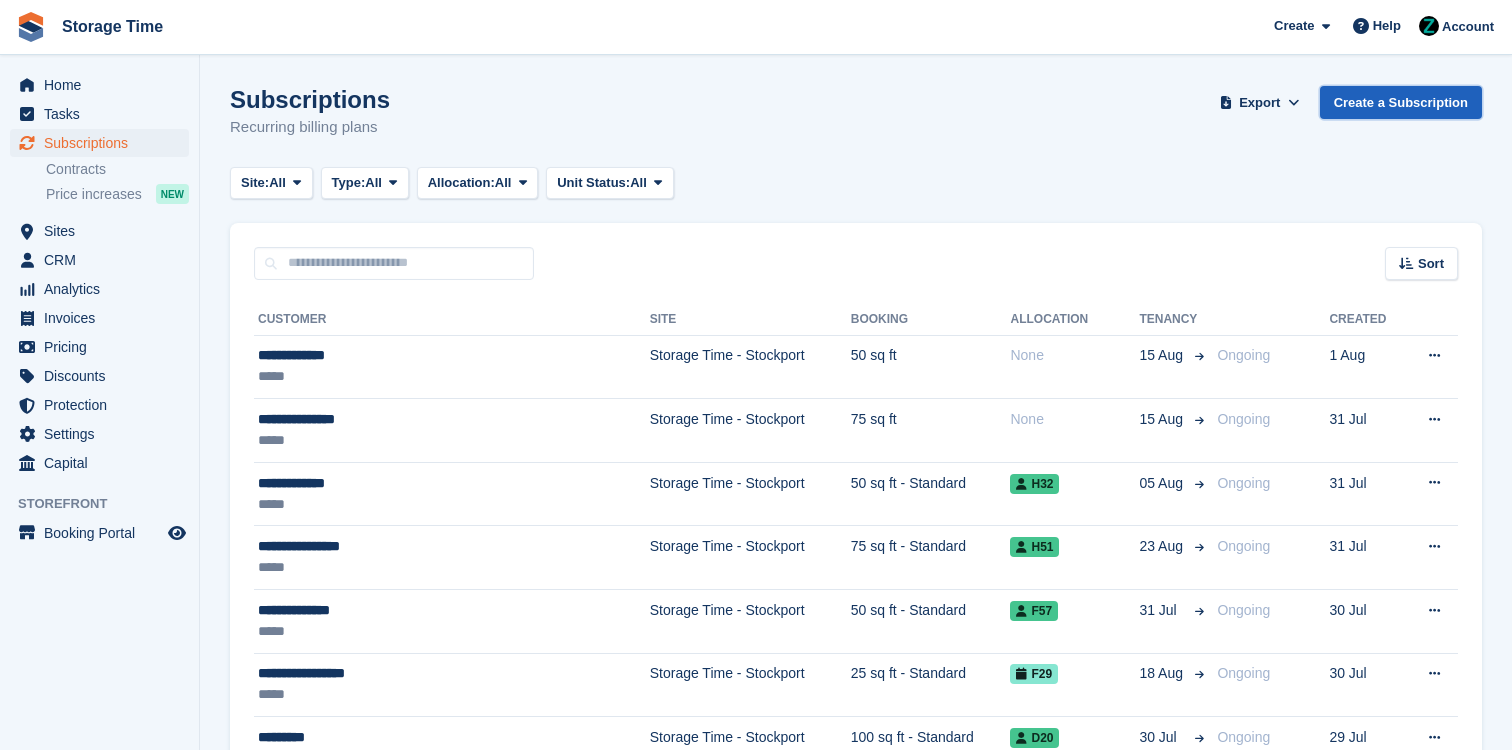 click on "Create a Subscription" at bounding box center [1401, 102] 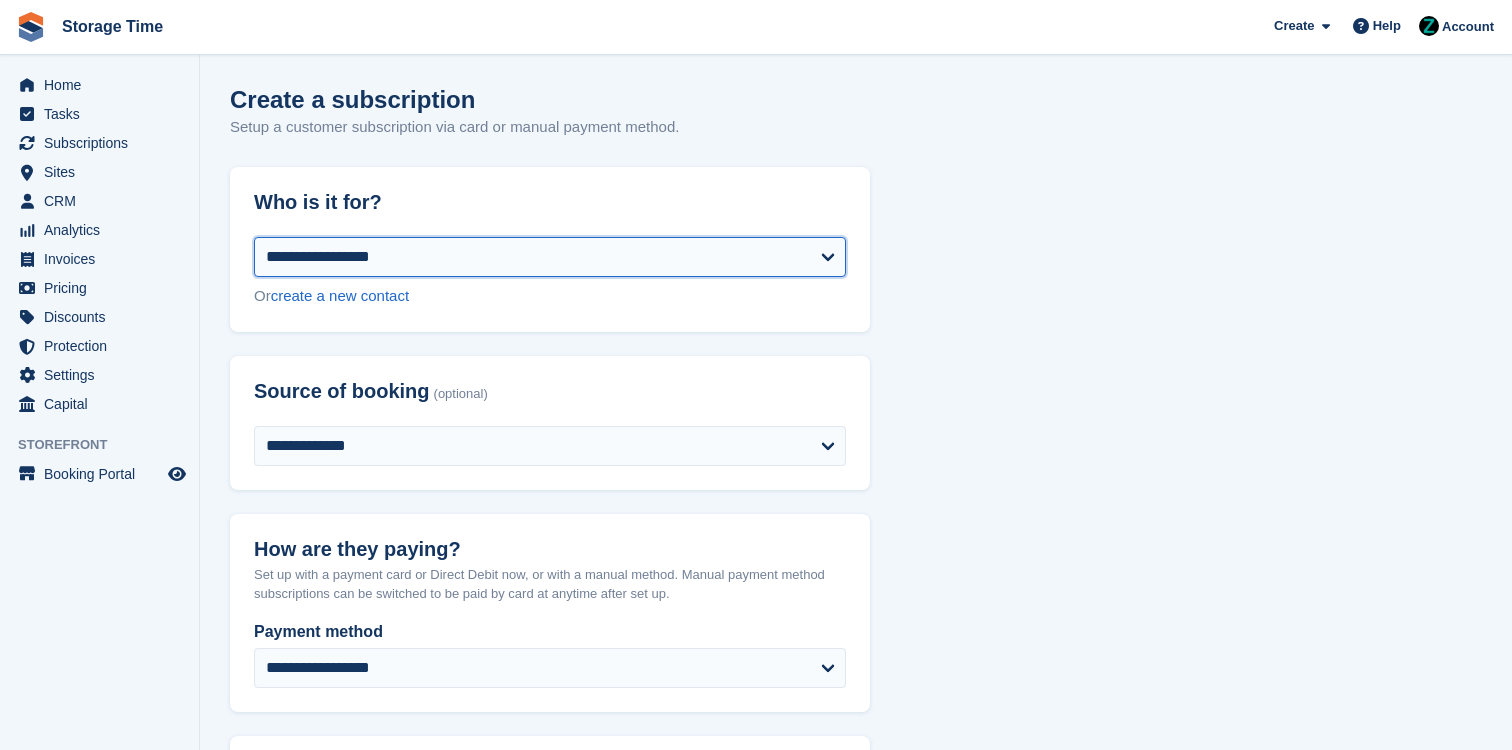 click on "**********" at bounding box center [550, 257] 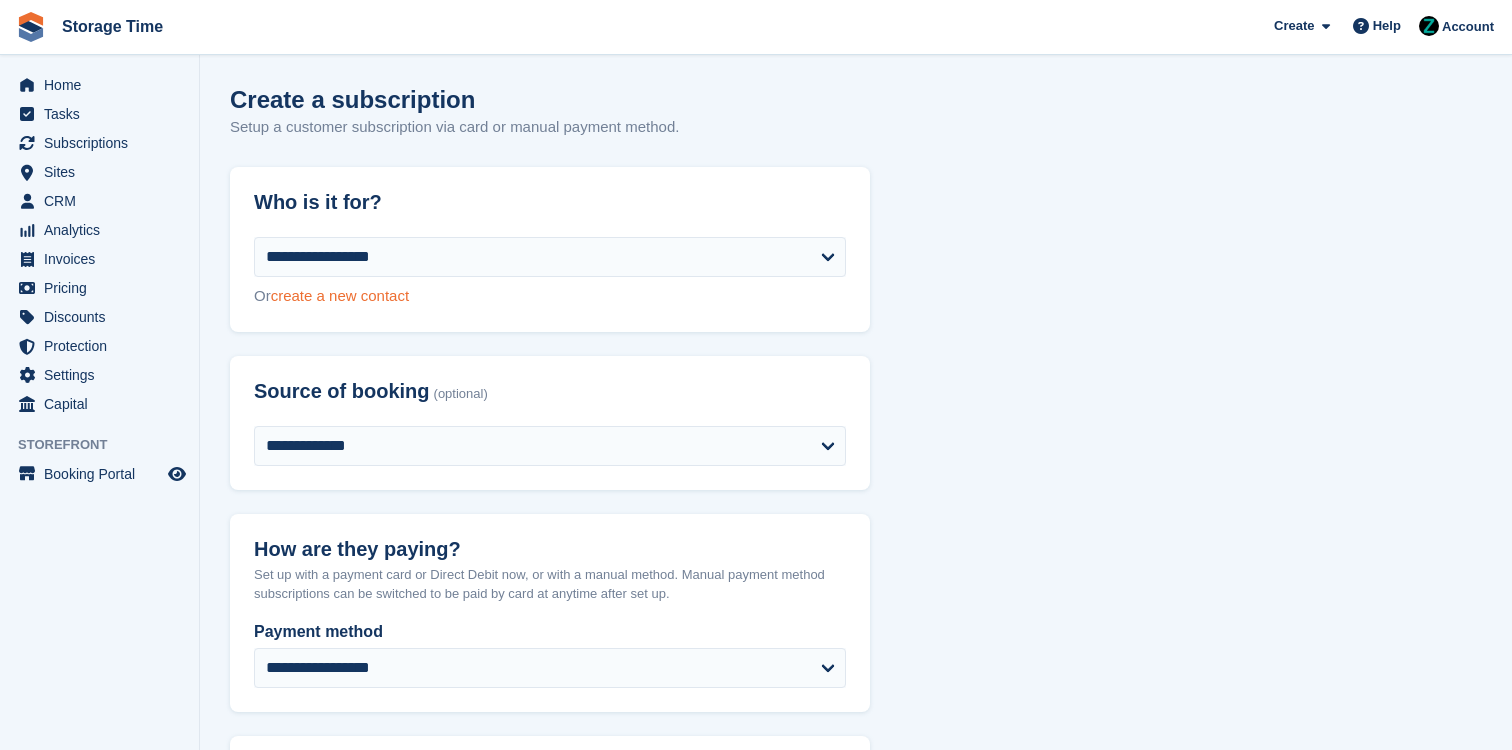 click on "create a new contact" at bounding box center (340, 295) 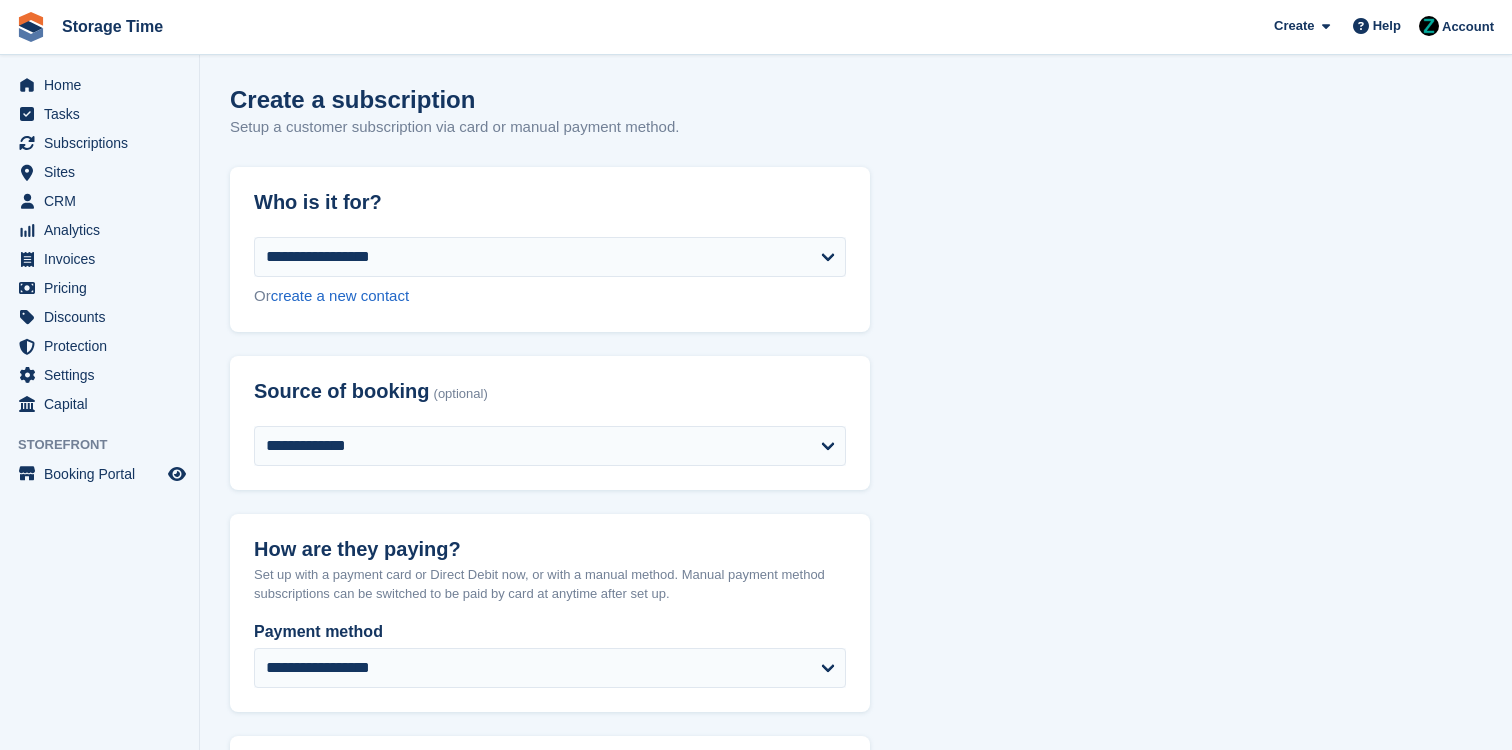 select on "**********" 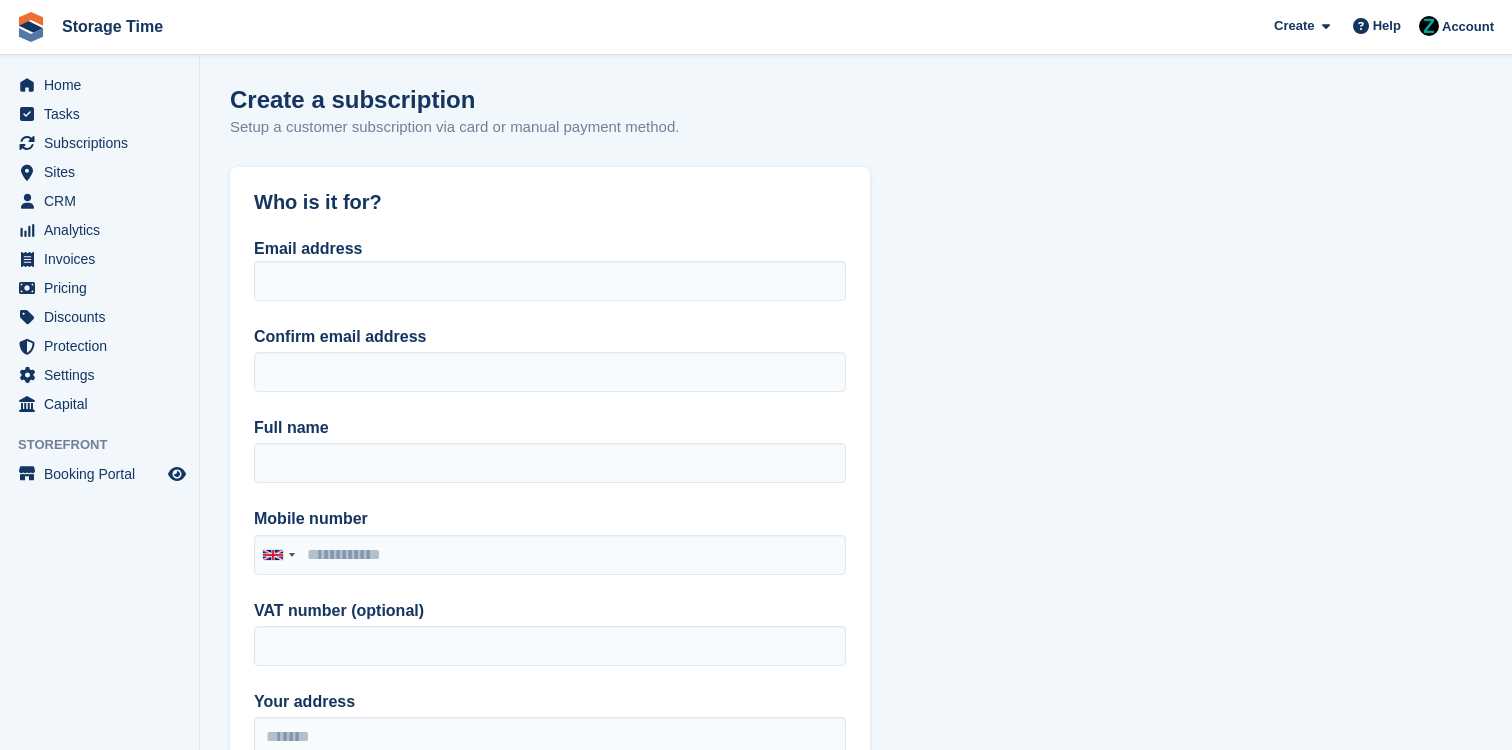 click on "Email address
Confirm email address
Full name
Mobile number
United Kingdom +44 Afghanistan (‫افغانستان‬‎) +93 Albania (Shqipëri) +355 Algeria (‫الجزائر‬‎) +213 American Samoa +1 Andorra +376 Angola +244 Anguilla +1 Antigua and Barbuda +1 Argentina +54 Armenia (Հայաստան) +374 Aruba +297 Ascension Island +247 Australia +61 Austria (Österreich) +43 Azerbaijan (Azərbaycan) +994 Bahamas +1 Bahrain (‫البحرين‬‎) +973 Bangladesh (বাংলাদেশ) +880 Barbados +1 Belarus (Беларусь) +375 Belgium (België) +32 Belize +501 Benin (Bénin) +229 Bermuda +1 Bhutan (འབྲུག) +975 Bolivia +591 Bosnia and Herzegovina (Босна и Херцеговина) +387 Botswana +267 Brazil (Brasil) +55 British Indian Ocean Territory +246 +1 Brunei +673 +359" at bounding box center (550, 596) 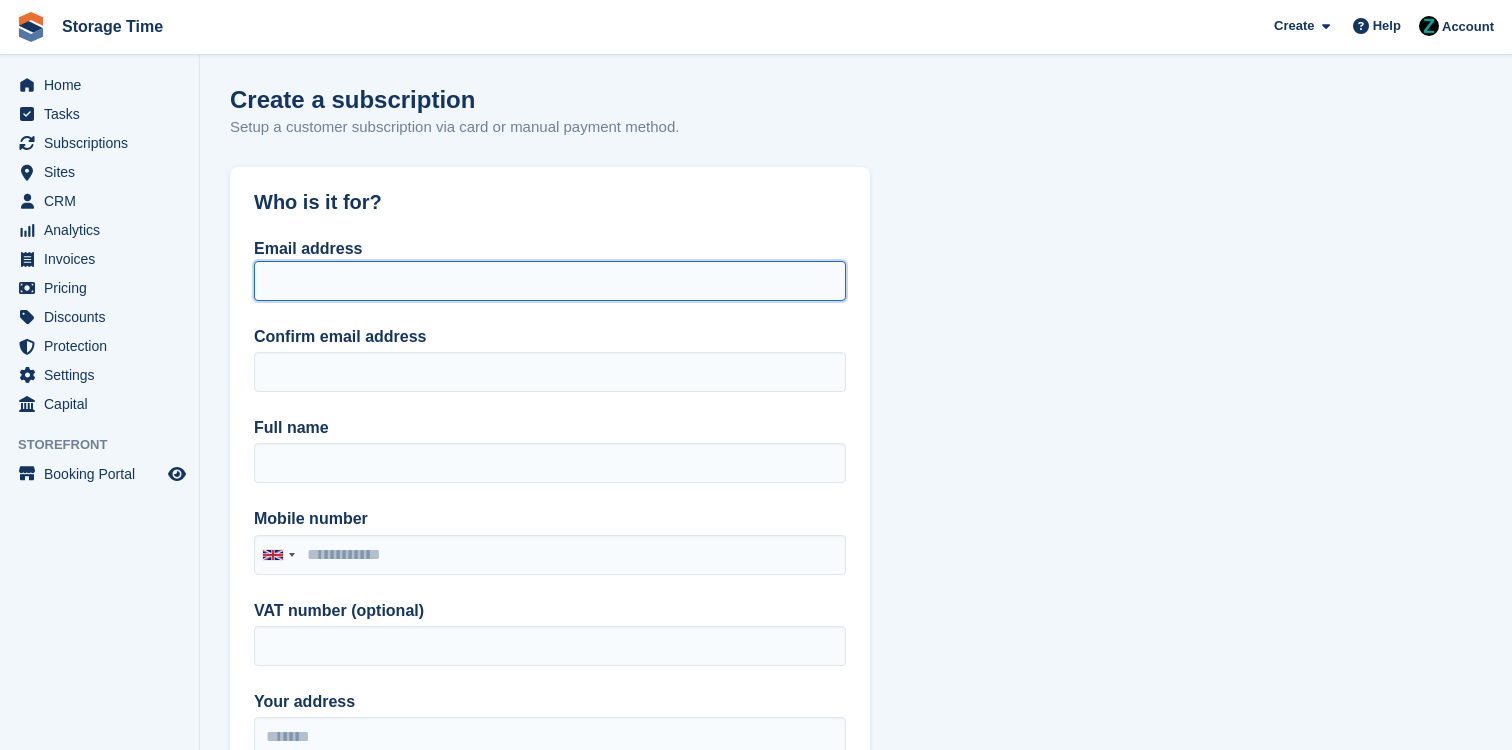 click on "Email address" at bounding box center (550, 281) 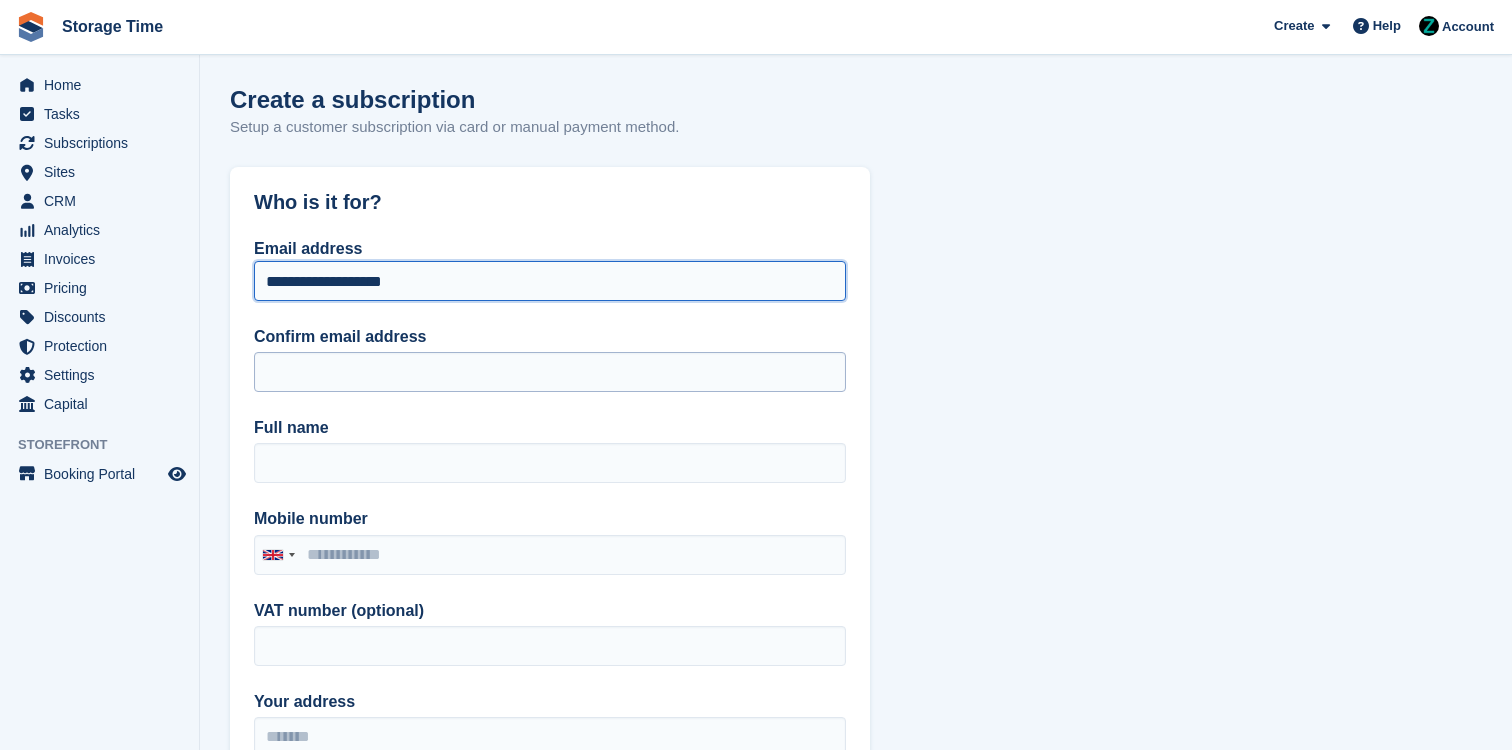 type on "**********" 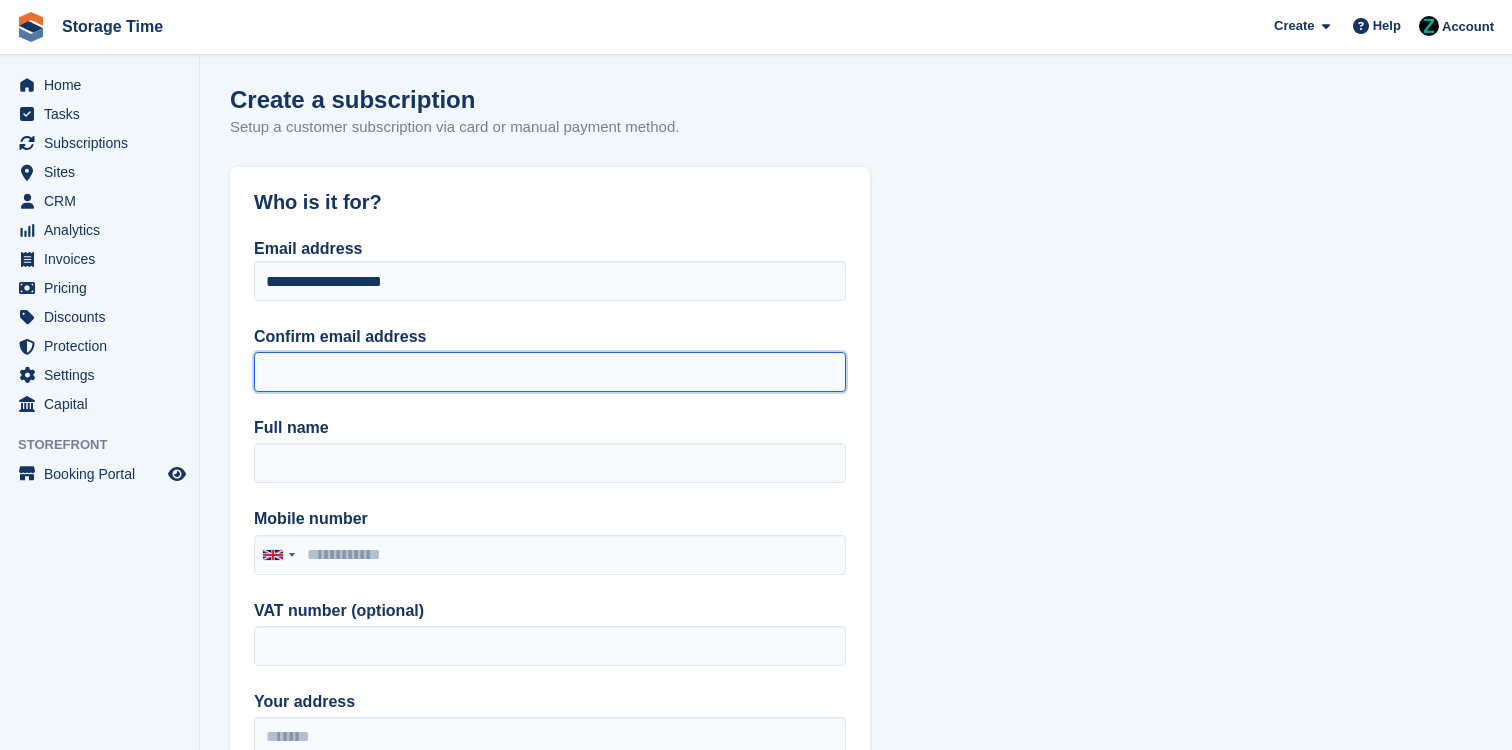 click on "Confirm email address" at bounding box center [550, 372] 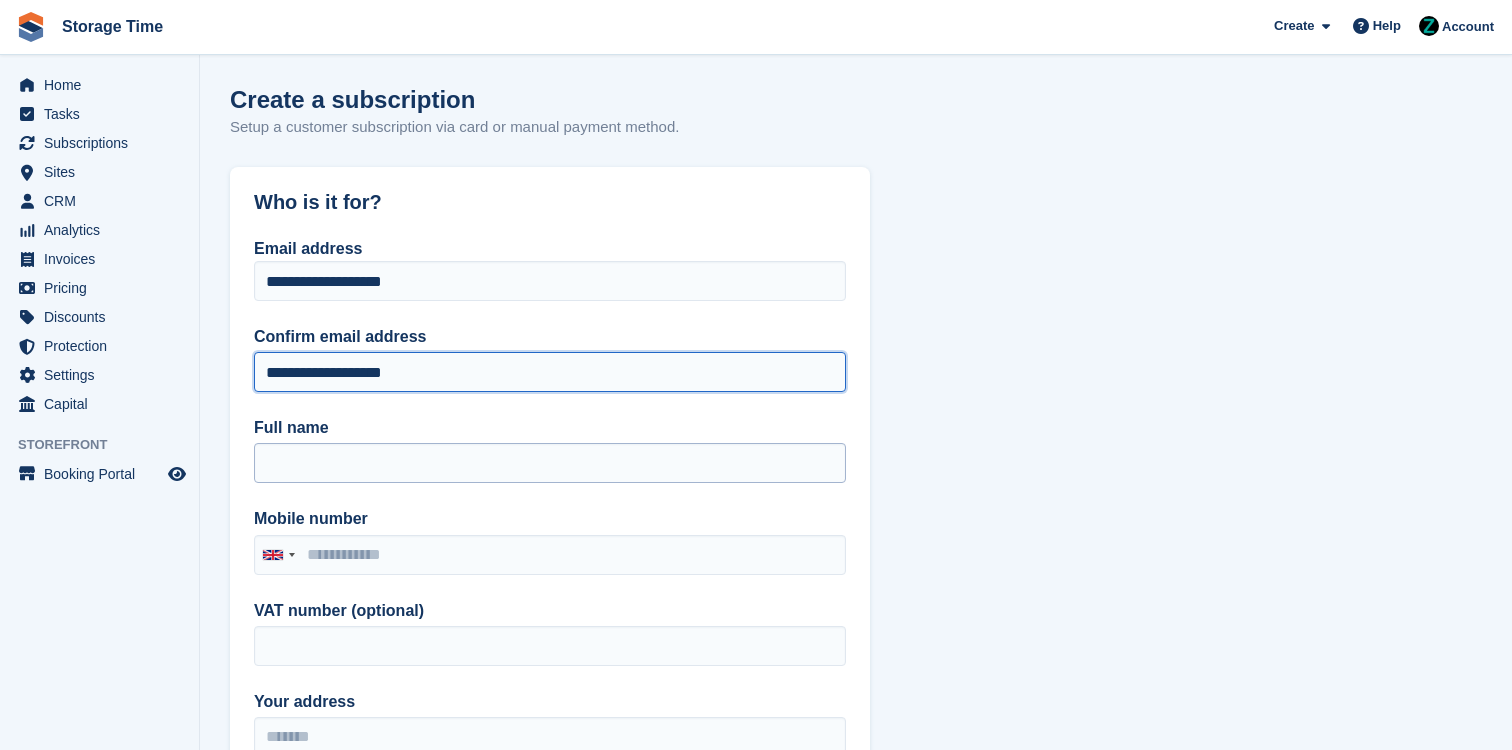 type on "**********" 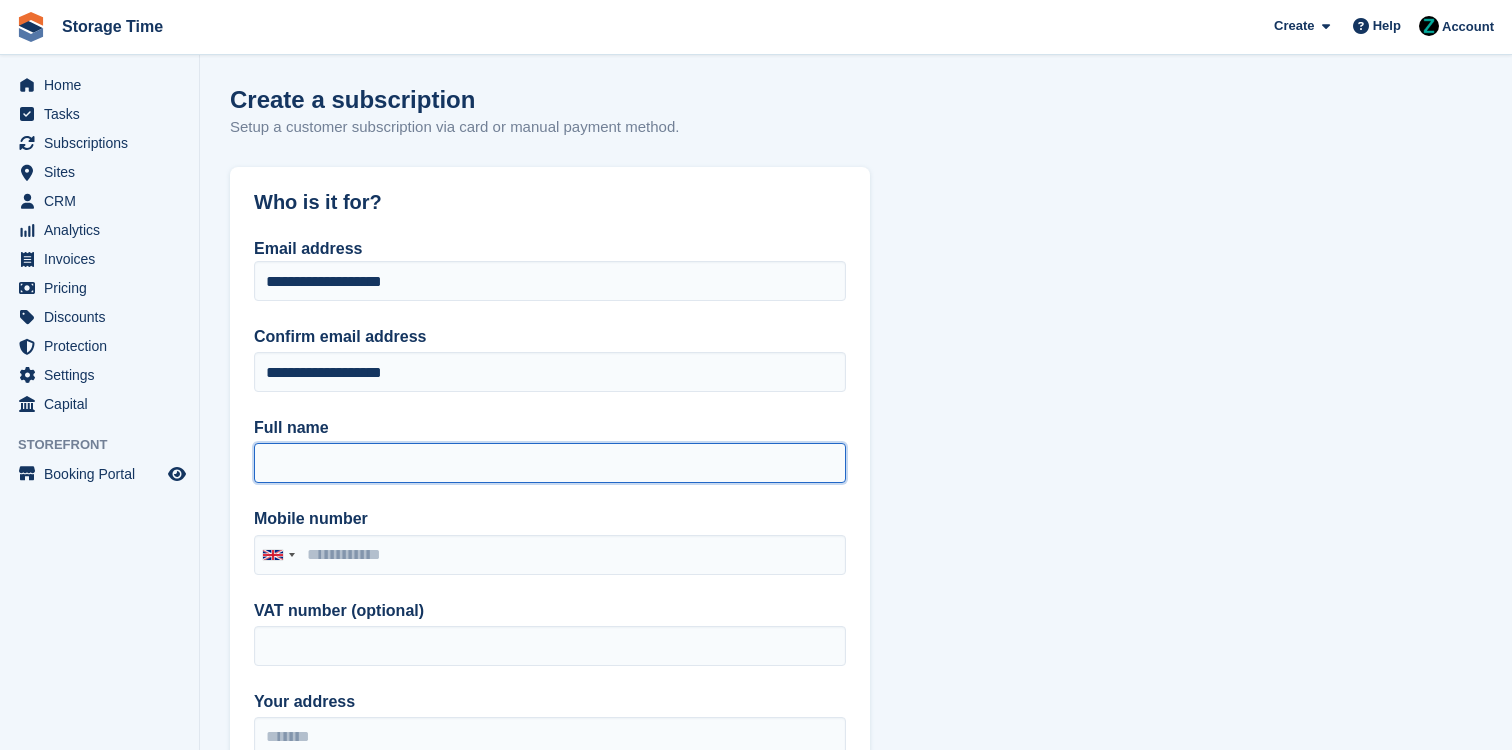 click on "Full name" at bounding box center (550, 463) 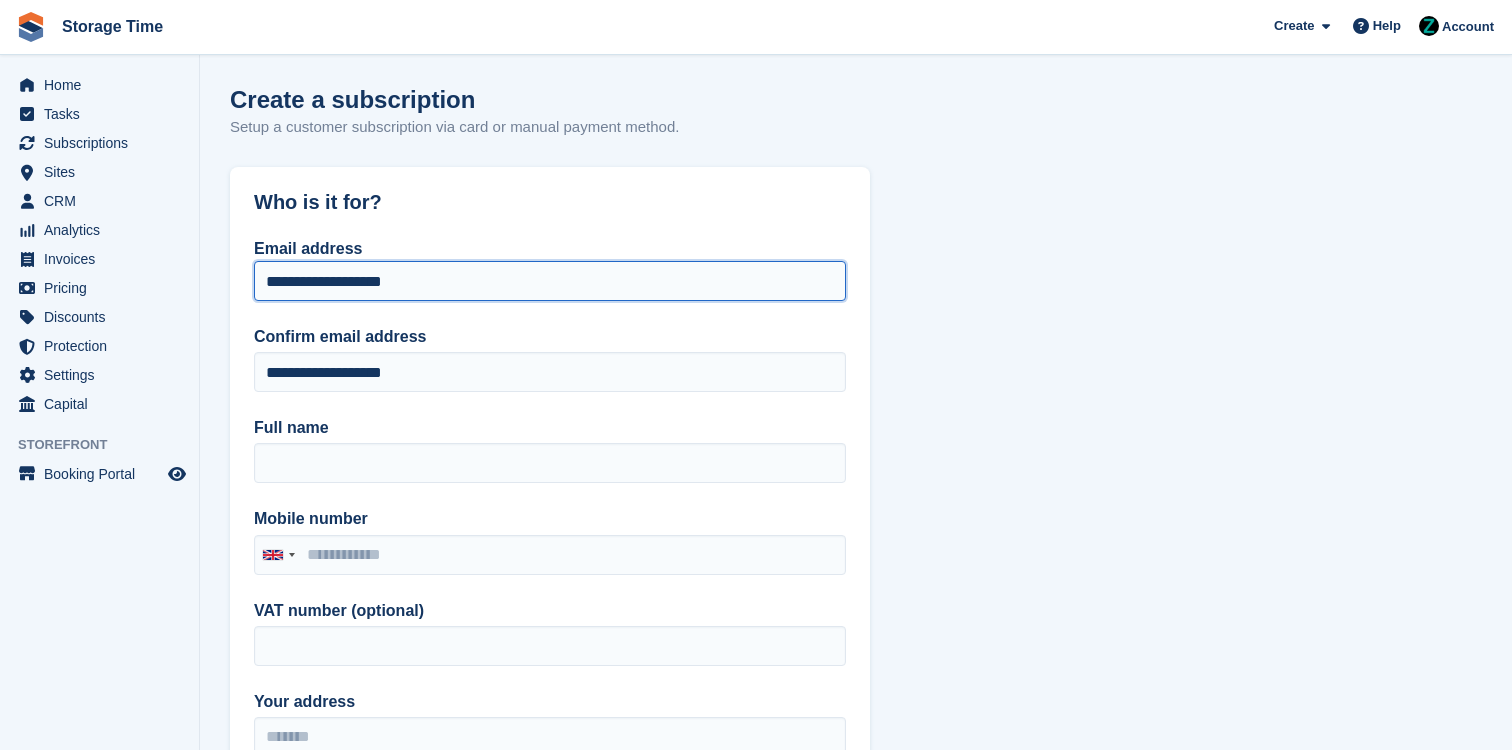 click on "**********" at bounding box center (550, 281) 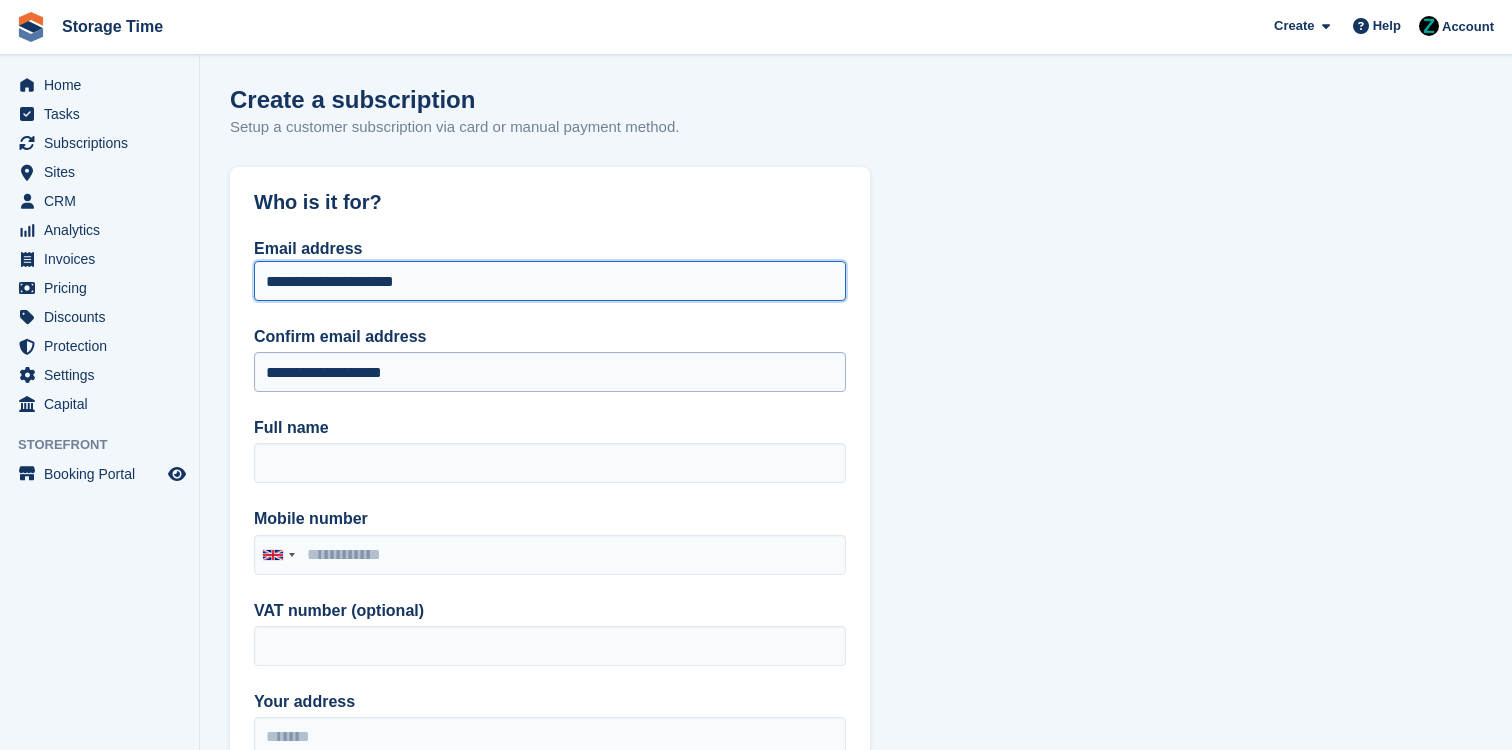 type on "**********" 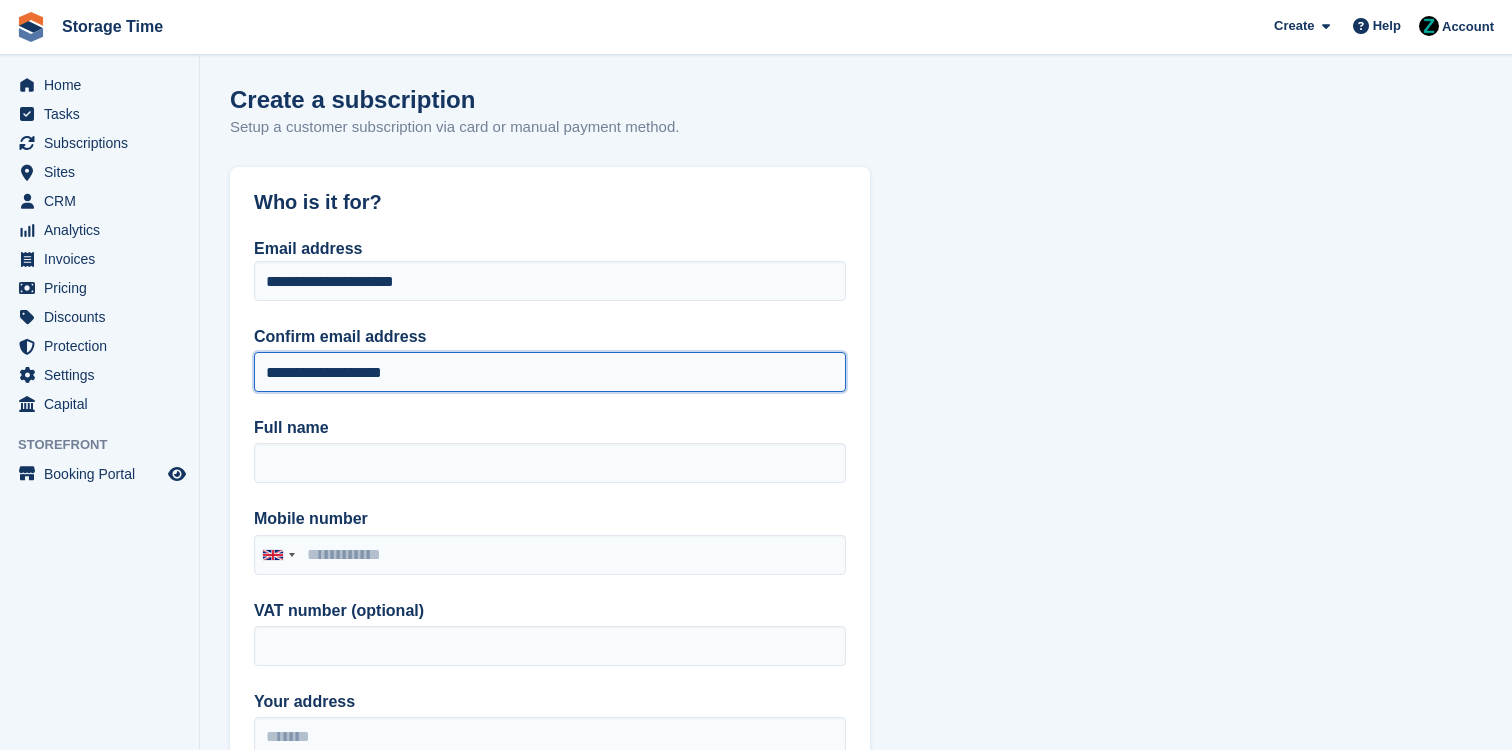 click on "**********" at bounding box center (550, 372) 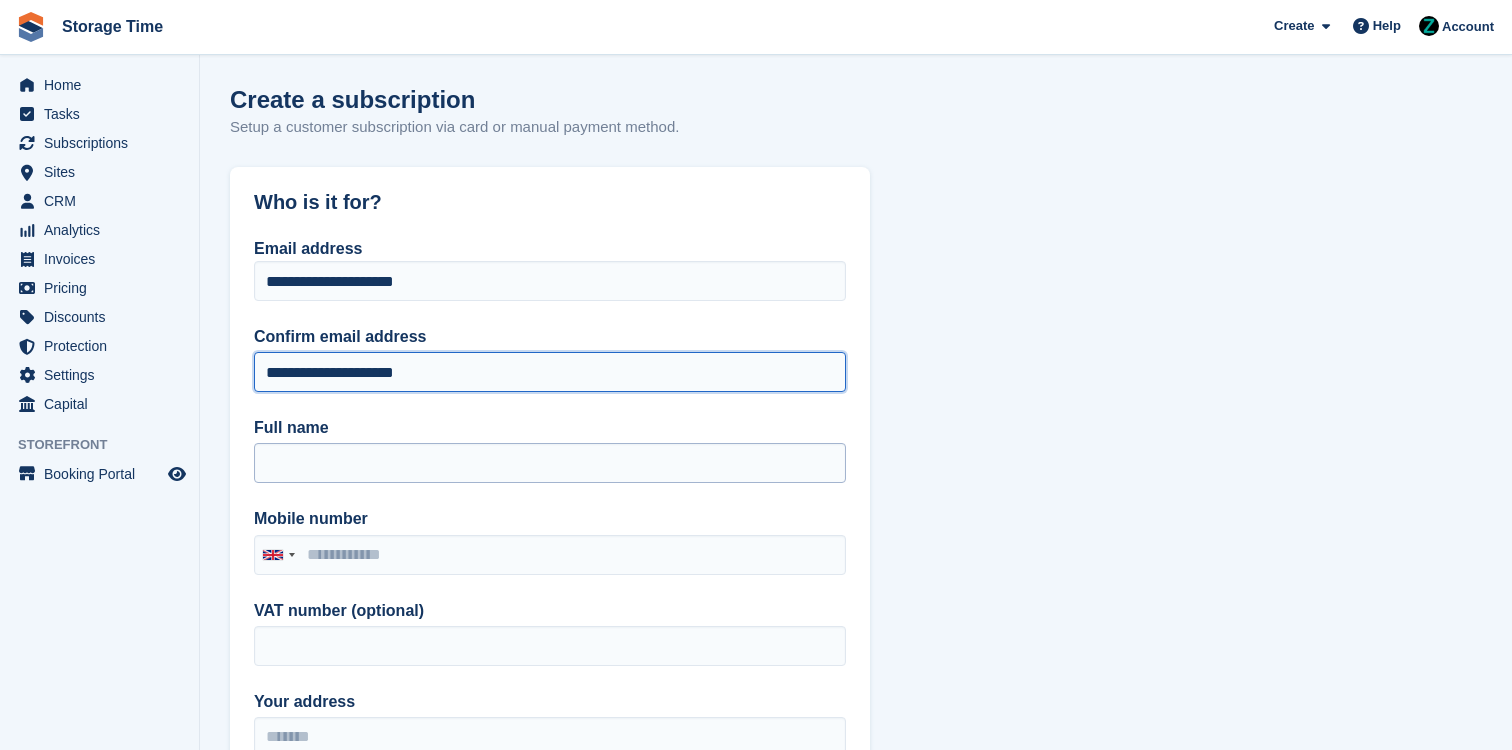 type on "**********" 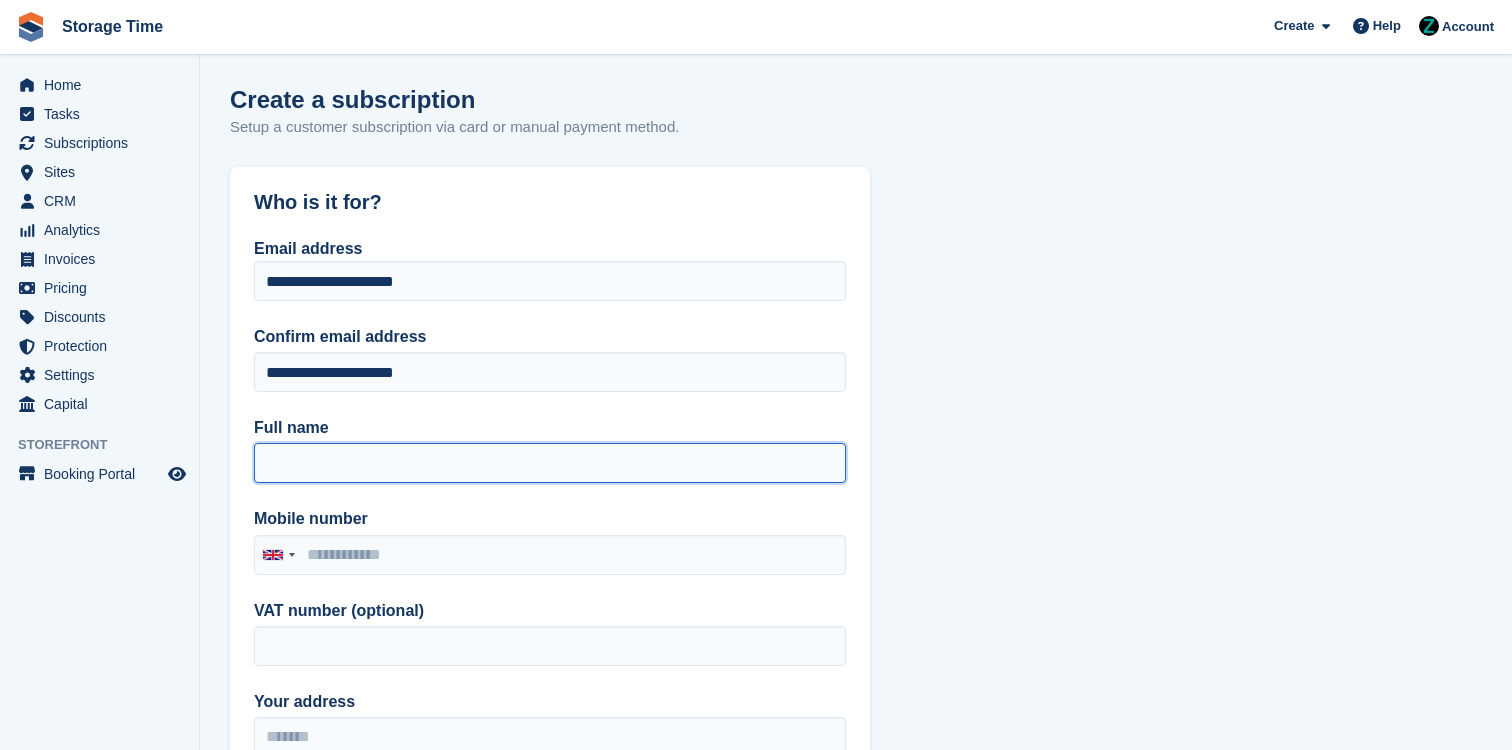 click on "Full name" at bounding box center (550, 463) 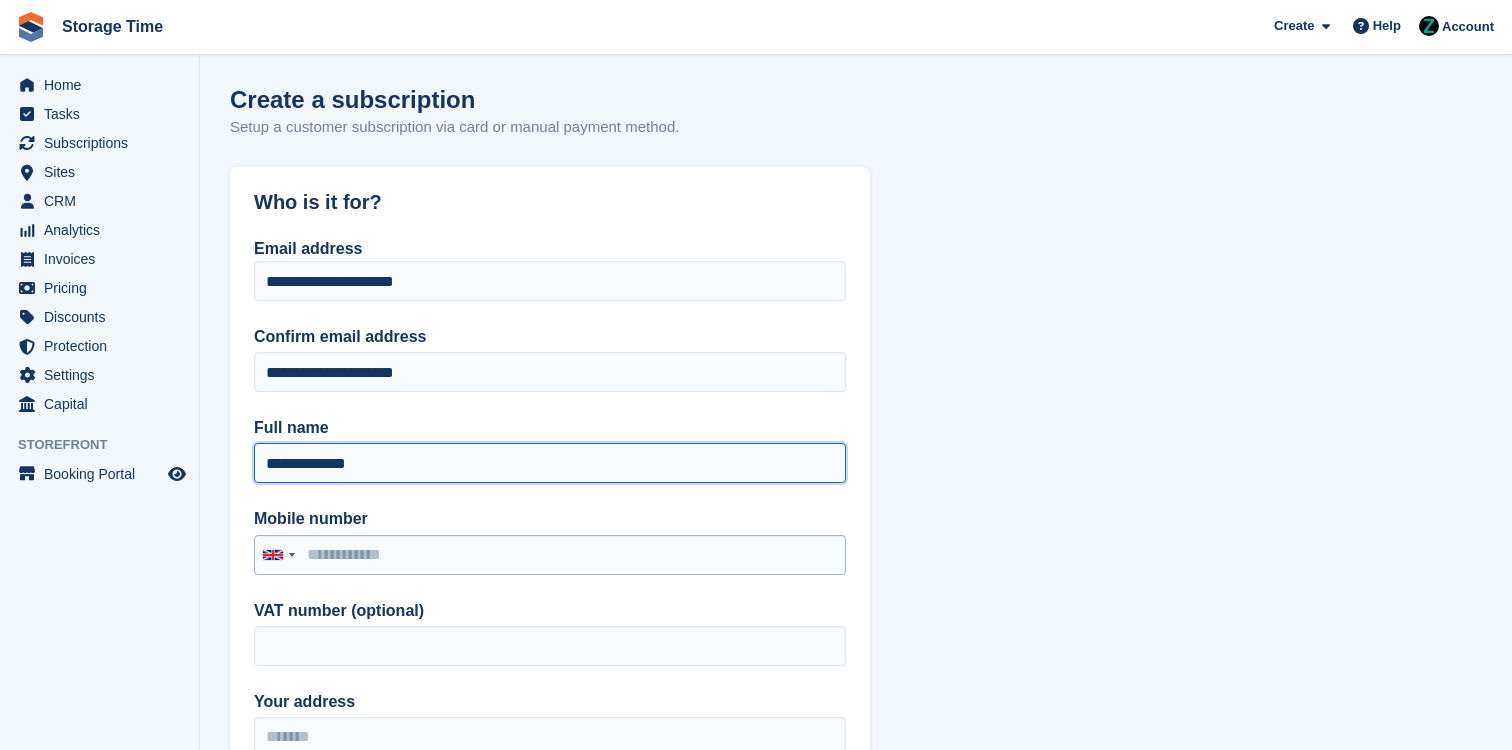 type on "**********" 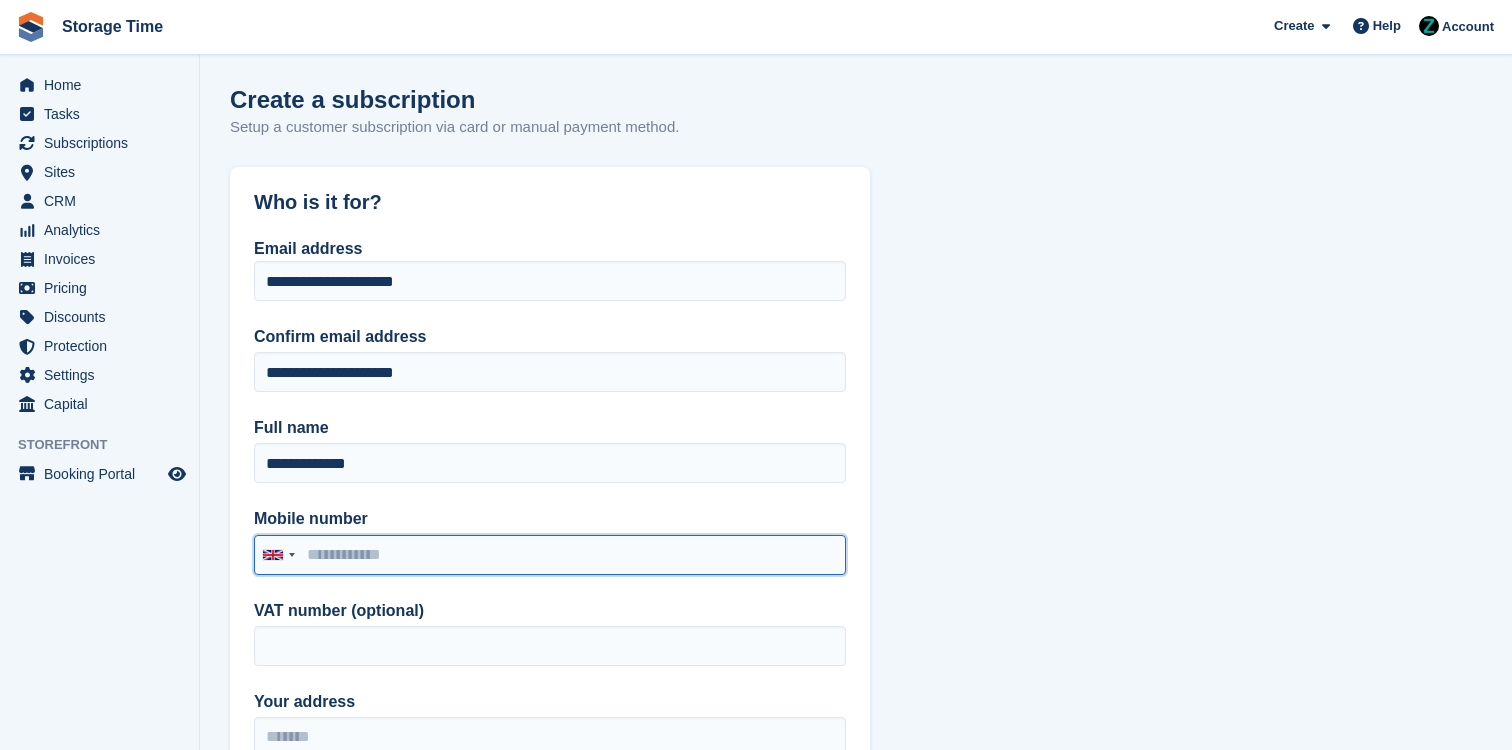 click on "Mobile number" at bounding box center [550, 555] 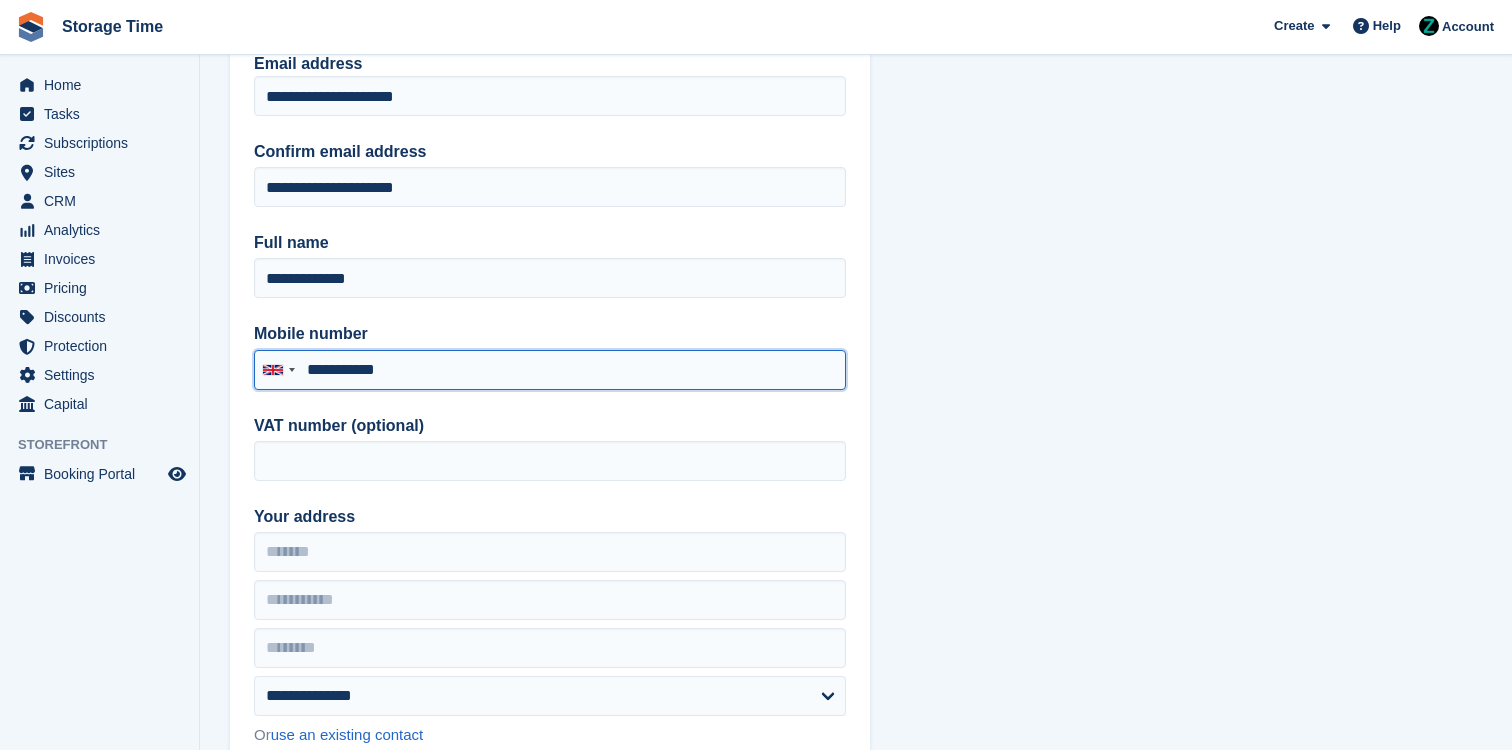 scroll, scrollTop: 249, scrollLeft: 0, axis: vertical 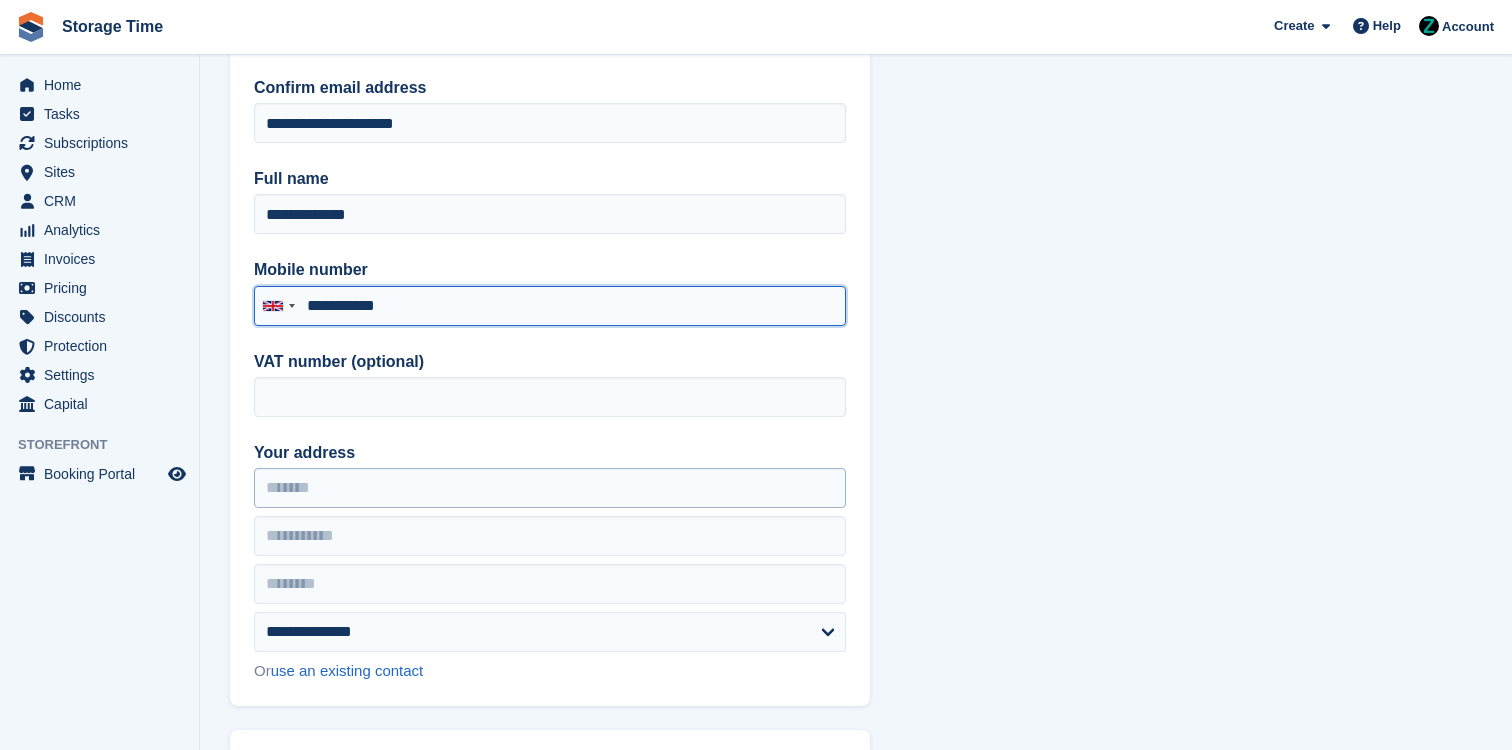 type on "**********" 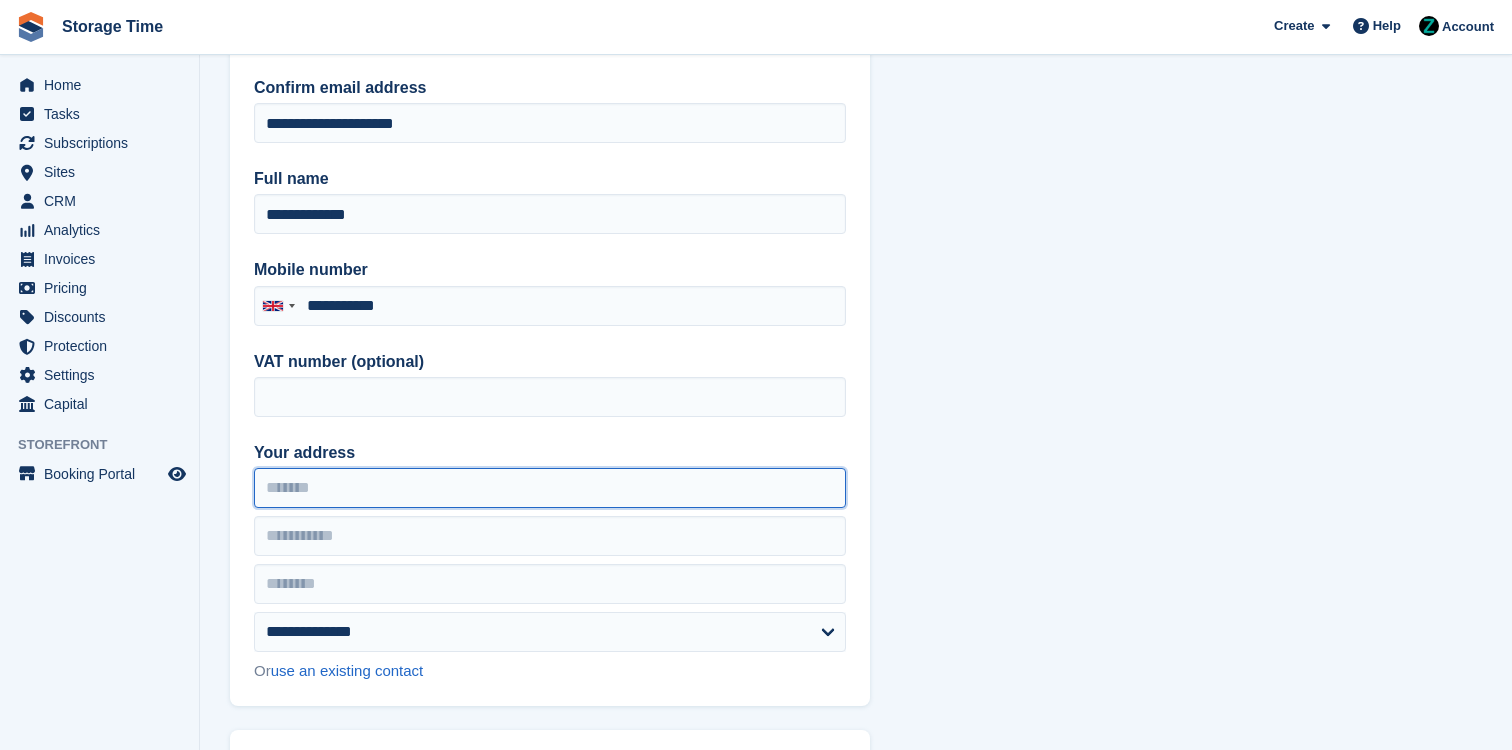 click on "Your address" at bounding box center (550, 488) 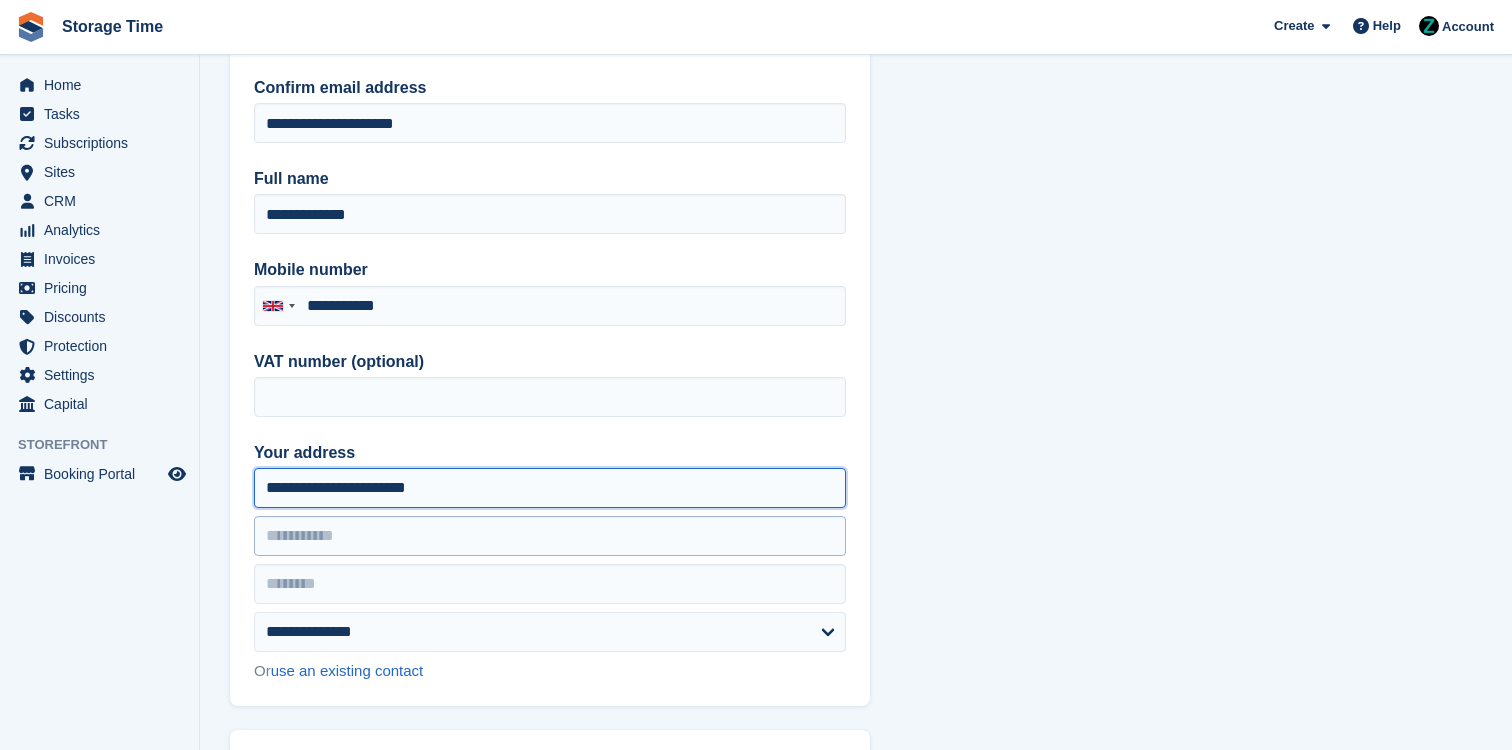 type on "**********" 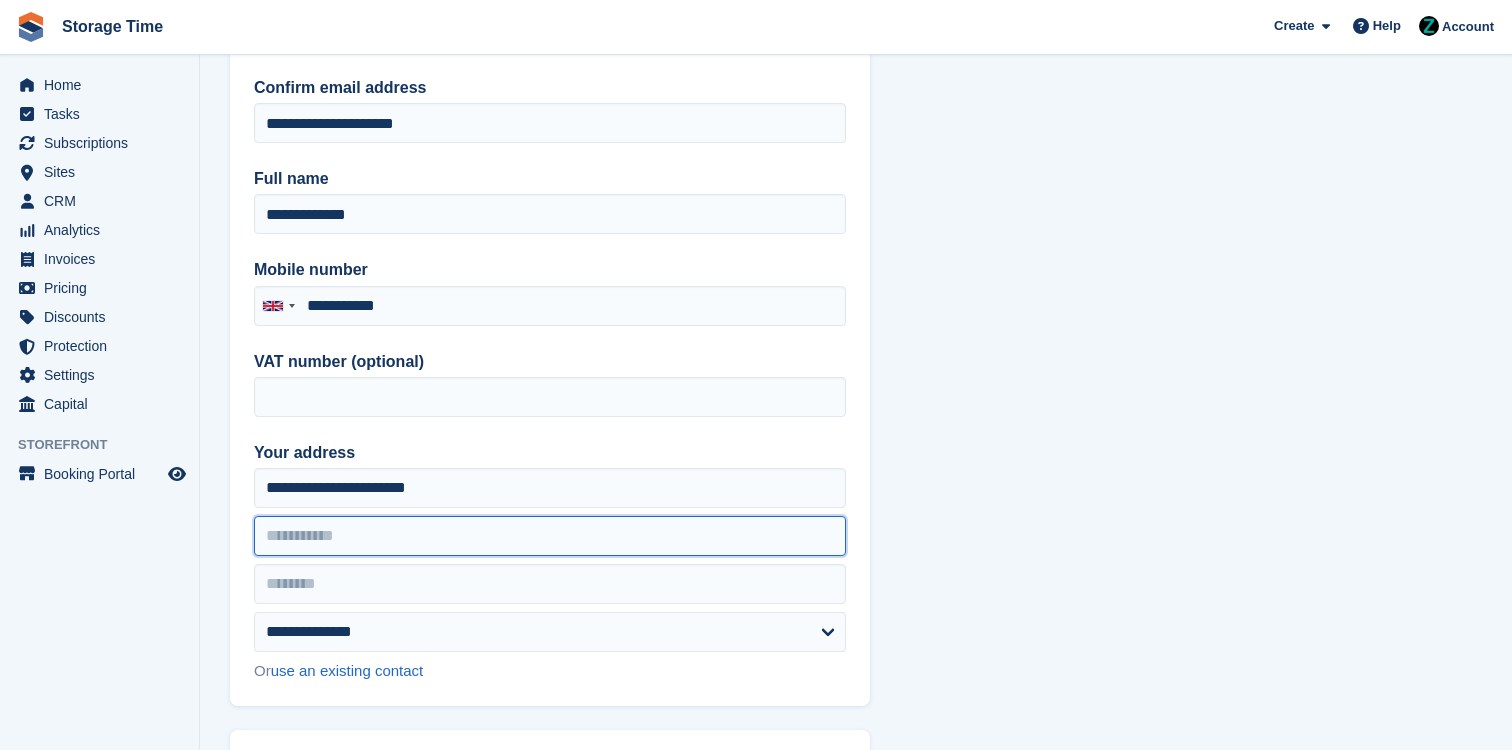 click at bounding box center [550, 536] 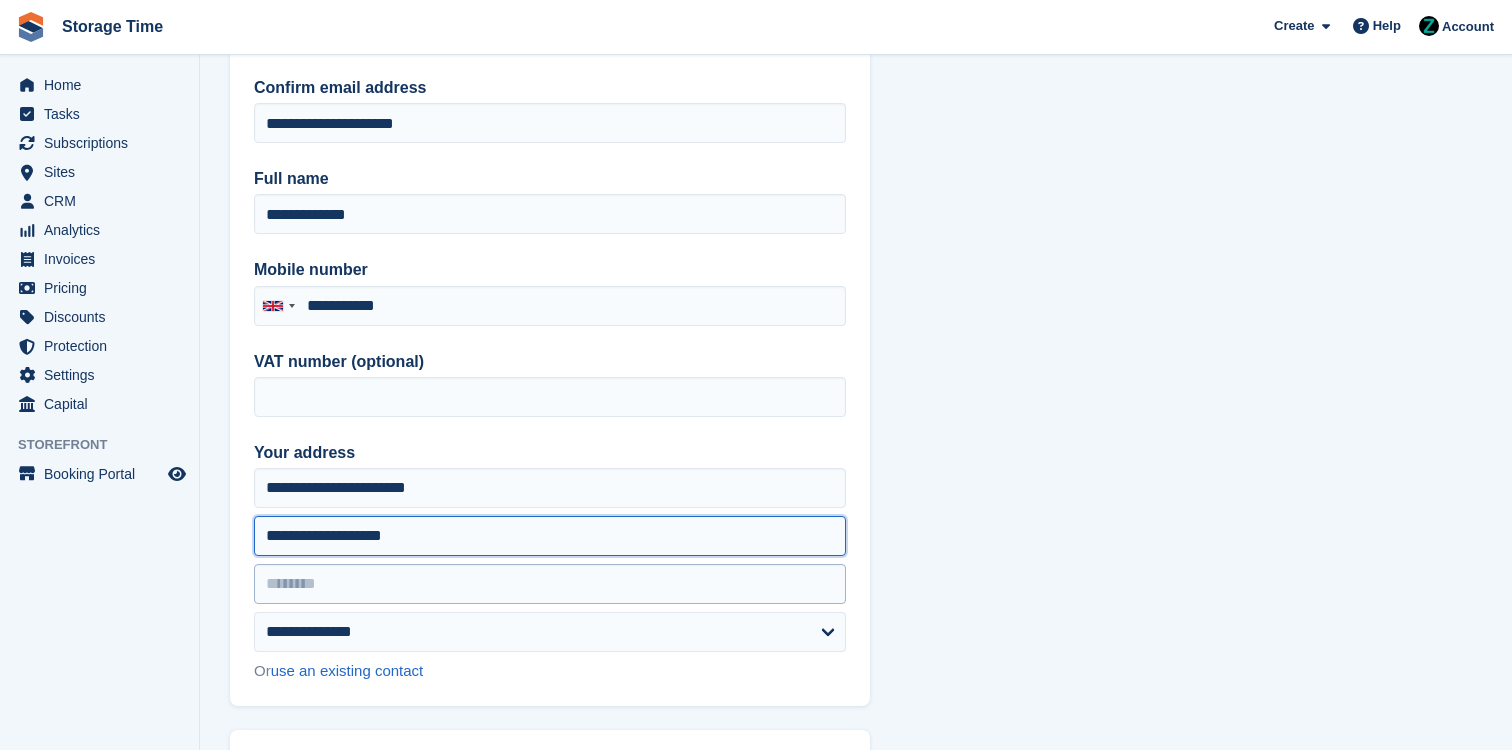 type on "**********" 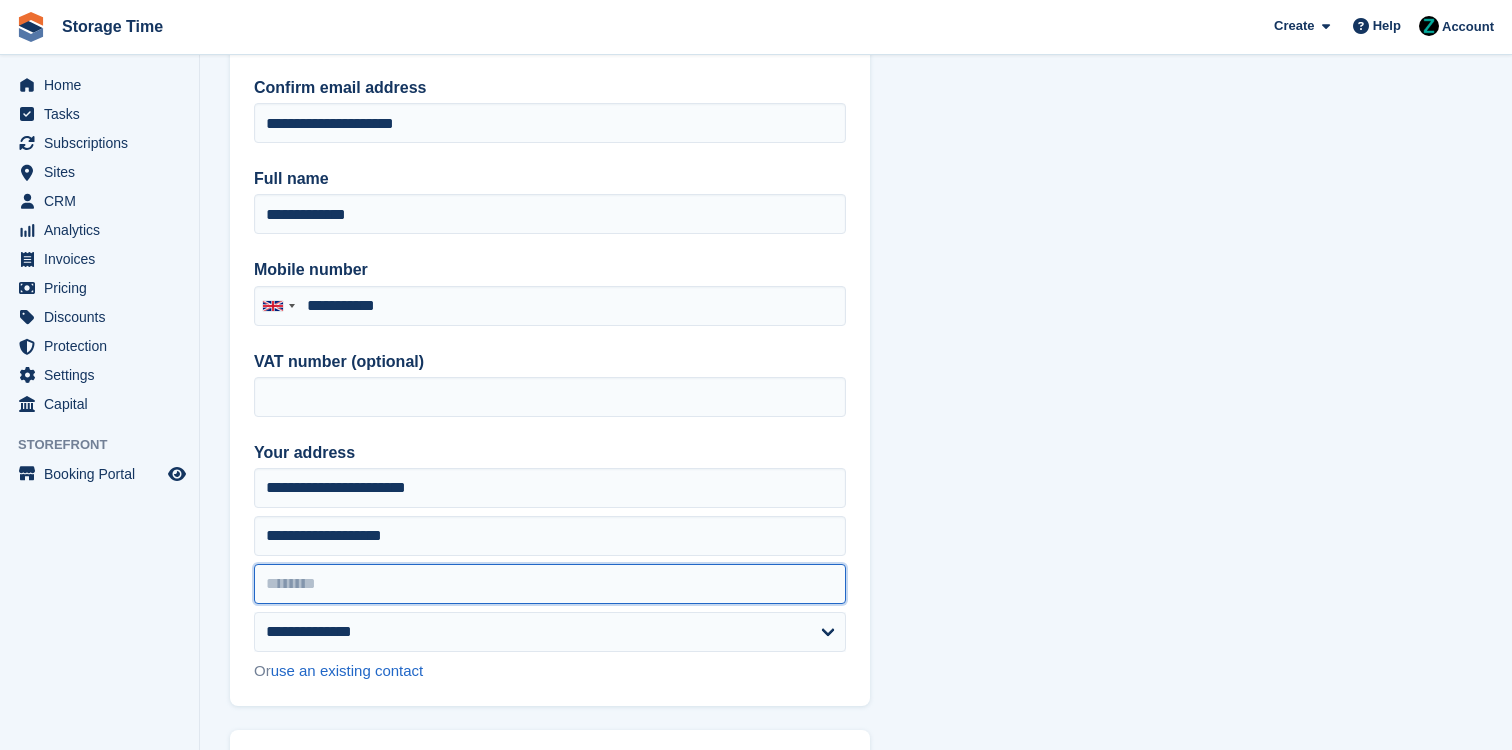 click at bounding box center (550, 584) 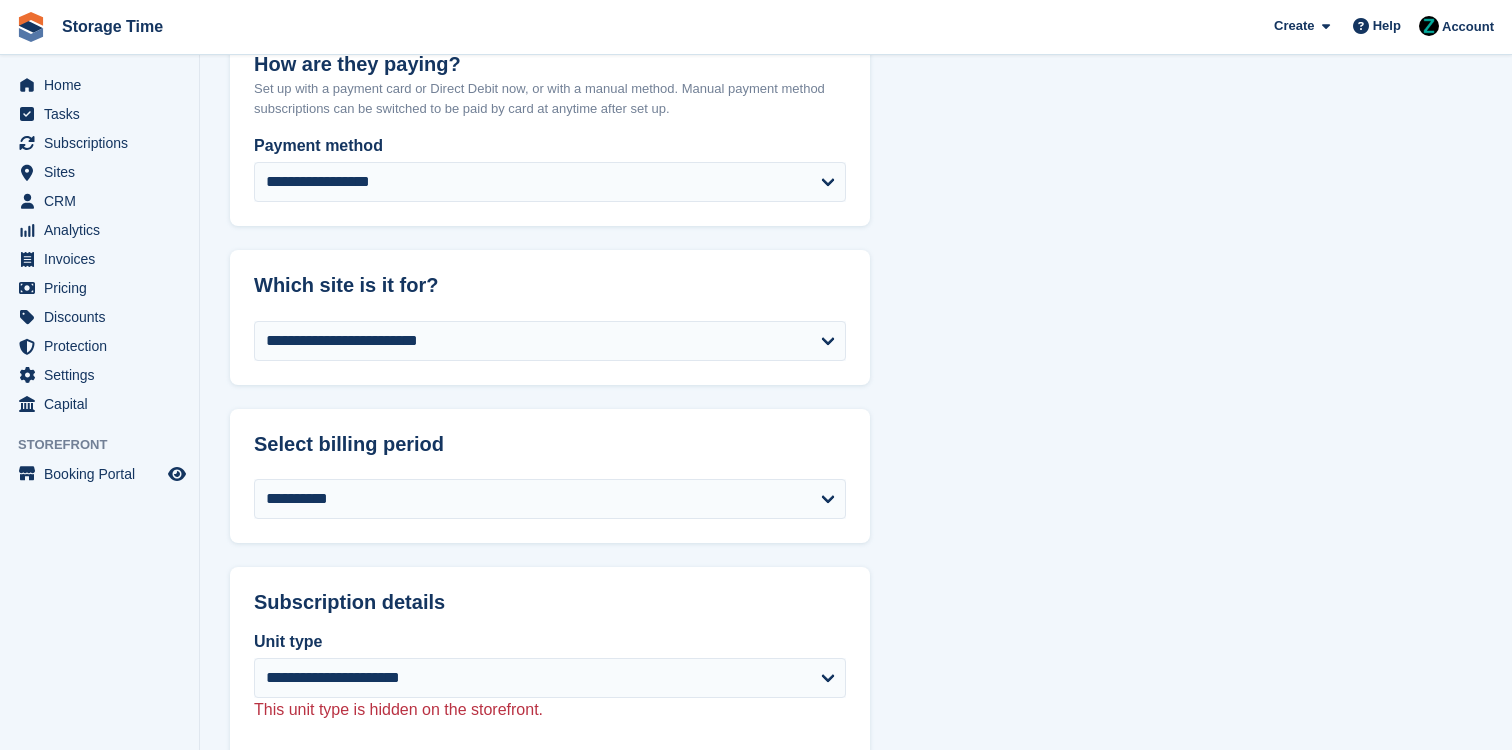 scroll, scrollTop: 1408, scrollLeft: 0, axis: vertical 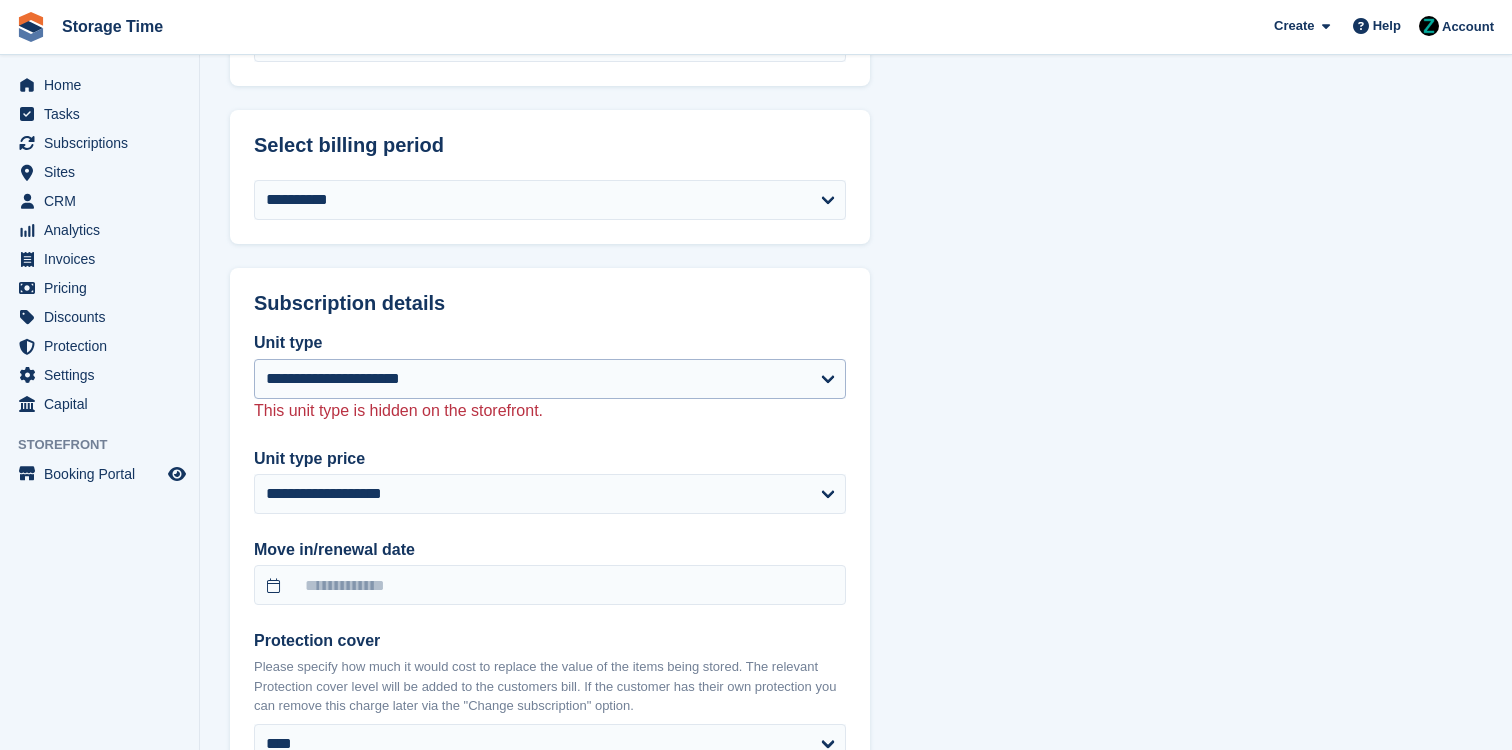 type on "*******" 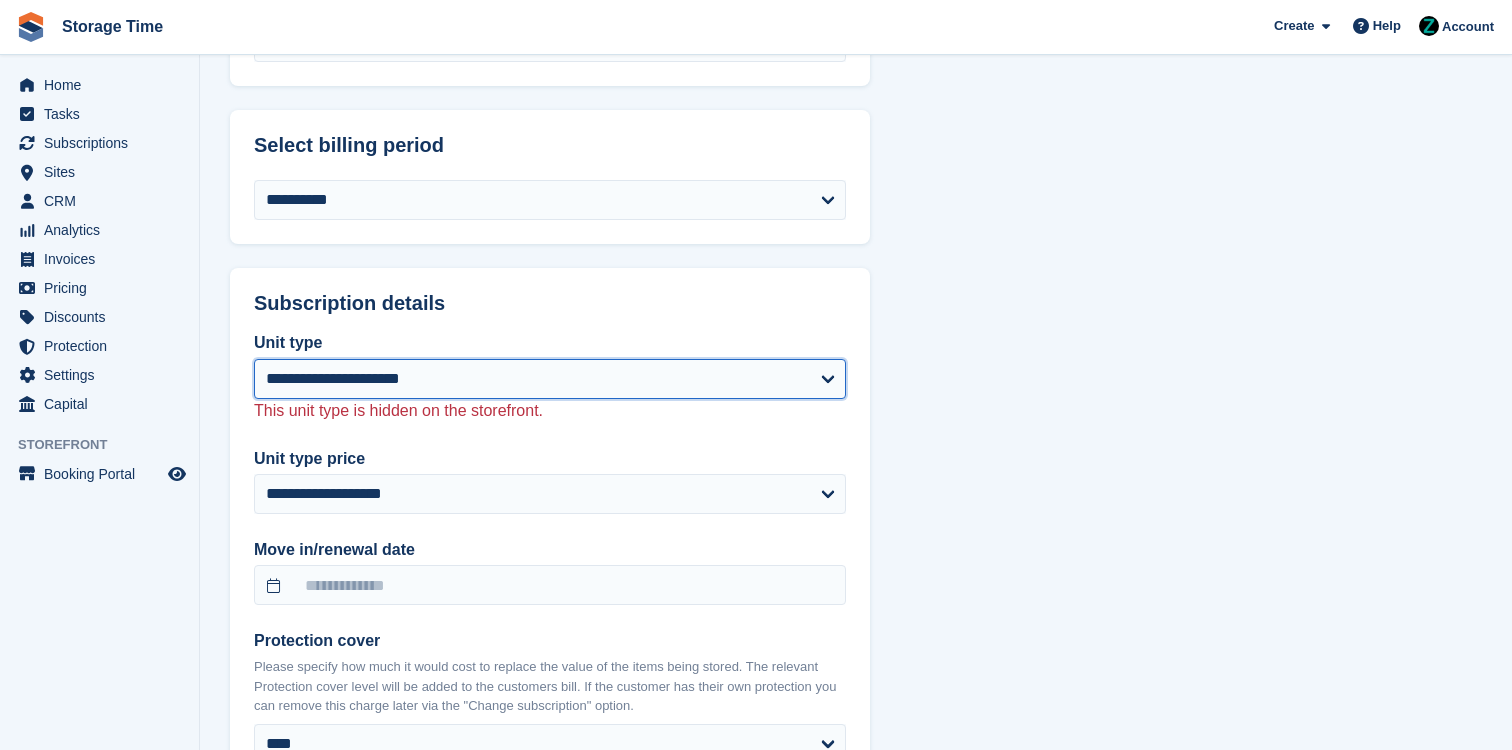 click on "**********" at bounding box center (550, 379) 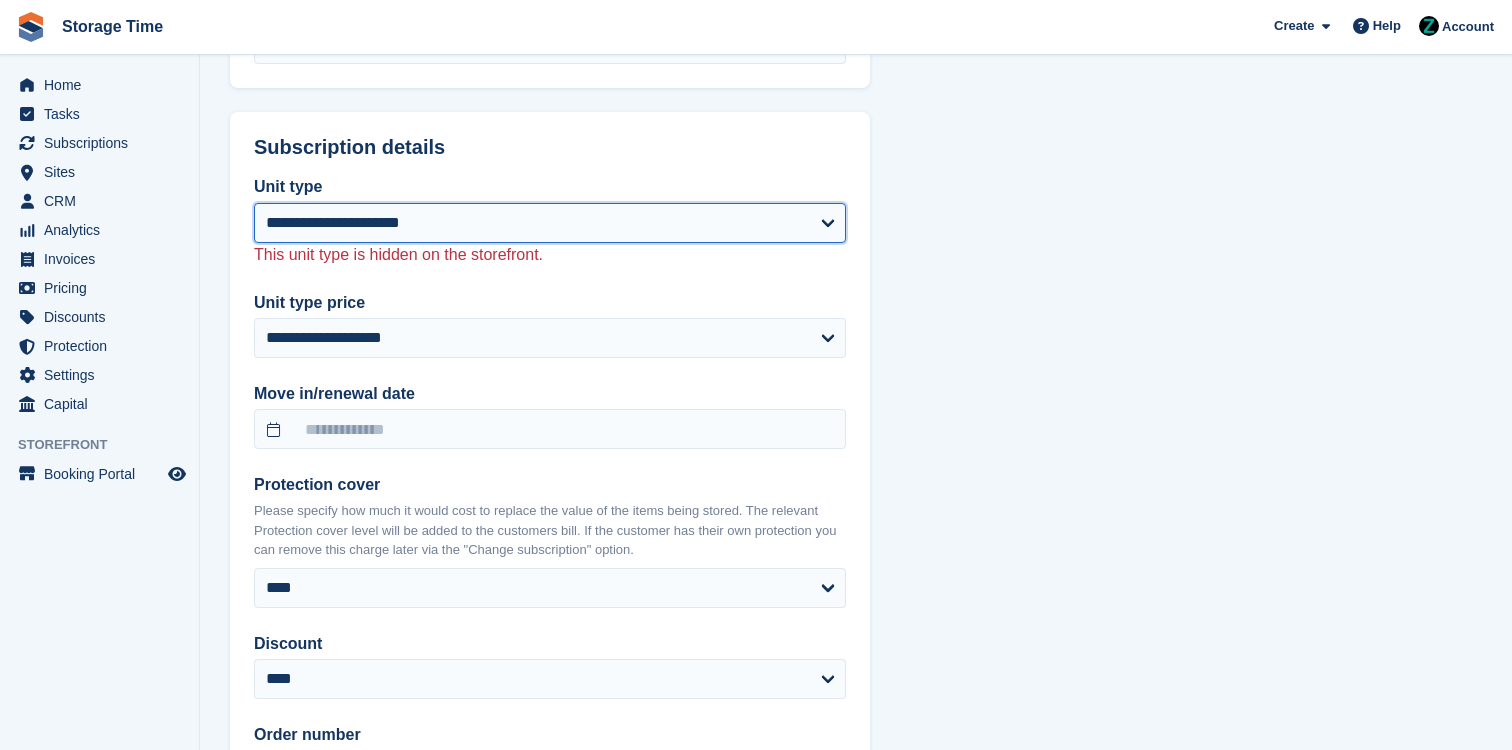 scroll, scrollTop: 1576, scrollLeft: 0, axis: vertical 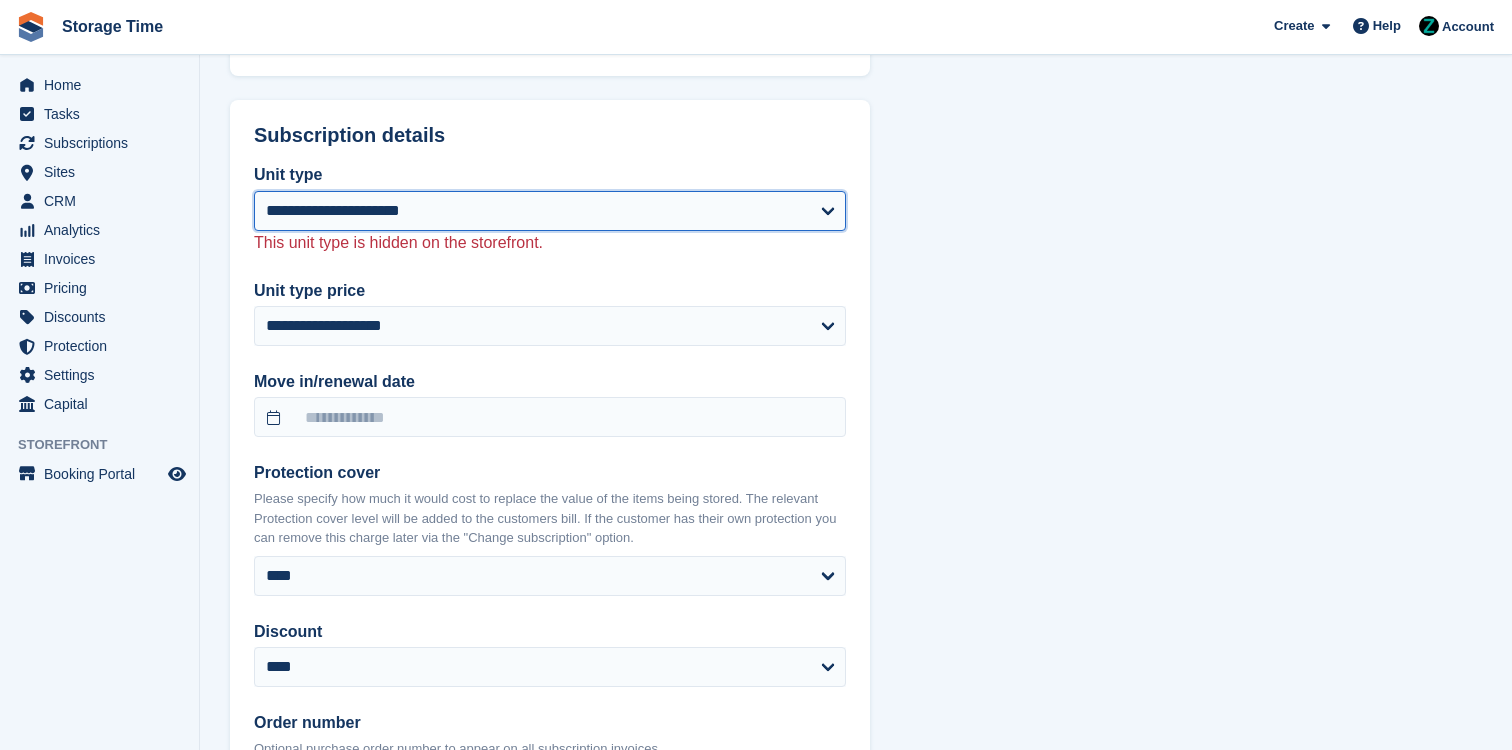 select on "*****" 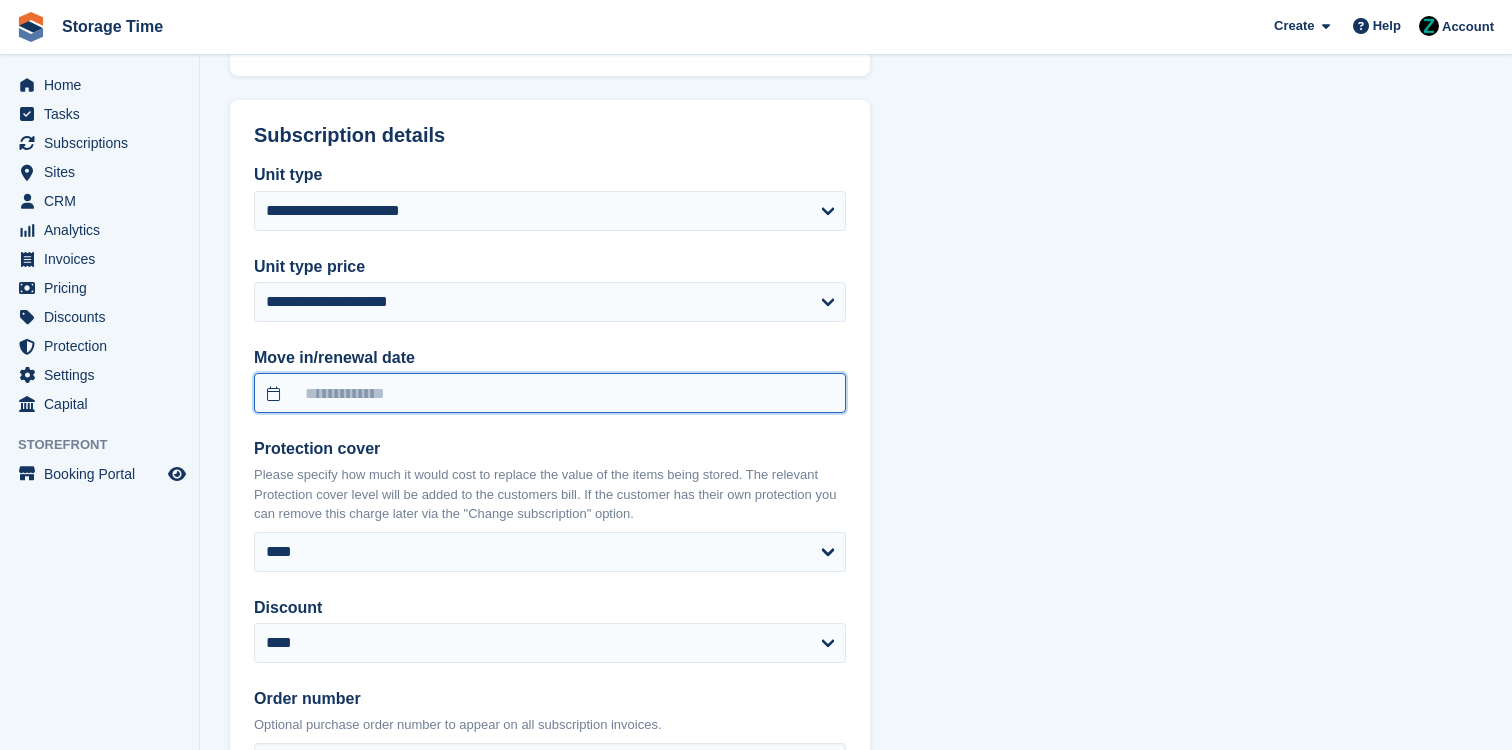 click at bounding box center (550, 393) 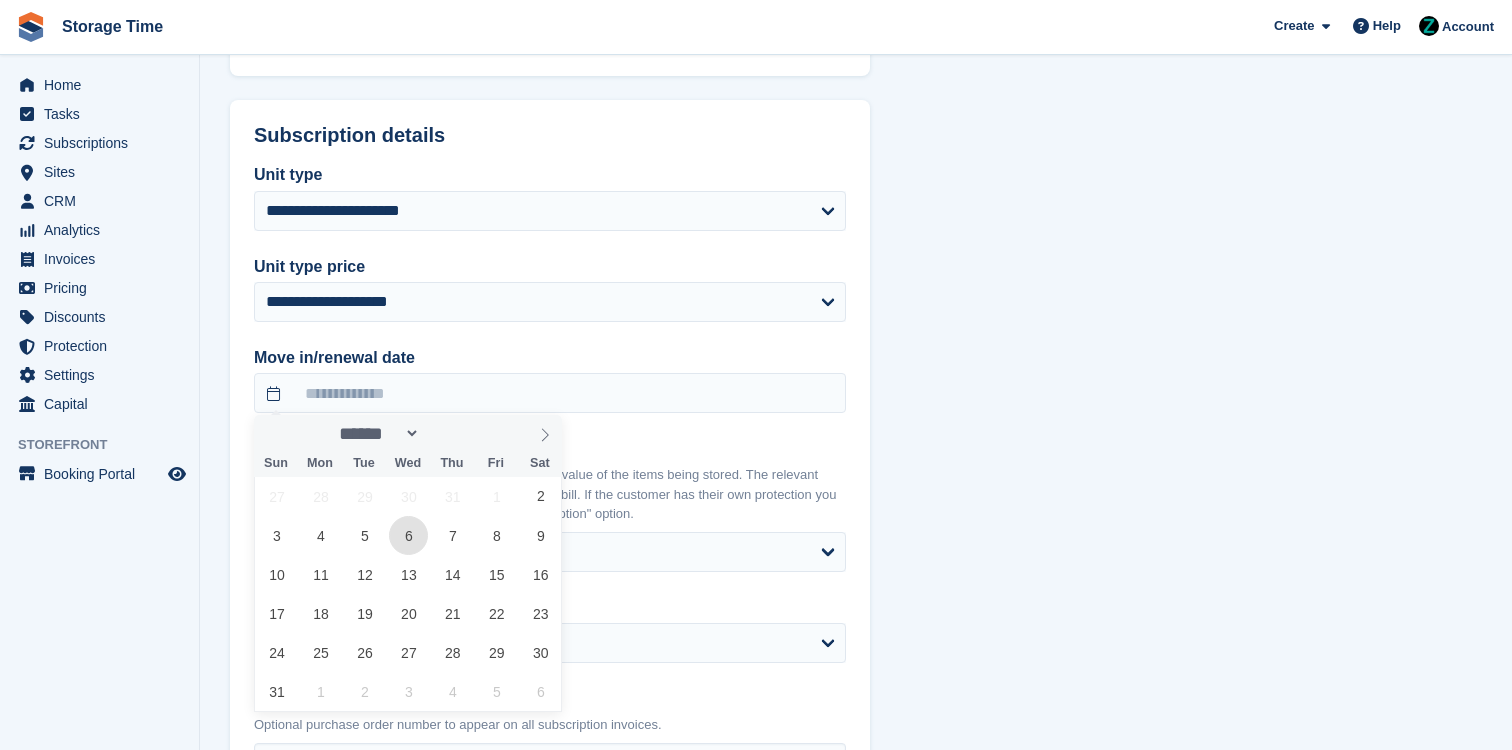 click on "6" at bounding box center [408, 535] 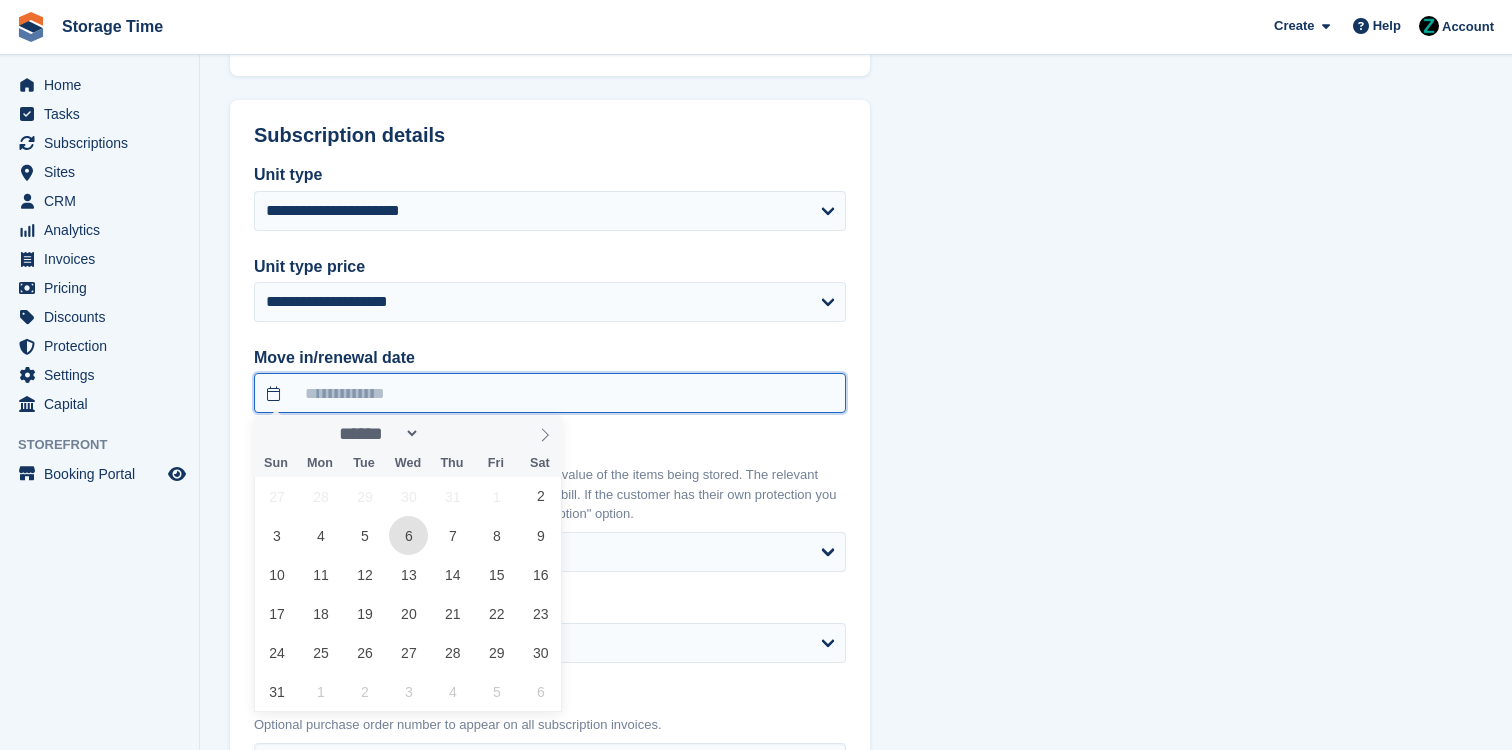 type on "**********" 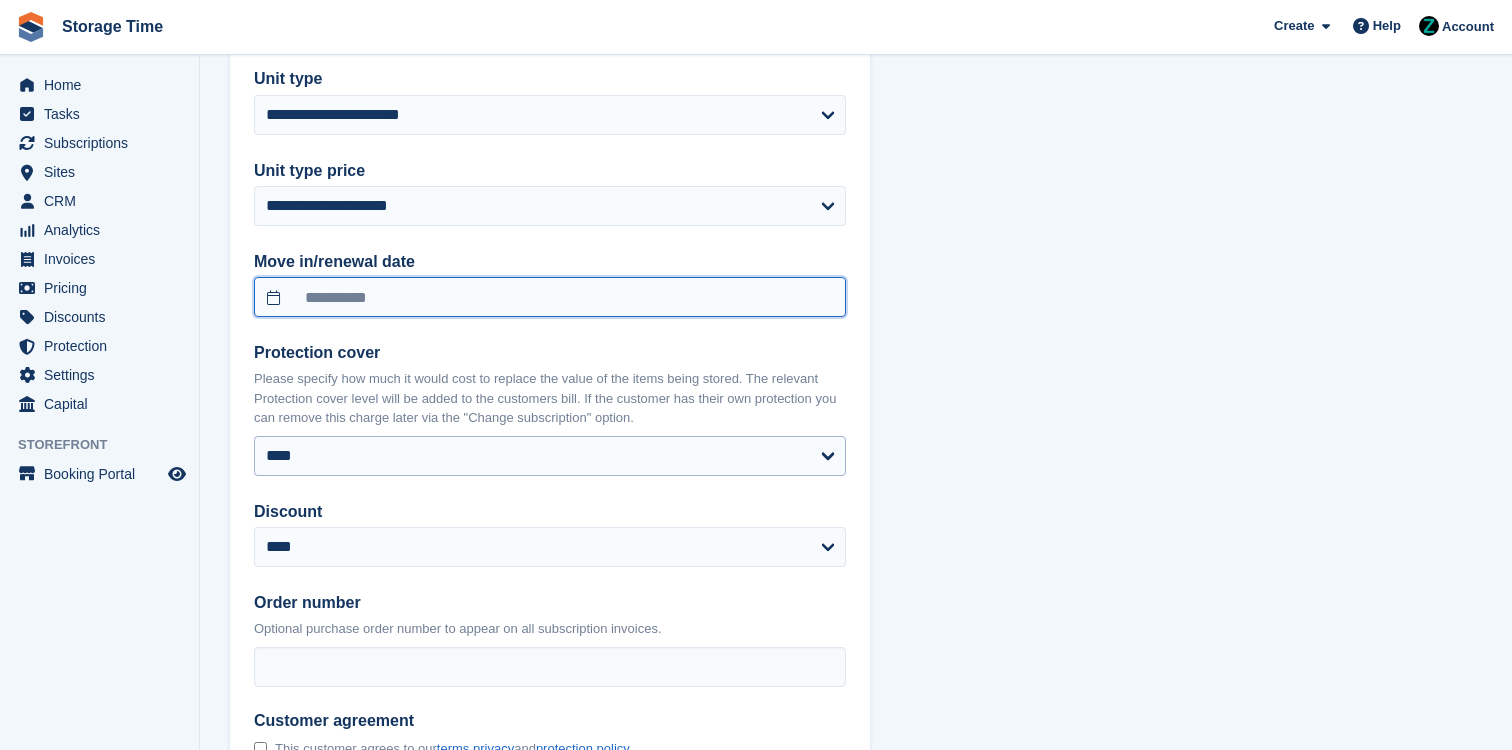 scroll, scrollTop: 1704, scrollLeft: 0, axis: vertical 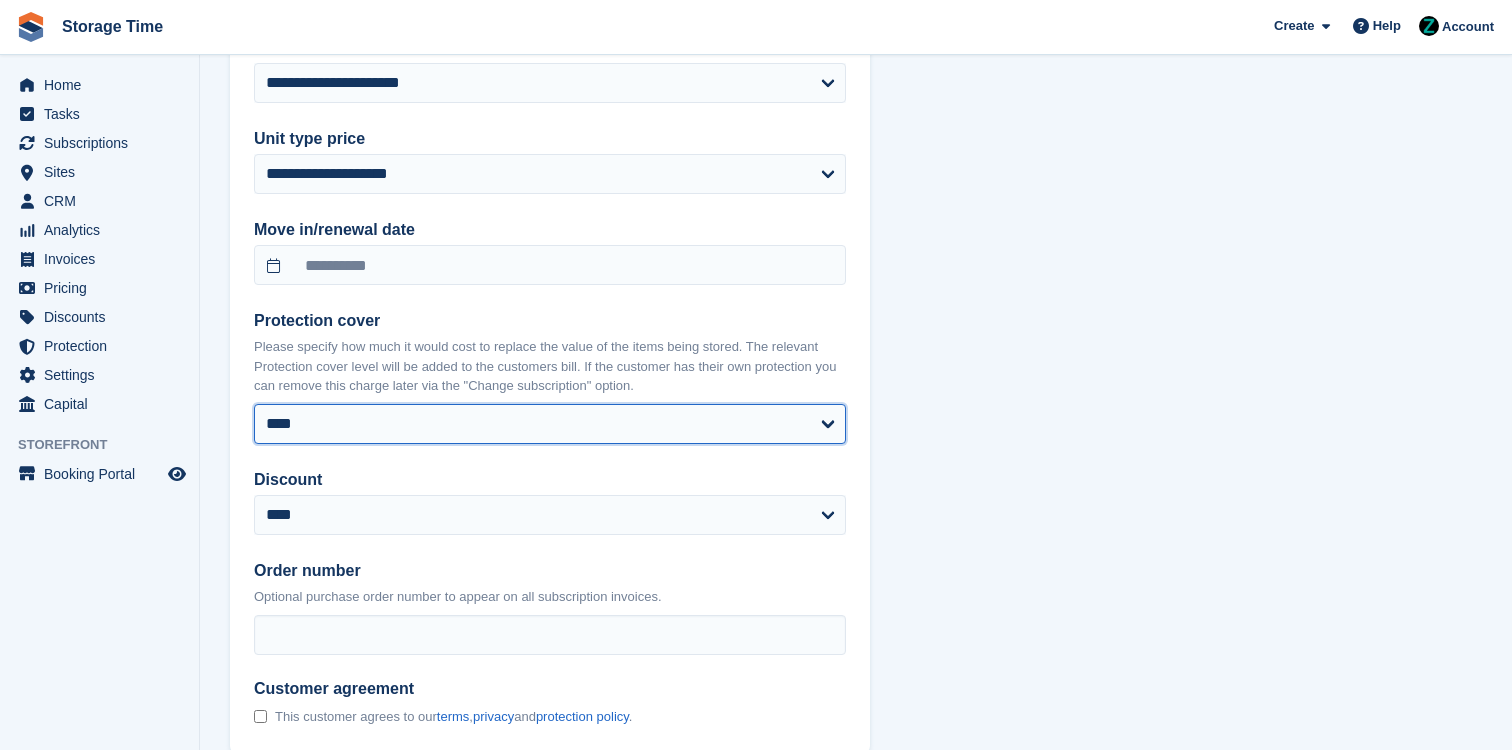 click on "****
****
******
******
******
******
*******
*******
*******
*******" at bounding box center [550, 424] 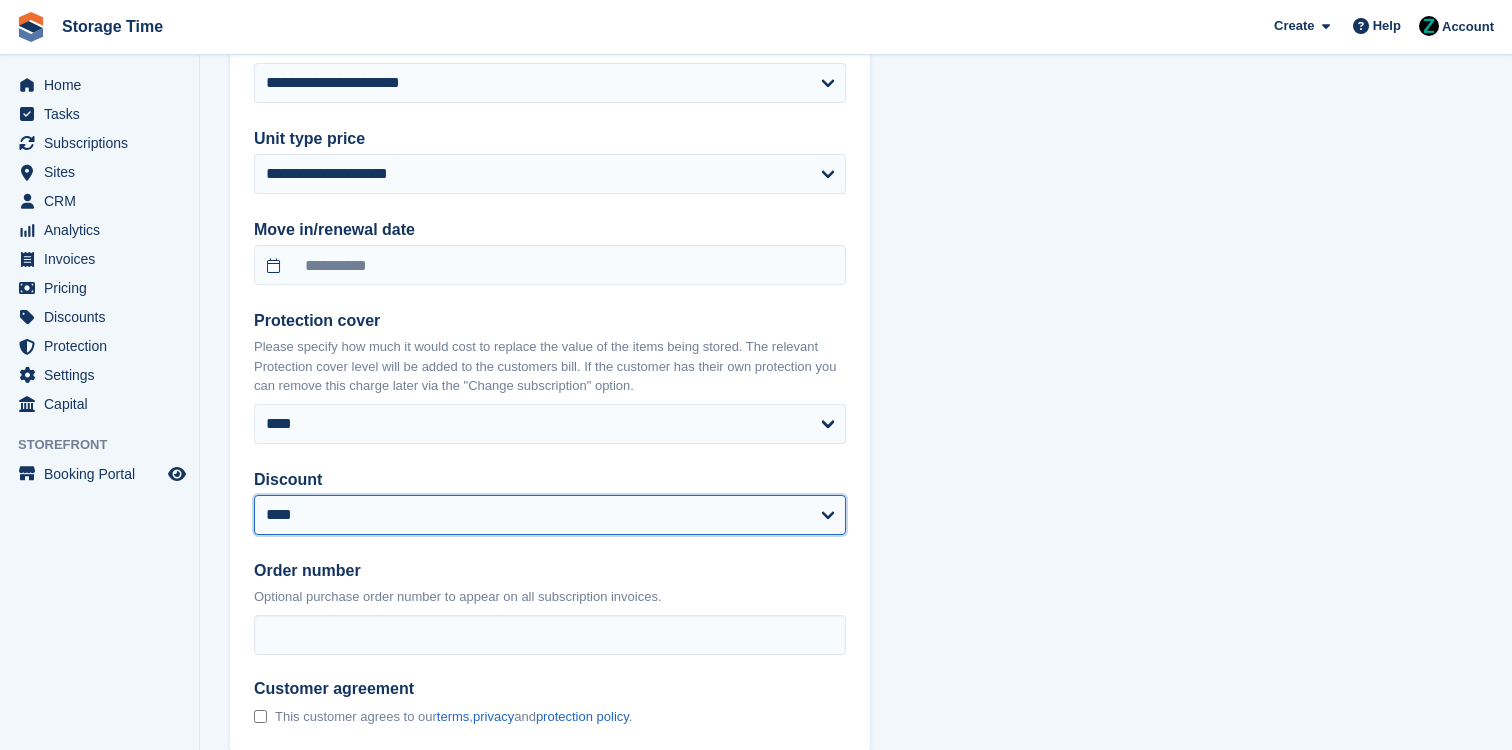 click on "**********" at bounding box center [550, 515] 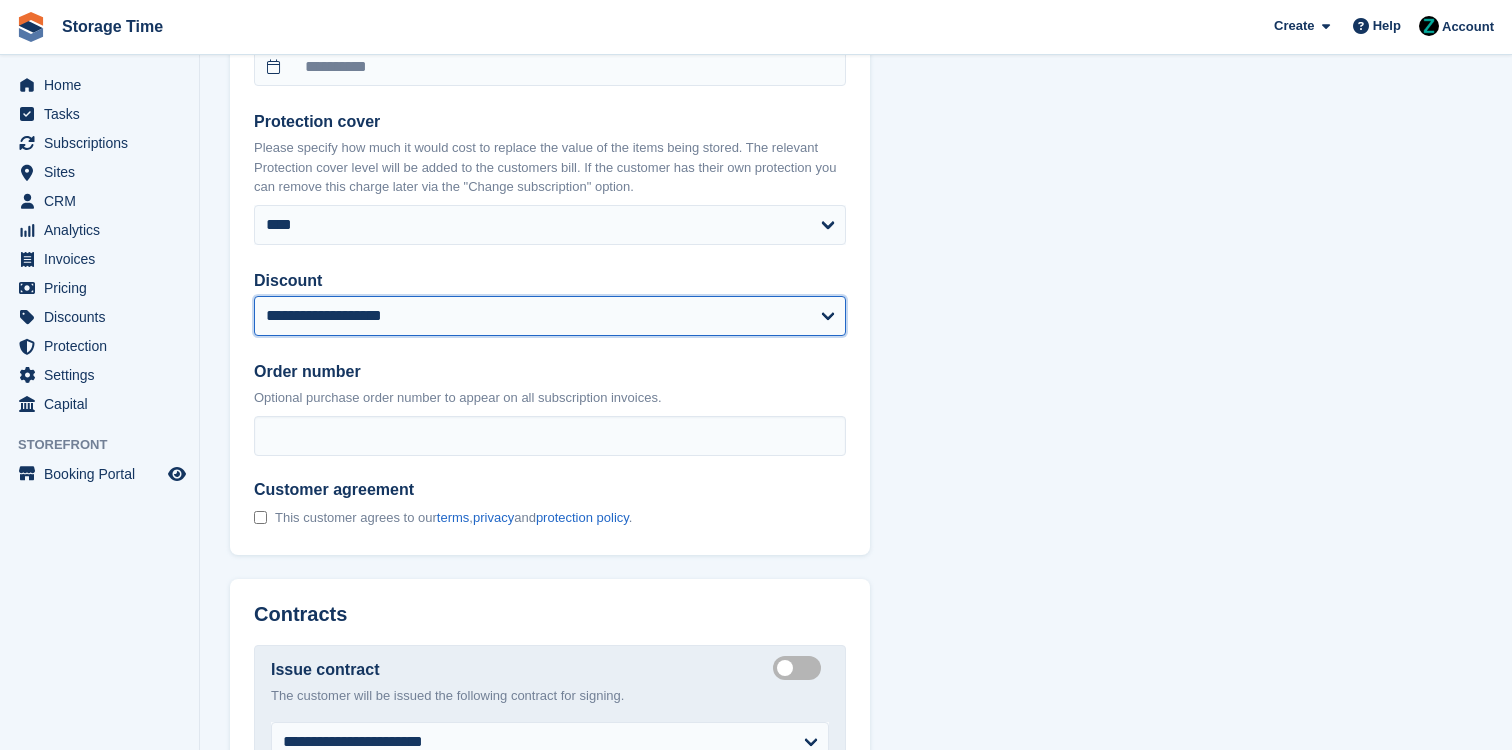 scroll, scrollTop: 1927, scrollLeft: 0, axis: vertical 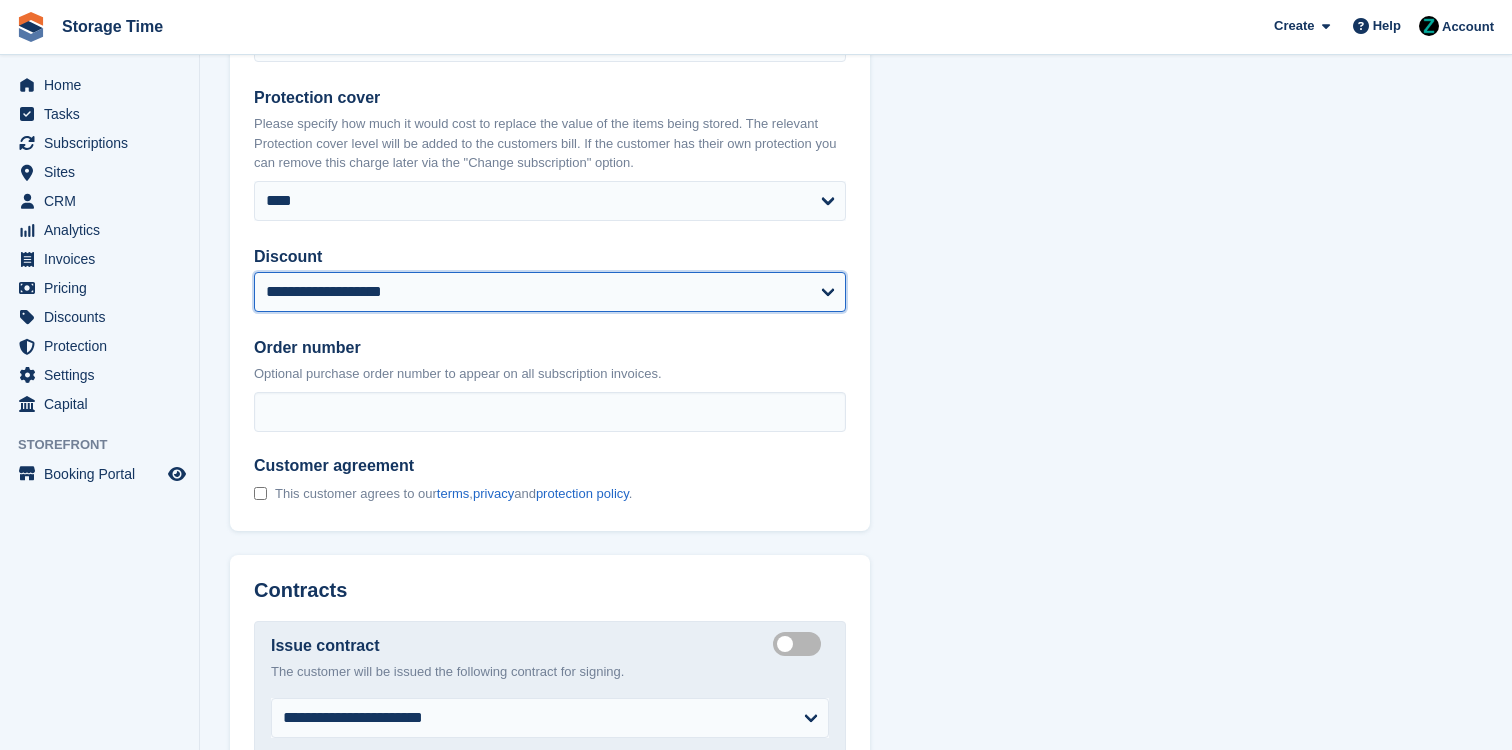 select on "**********" 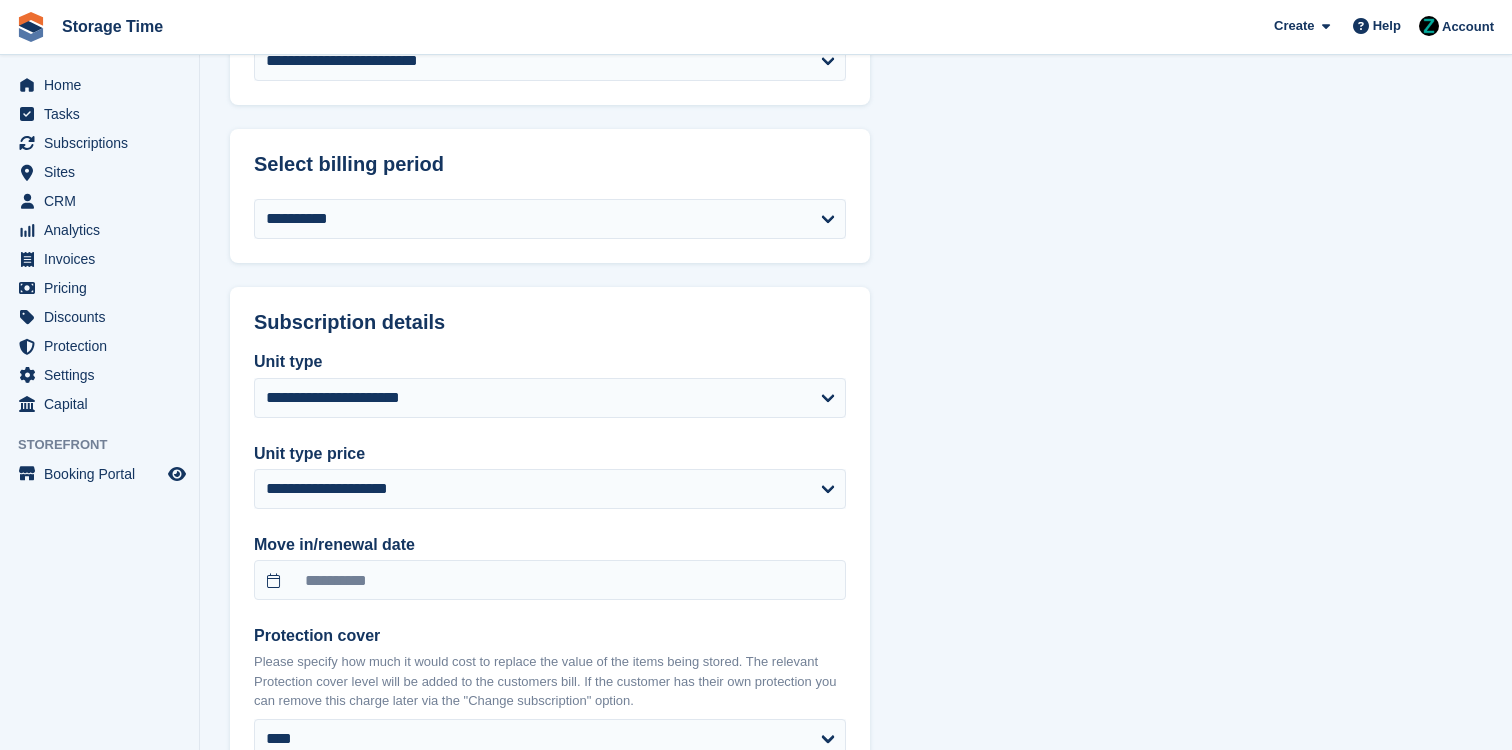 scroll, scrollTop: 1341, scrollLeft: 0, axis: vertical 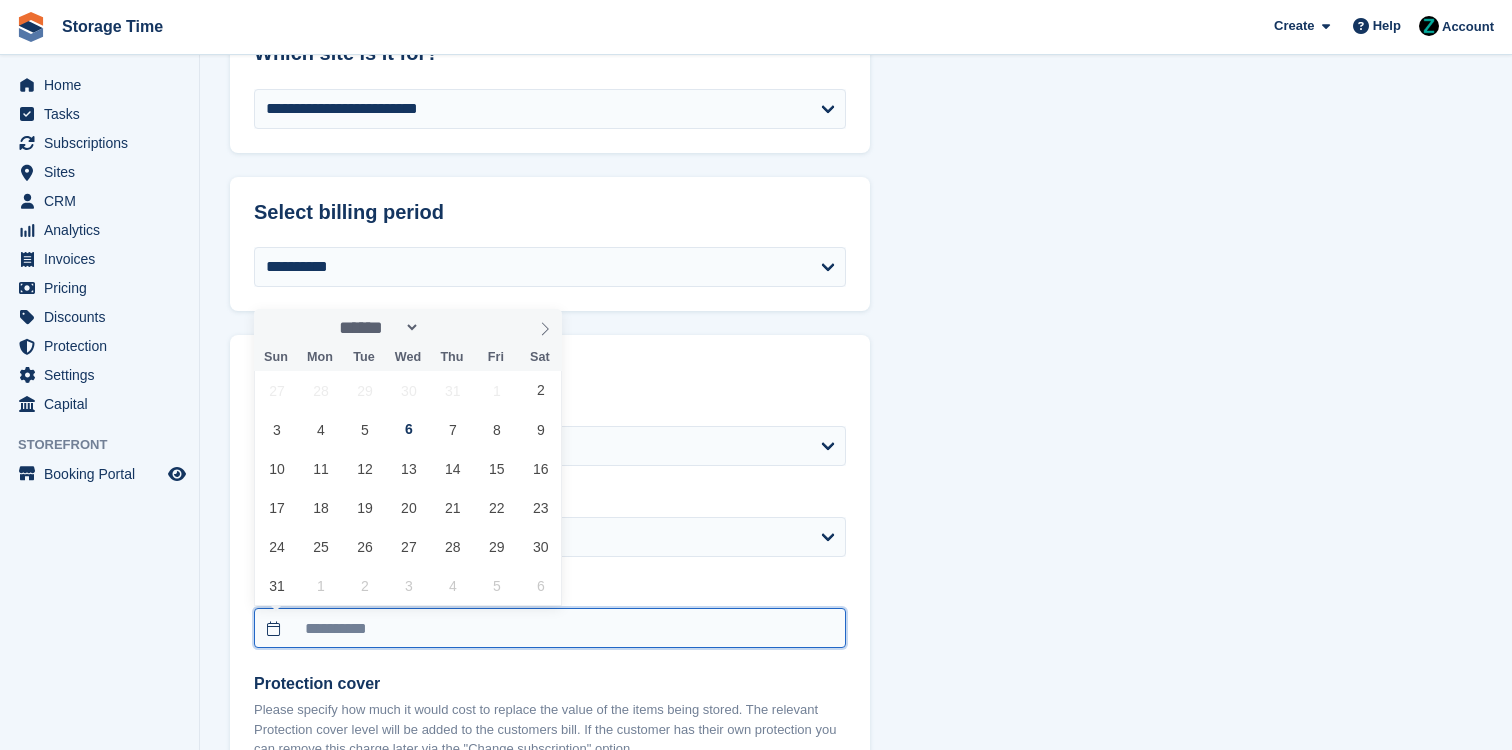 click on "**********" at bounding box center [550, 628] 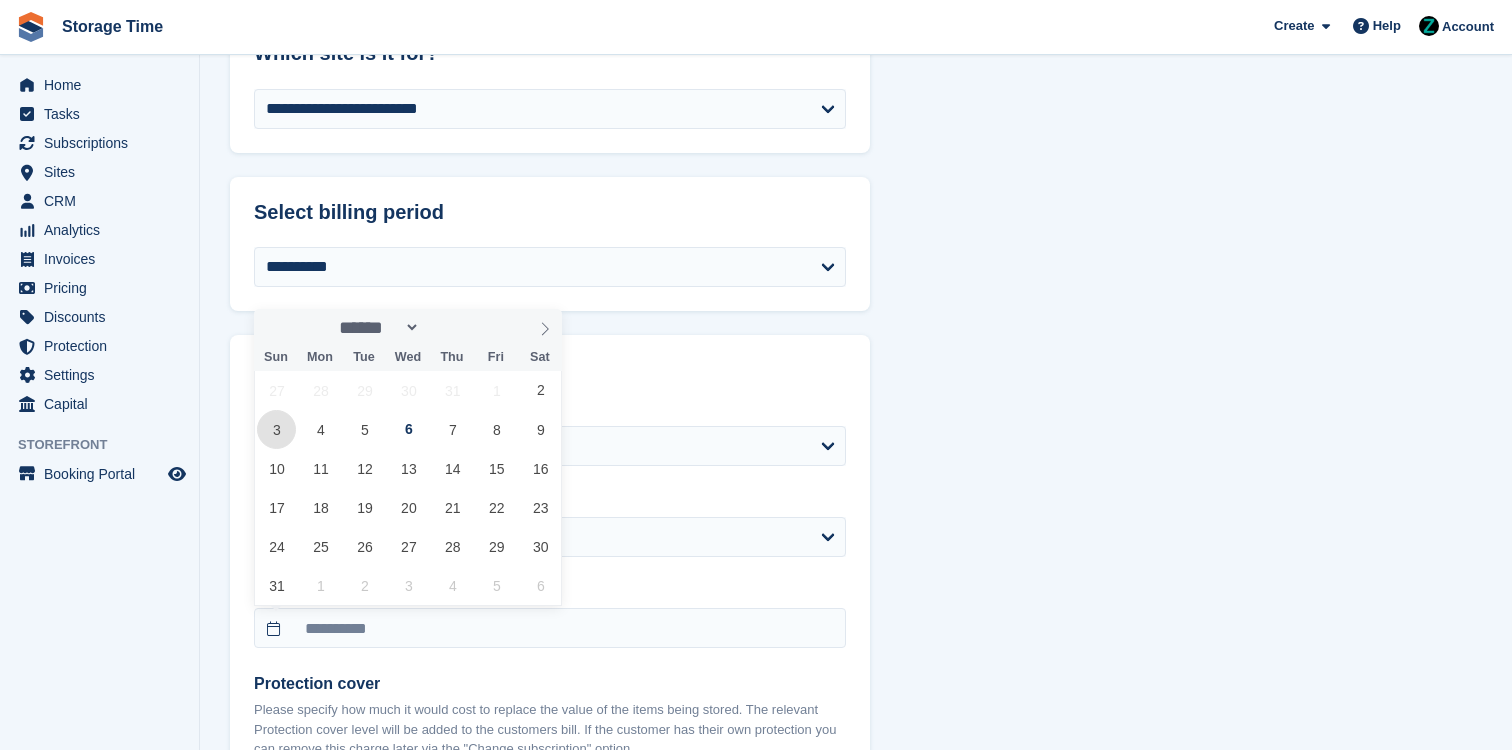 click on "3" at bounding box center [276, 429] 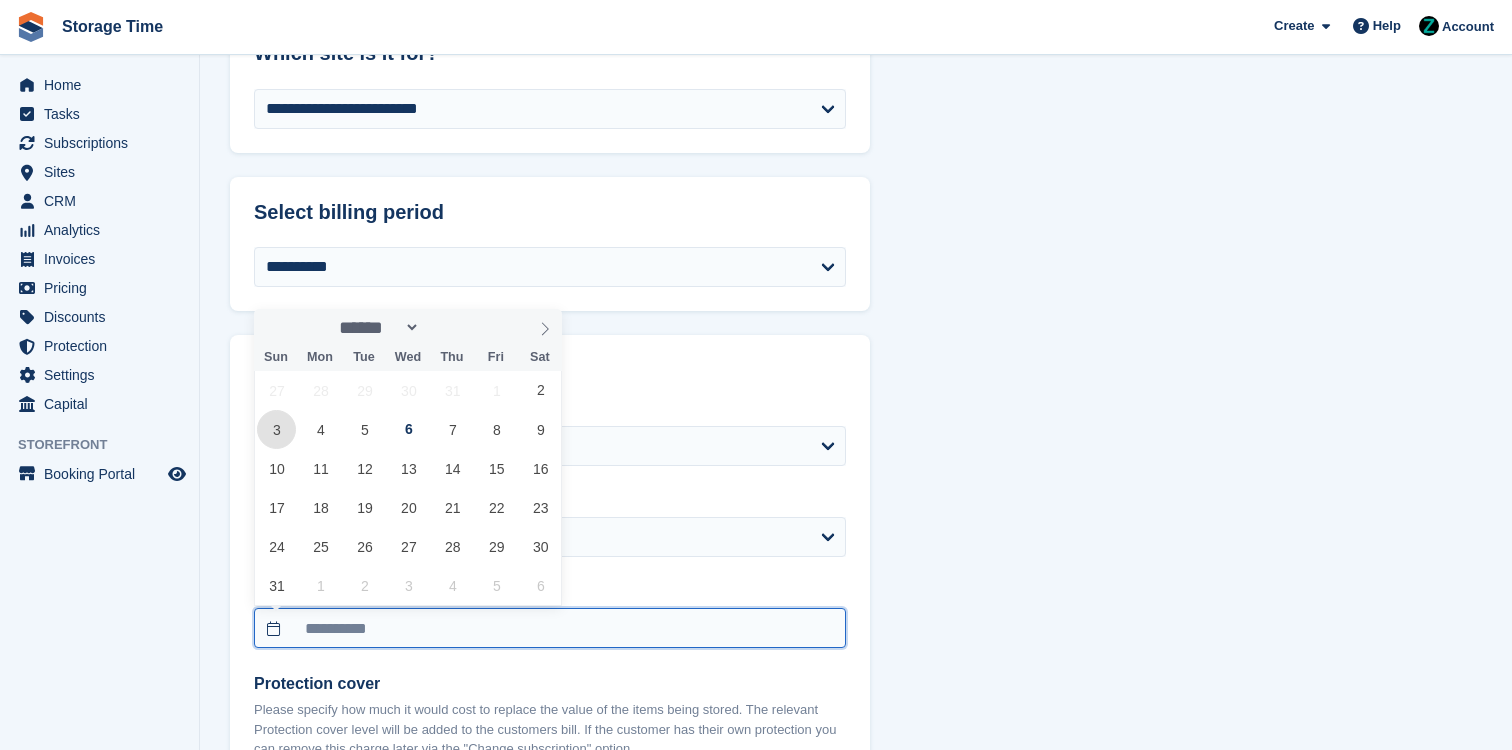 type on "**********" 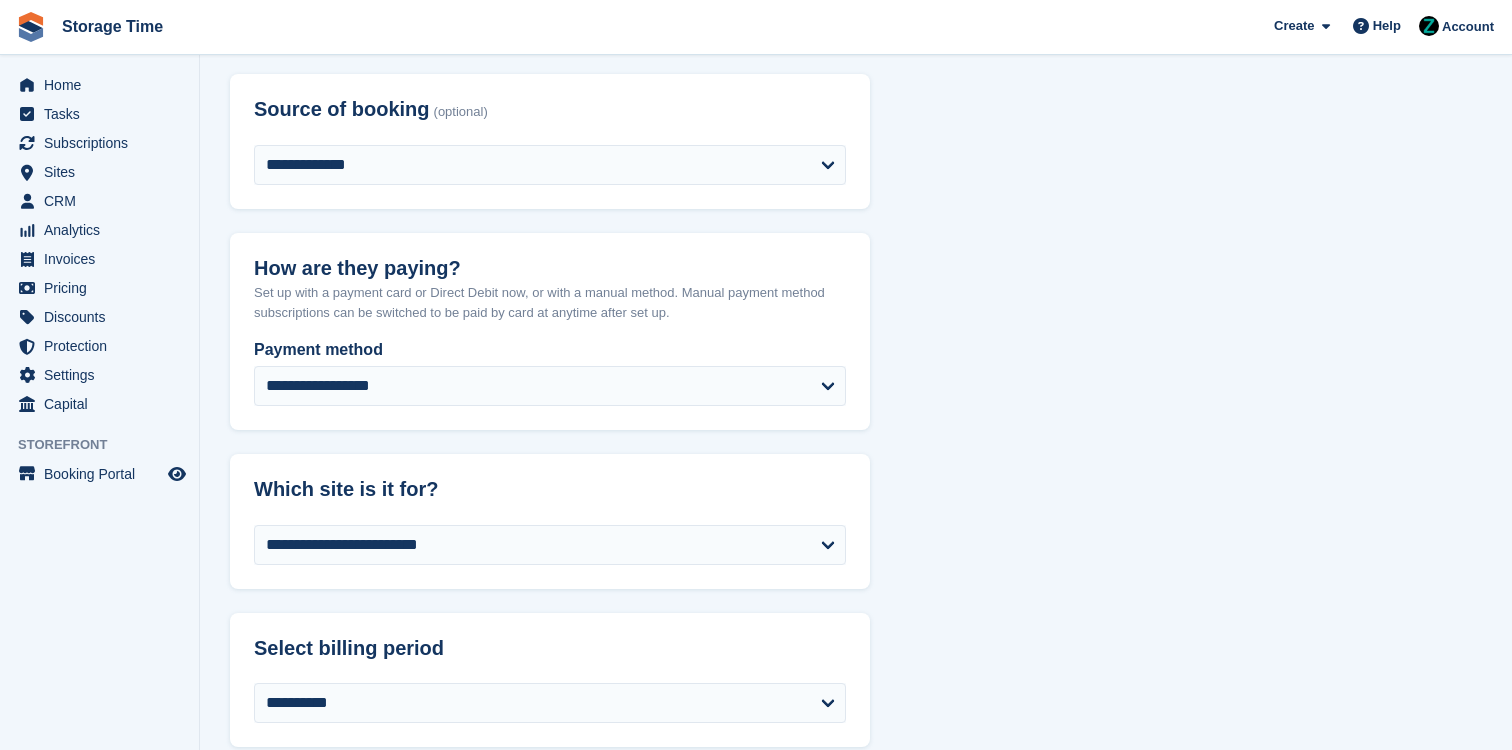 scroll, scrollTop: 909, scrollLeft: 0, axis: vertical 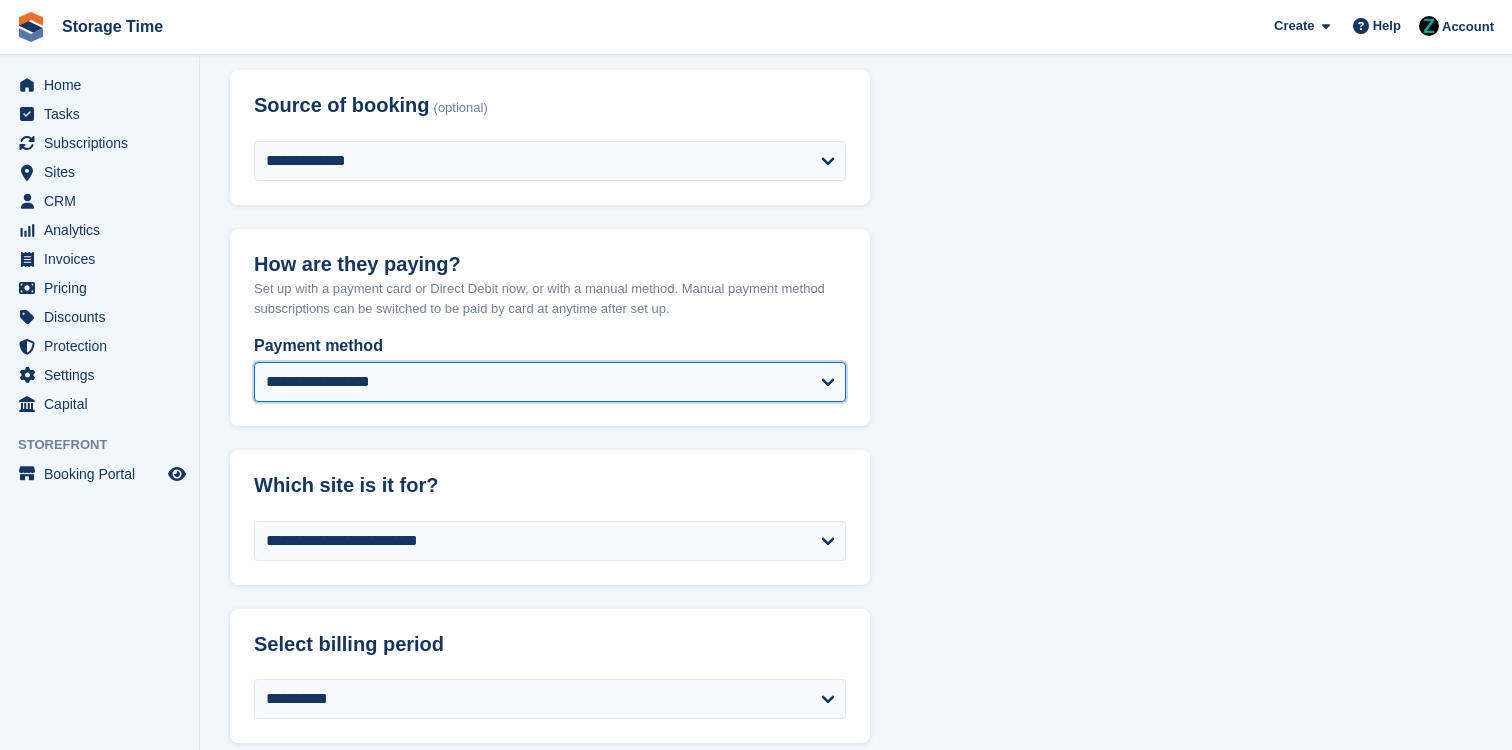 click on "**********" at bounding box center (550, 382) 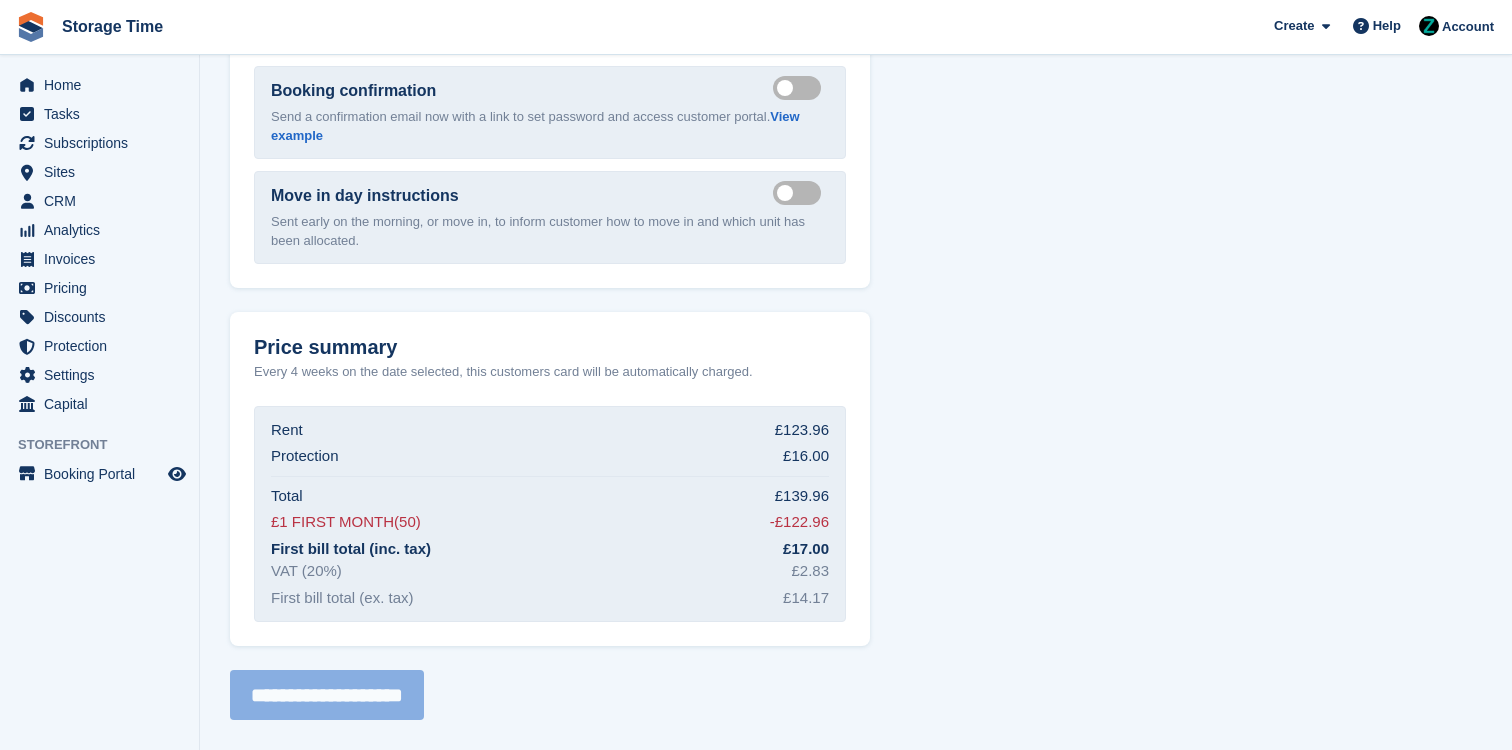 select on "****" 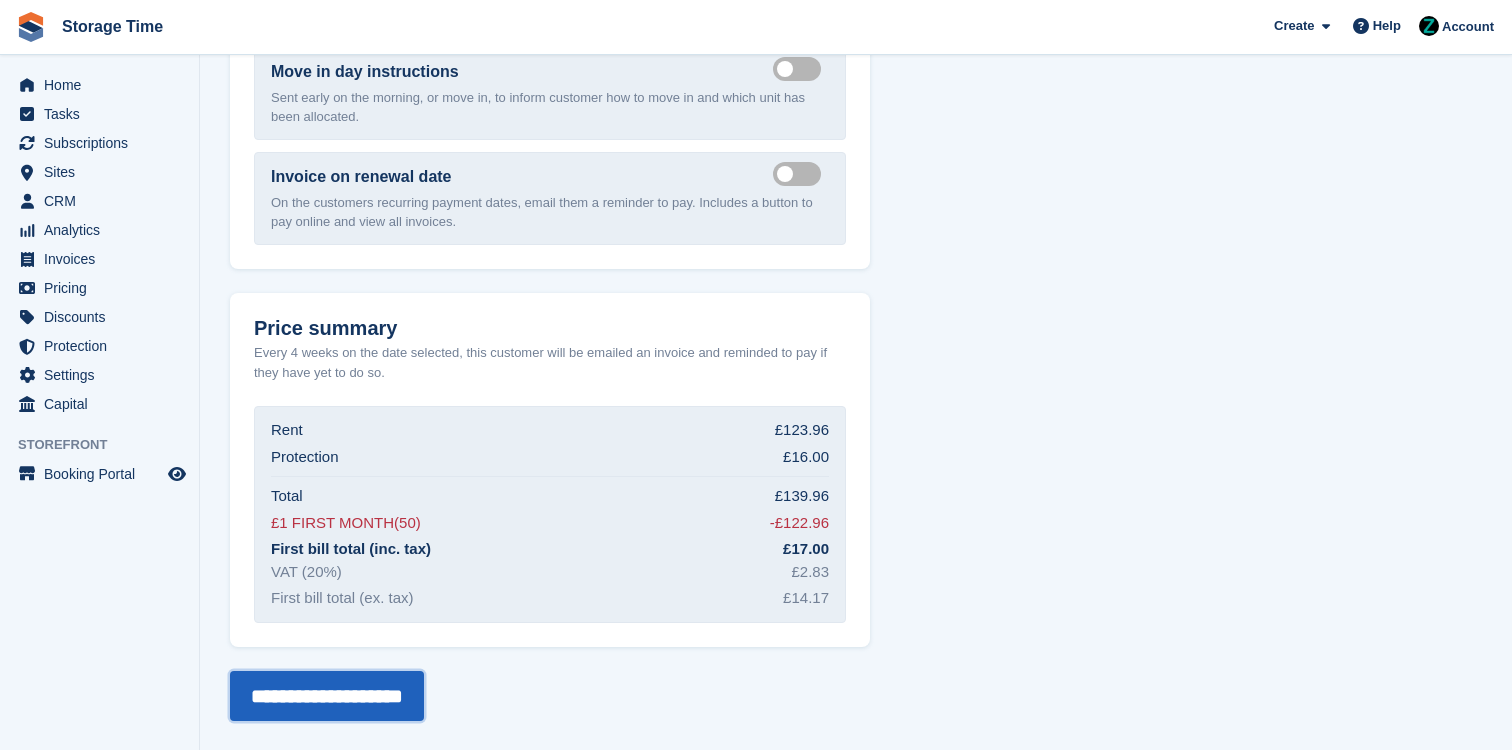 click on "**********" at bounding box center (327, 696) 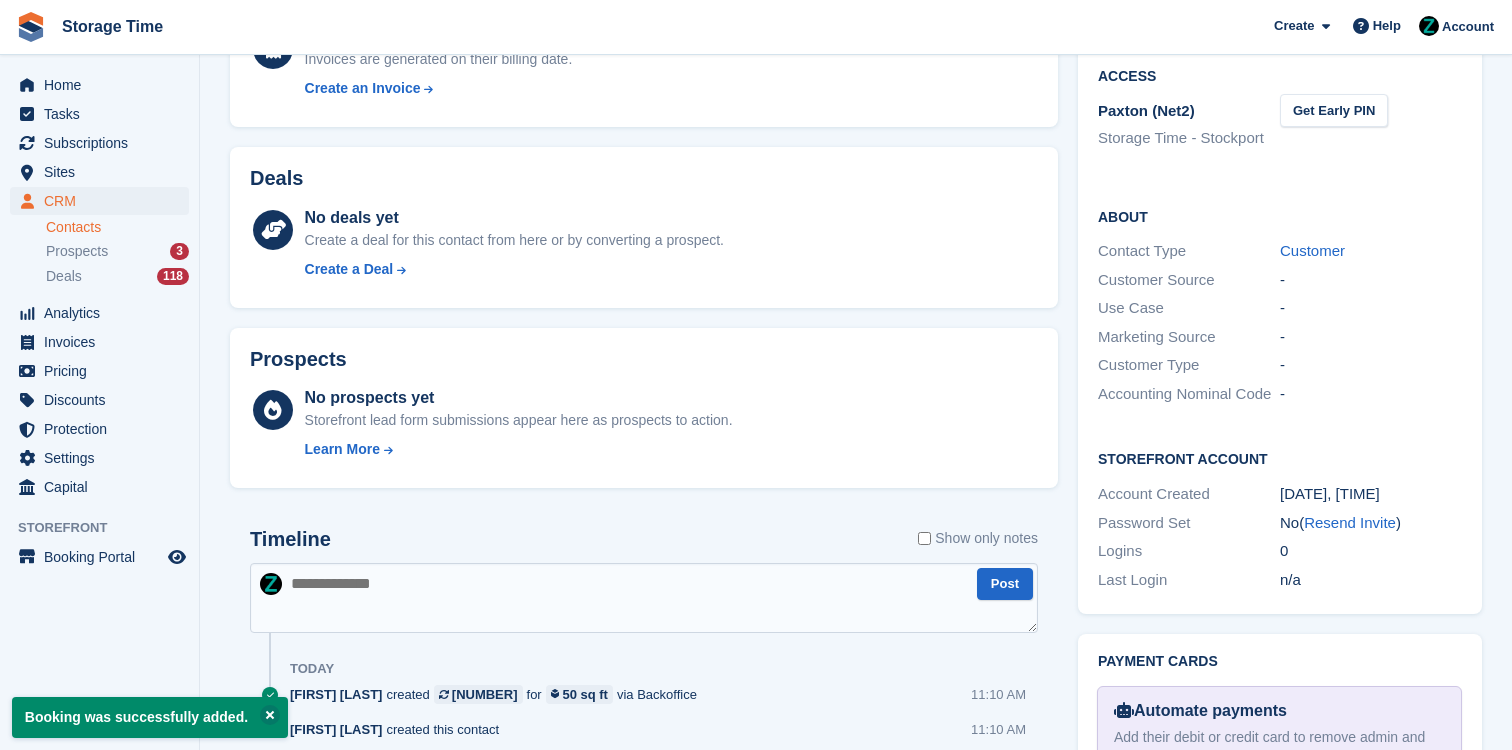 scroll, scrollTop: 645, scrollLeft: 0, axis: vertical 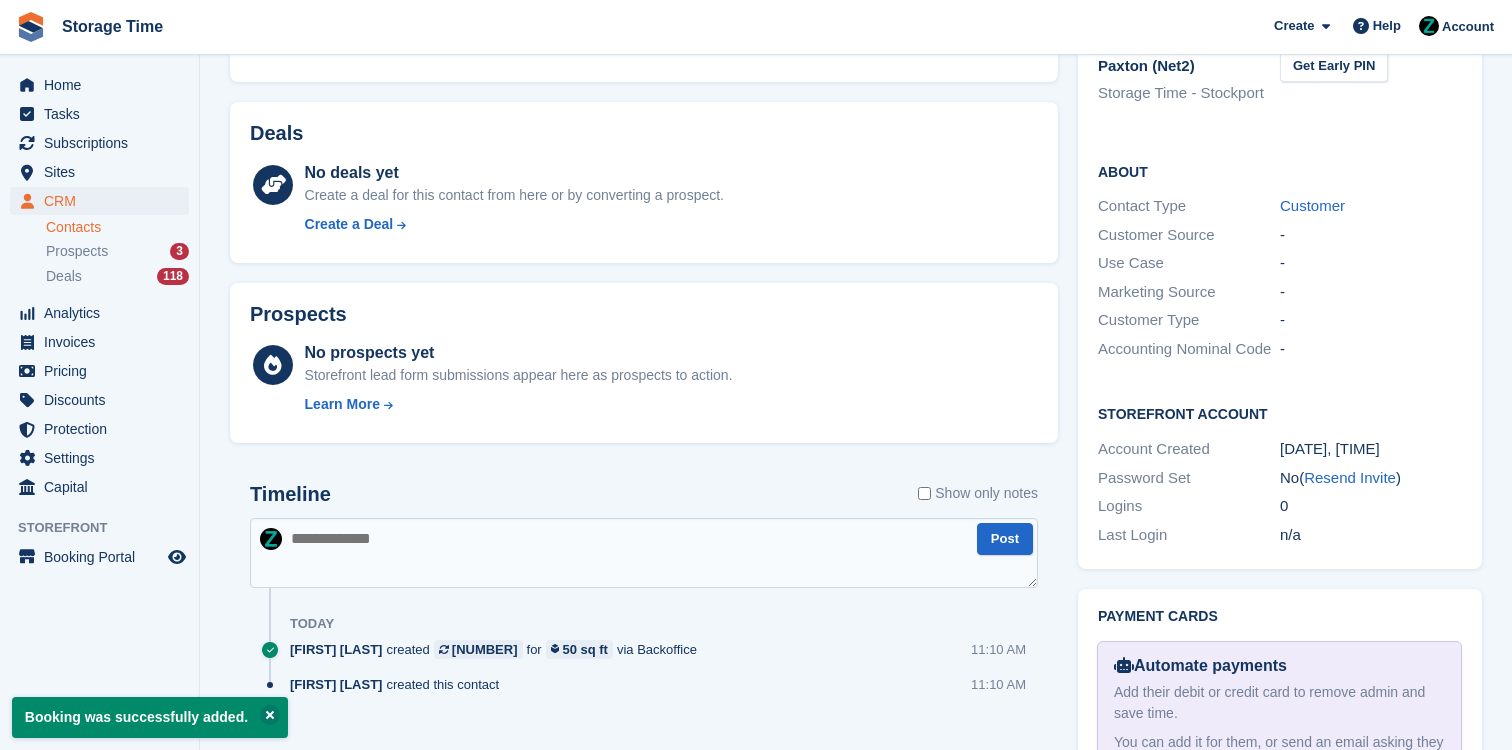click on "No
( Resend Invite )" at bounding box center [1371, 478] 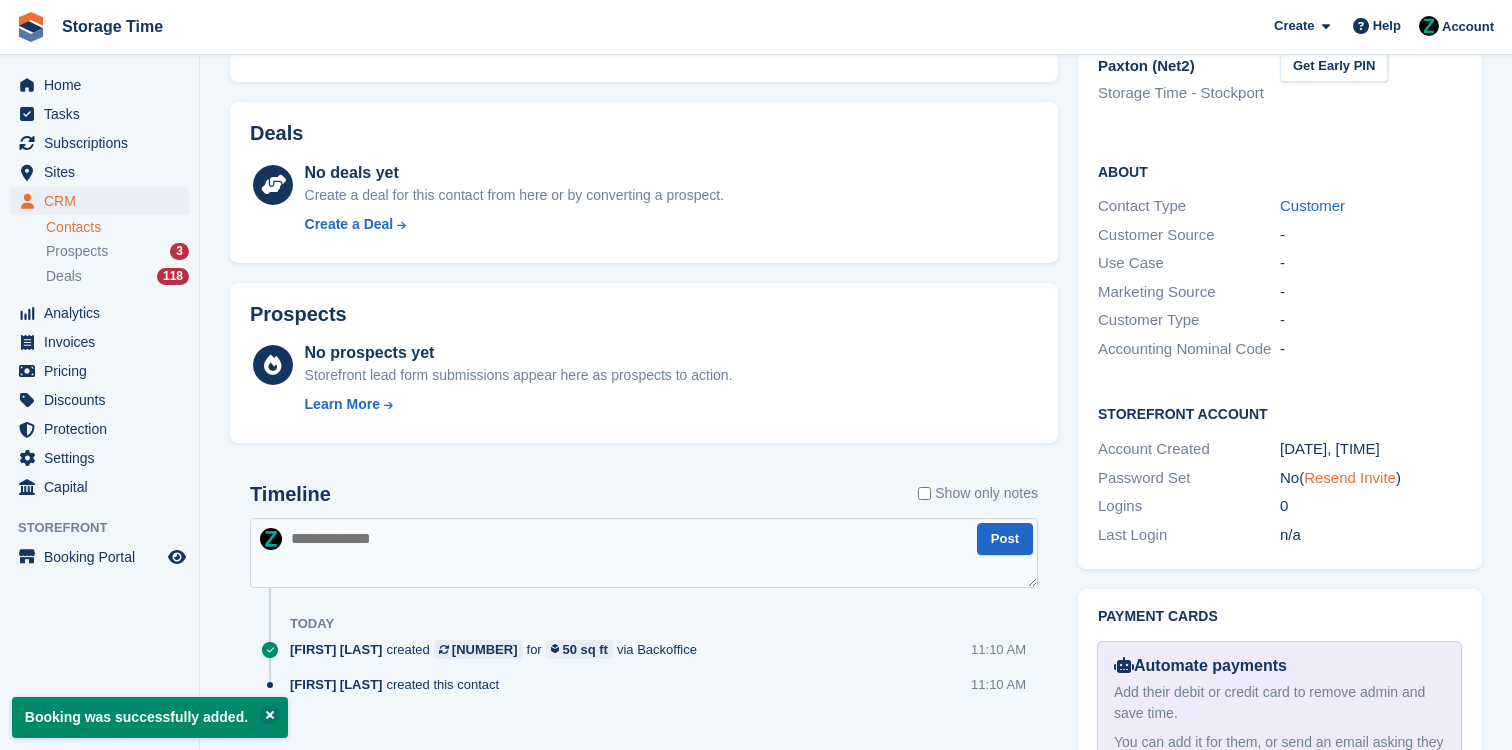 click on "Resend Invite" at bounding box center (1350, 477) 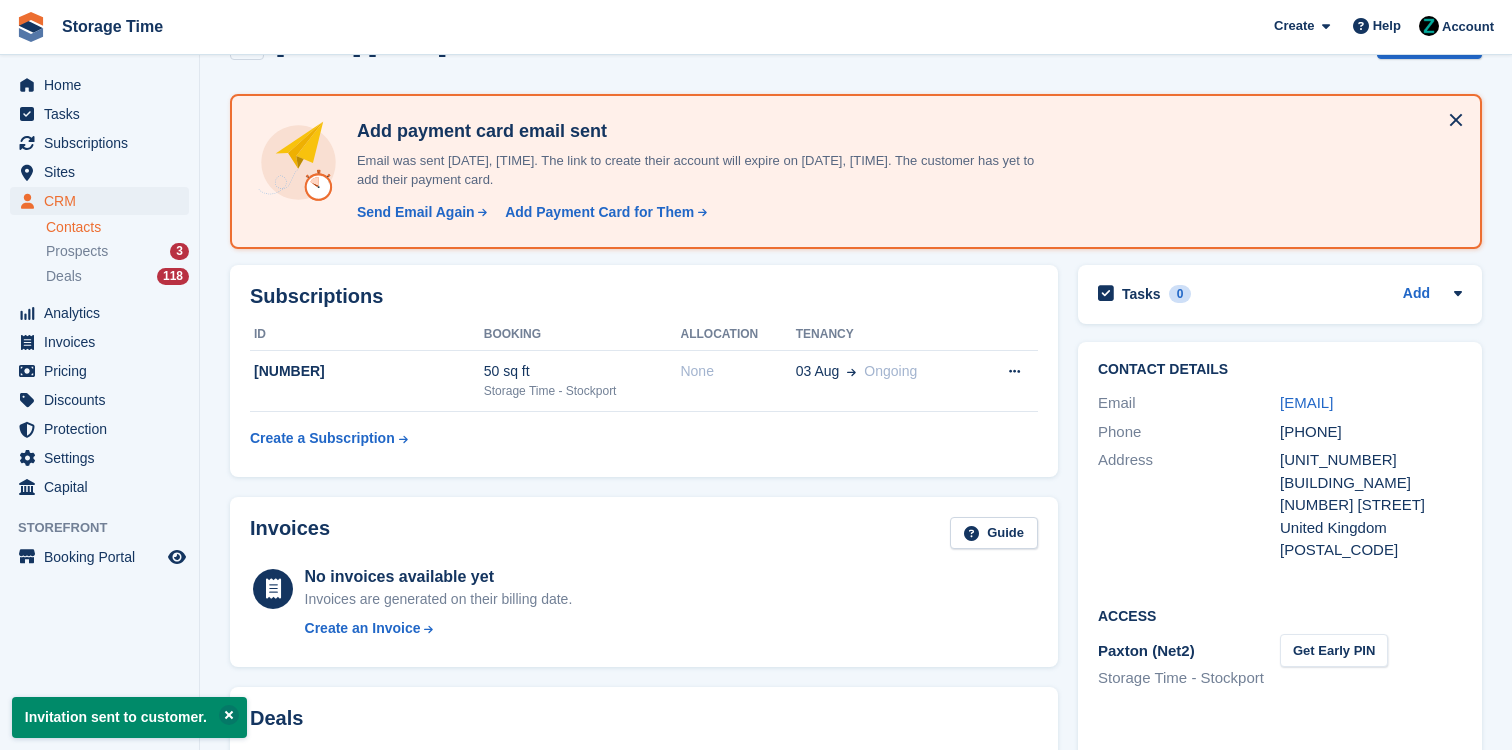scroll, scrollTop: 0, scrollLeft: 0, axis: both 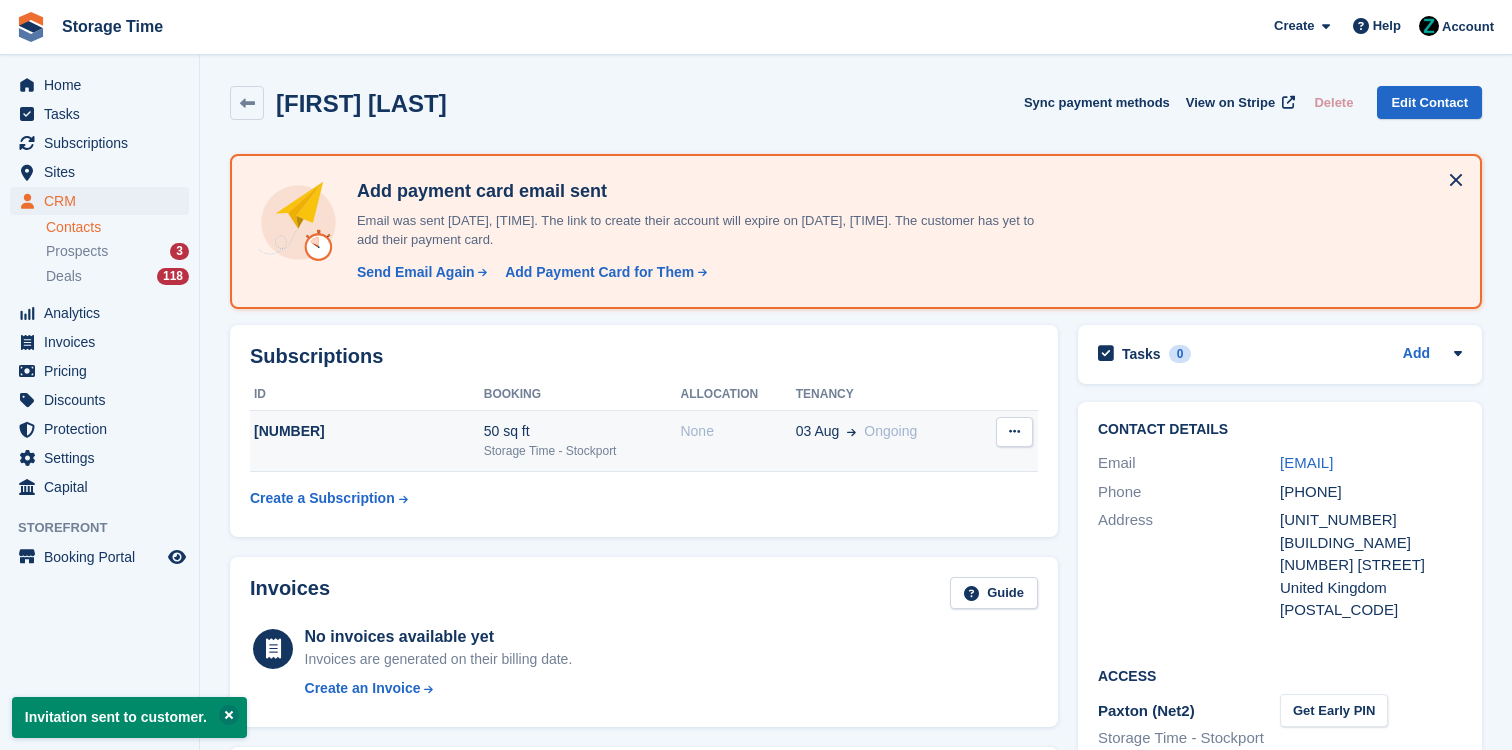 click on "None" at bounding box center (737, 441) 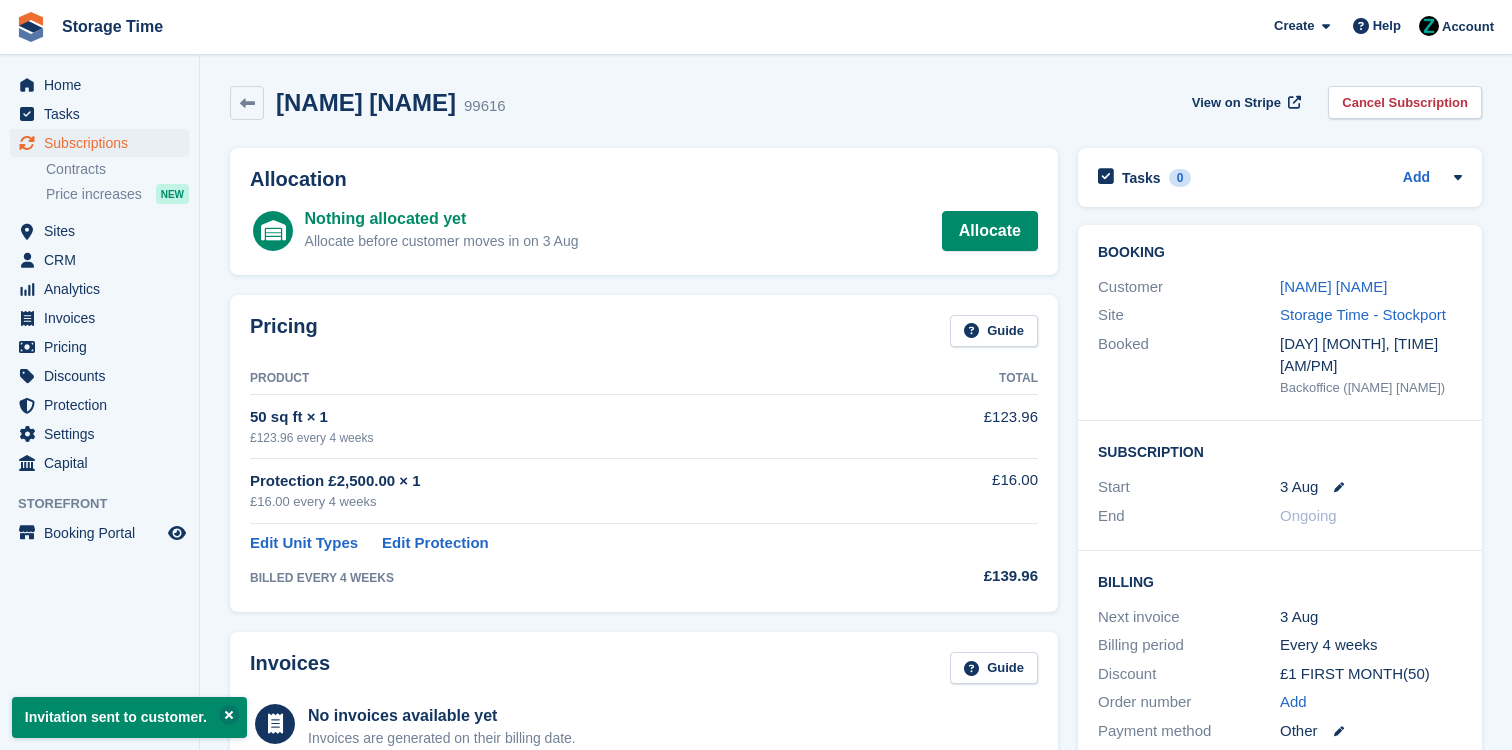 scroll, scrollTop: 0, scrollLeft: 0, axis: both 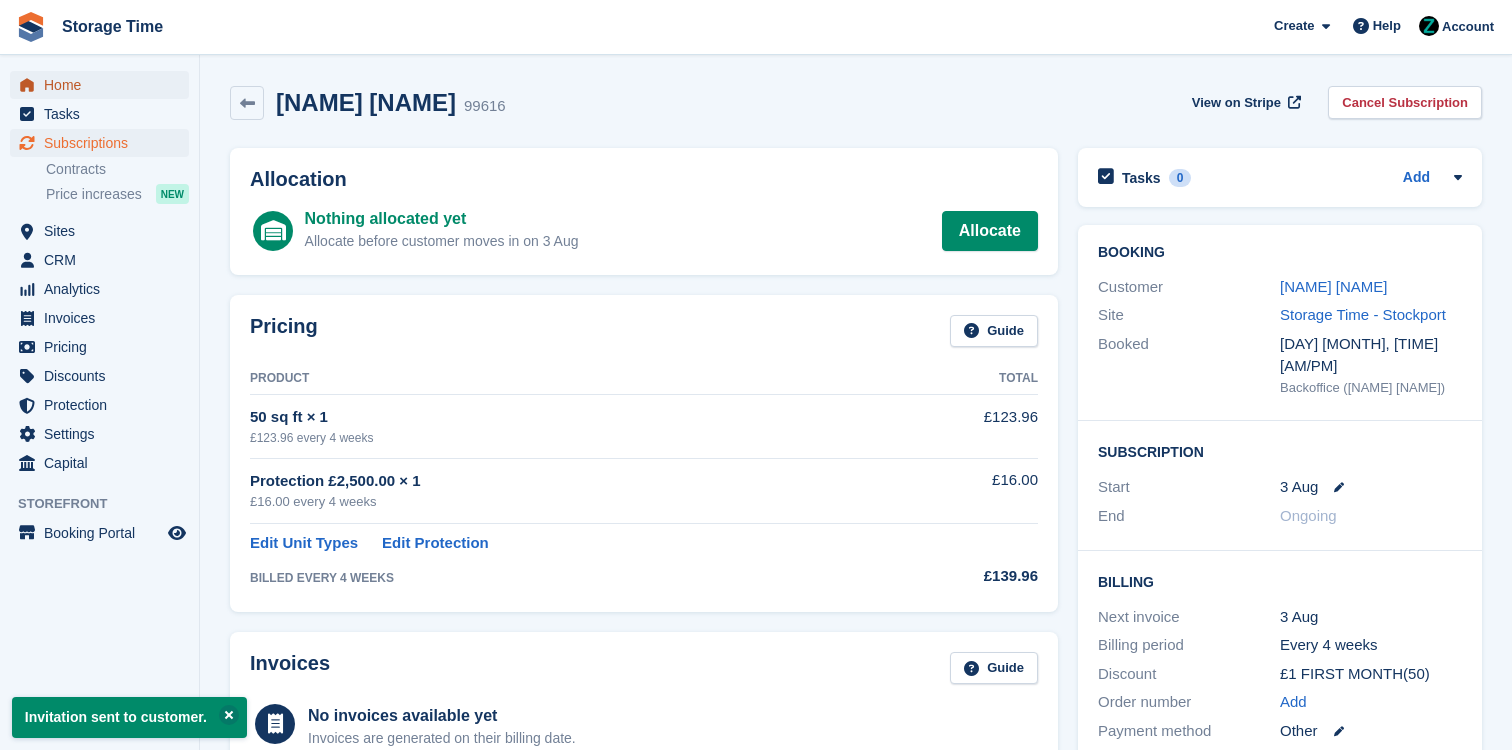 click on "Home" at bounding box center [104, 85] 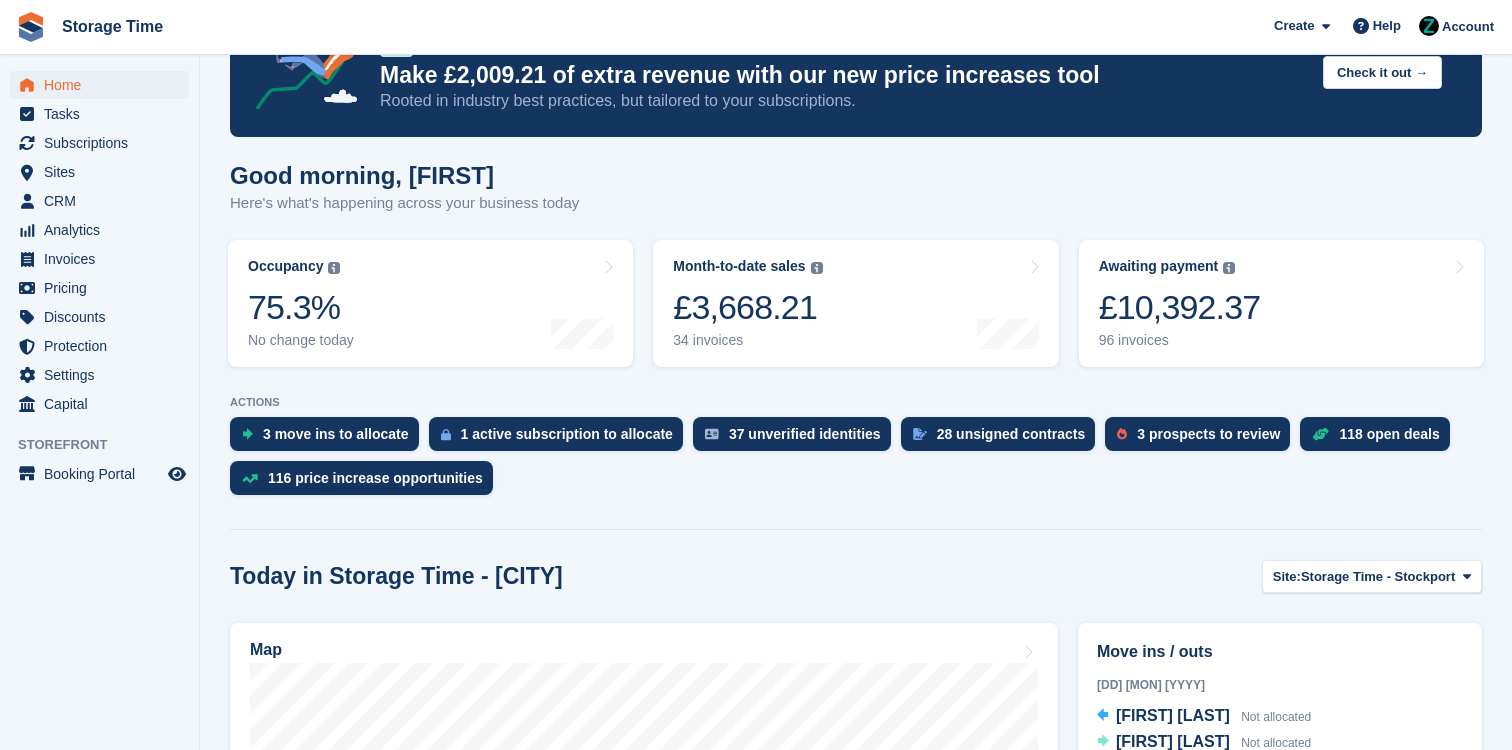 scroll, scrollTop: 139, scrollLeft: 0, axis: vertical 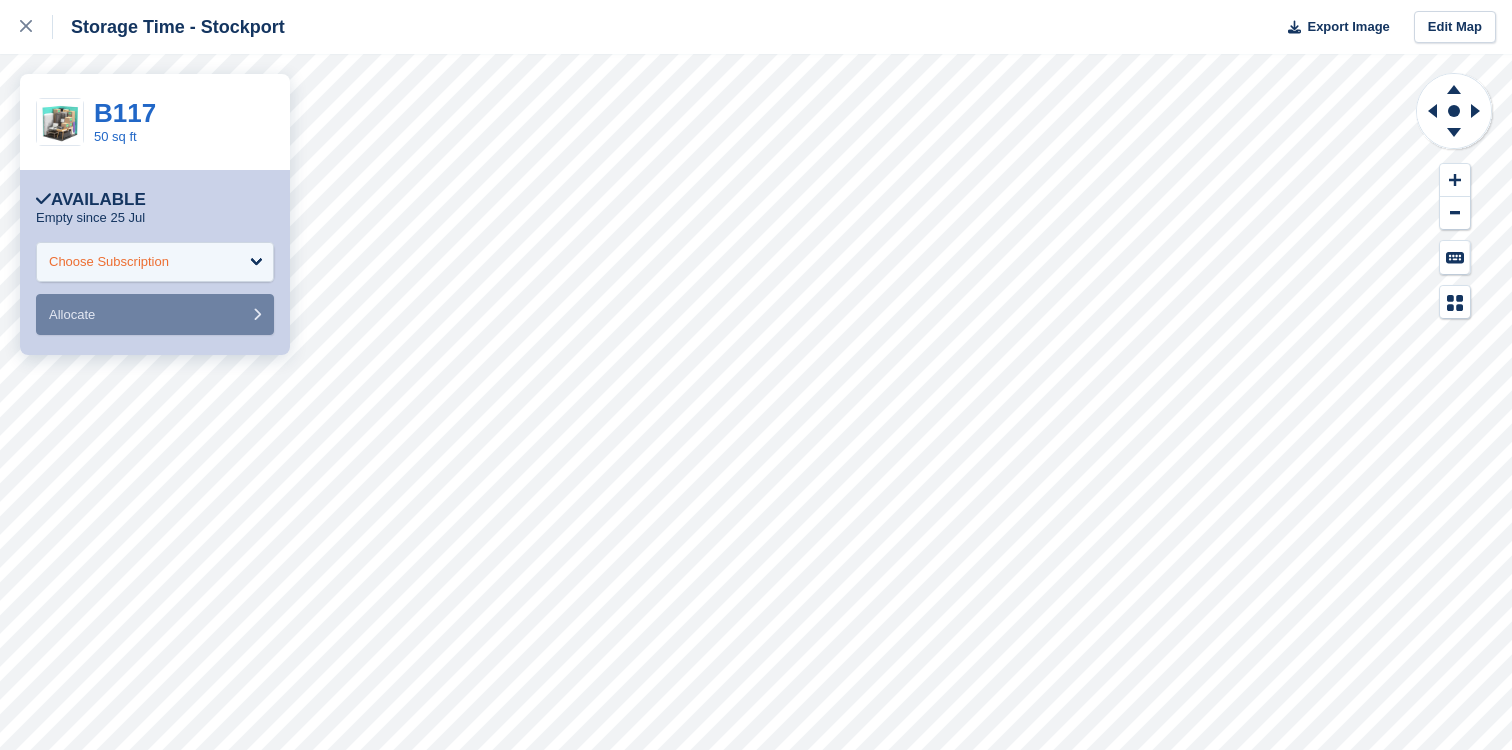 click on "Choose Subscription" at bounding box center [109, 262] 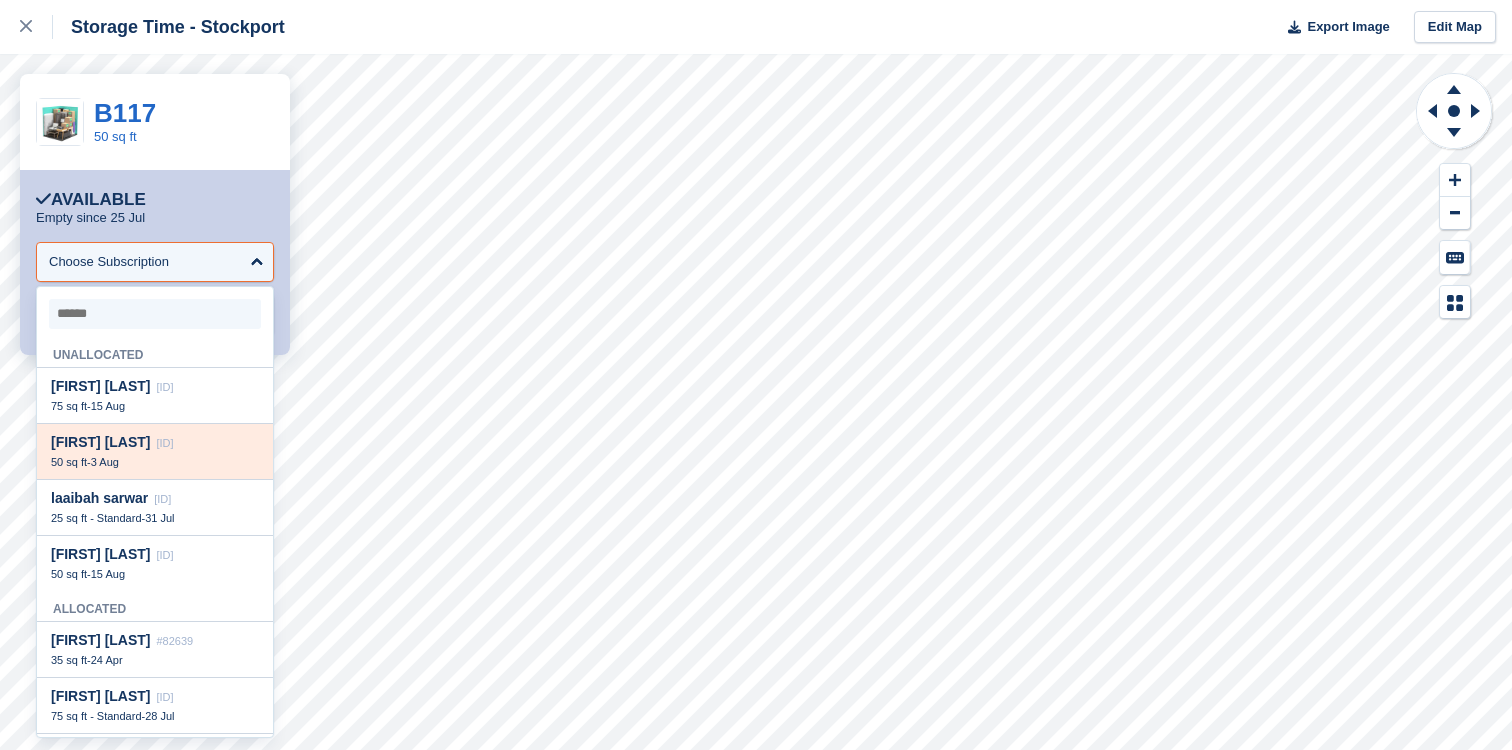 click on "50 sq ft  -   3 Aug" at bounding box center (155, 462) 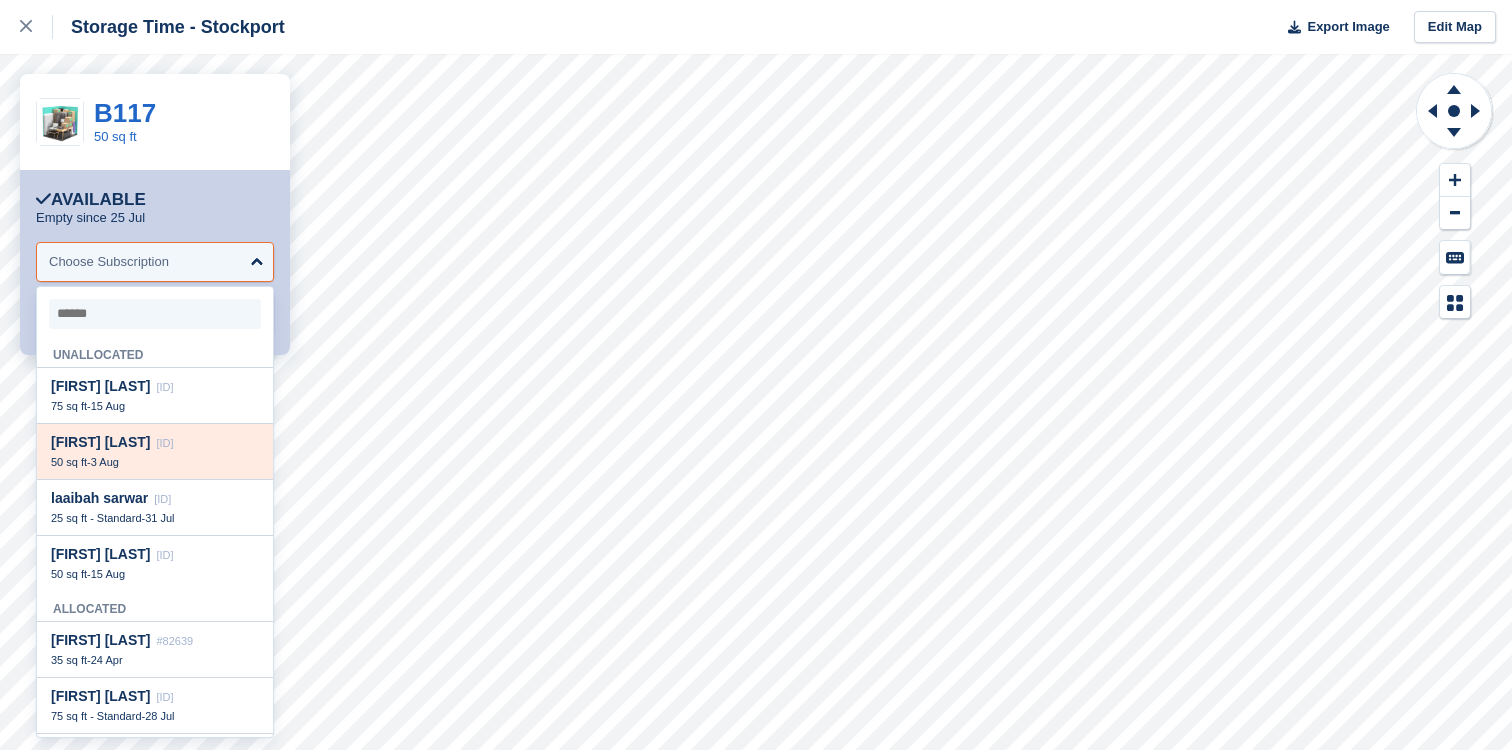 select on "*****" 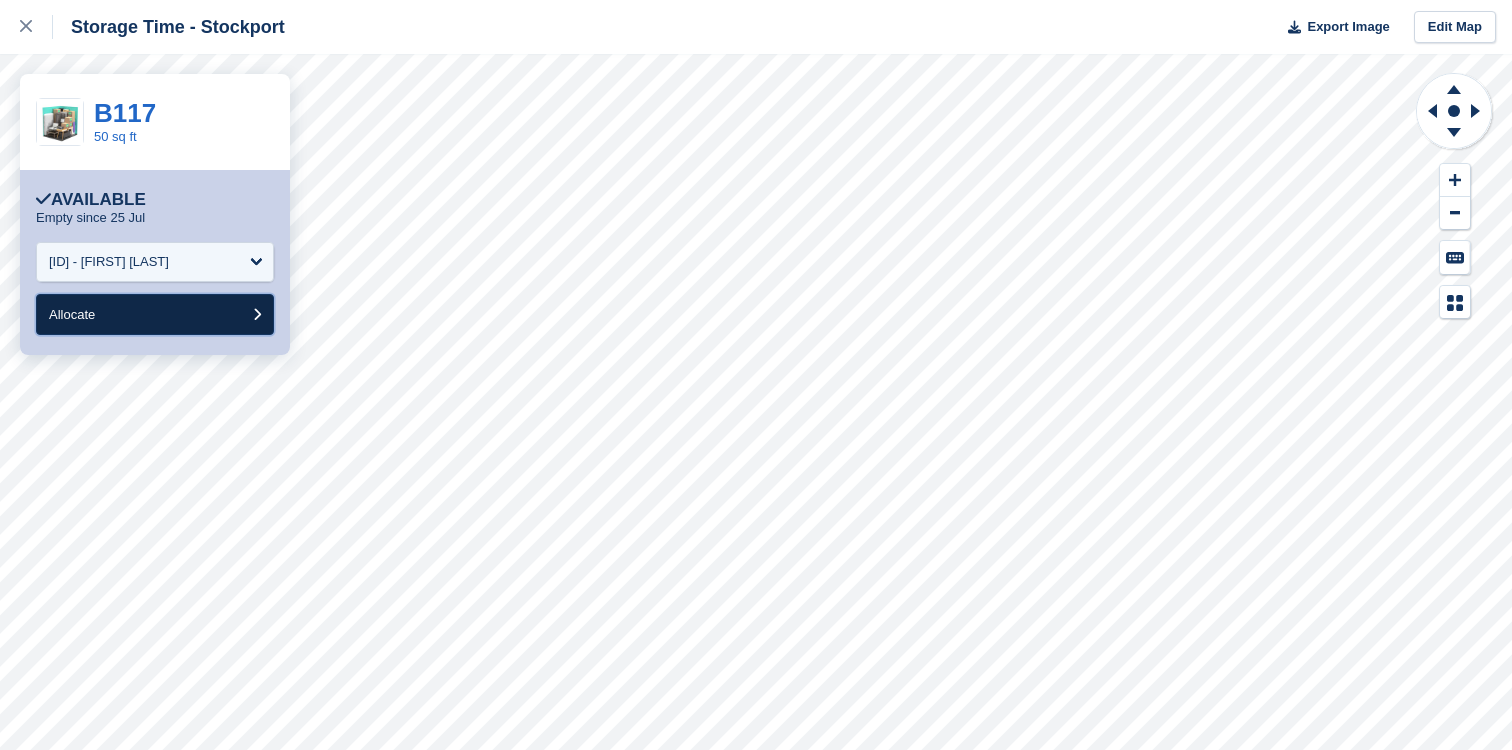 click on "Allocate" at bounding box center (155, 314) 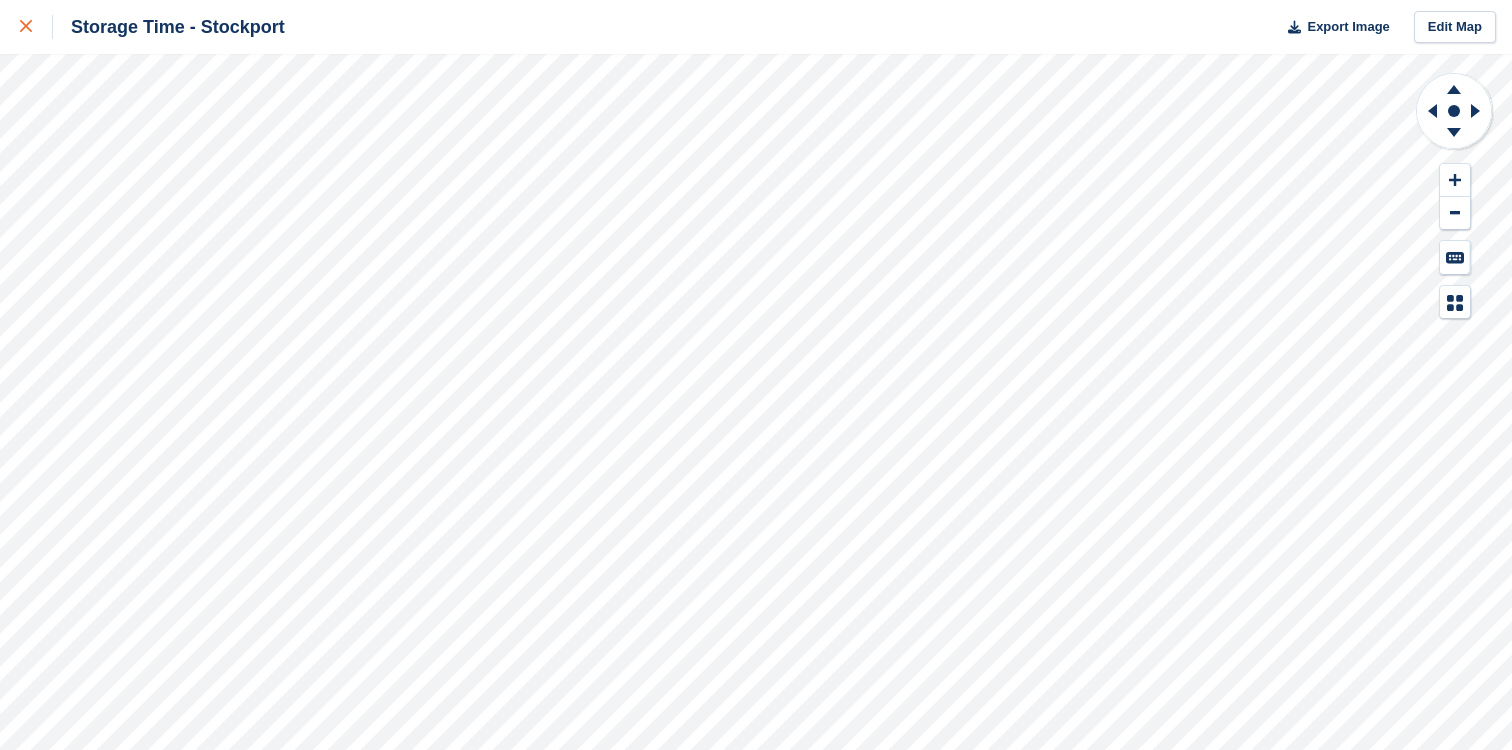 click 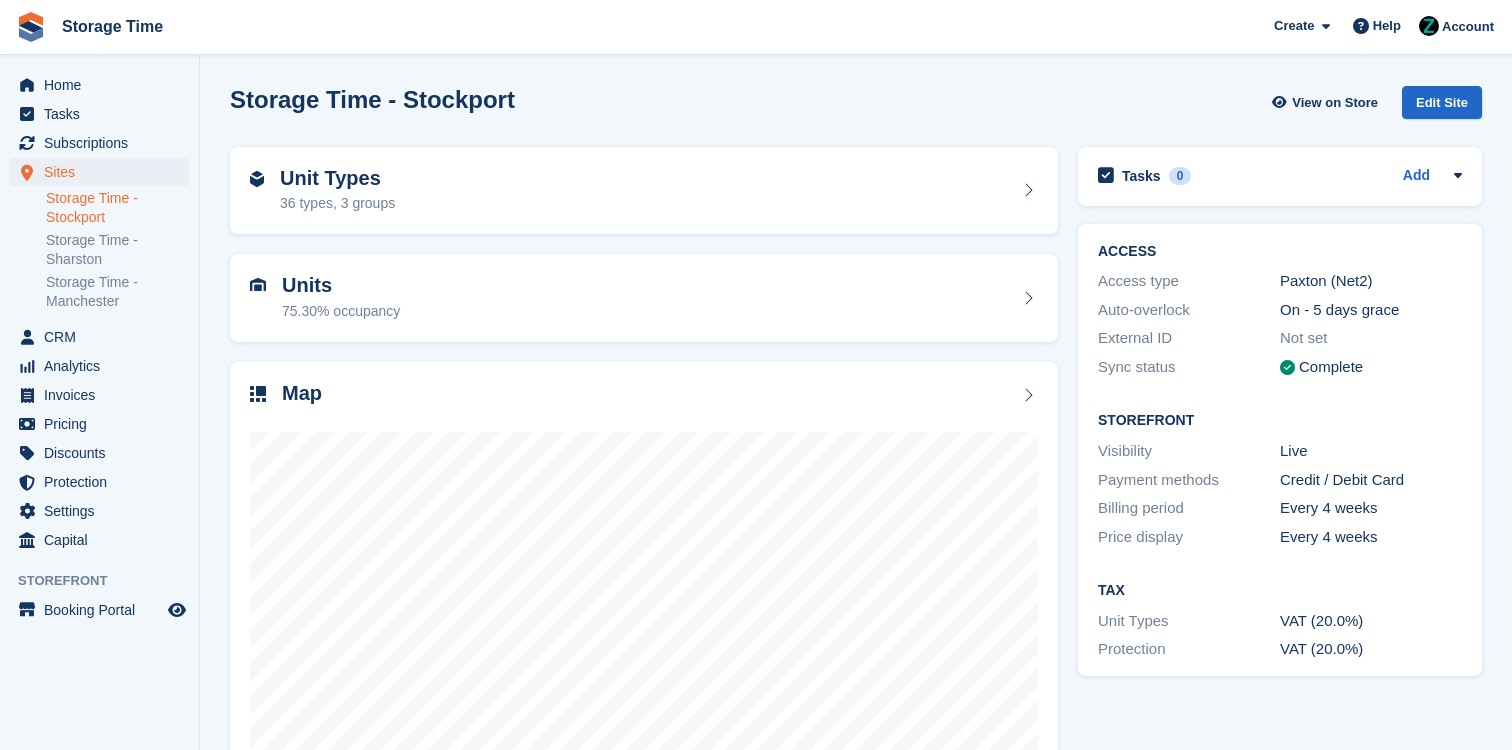 scroll, scrollTop: 0, scrollLeft: 0, axis: both 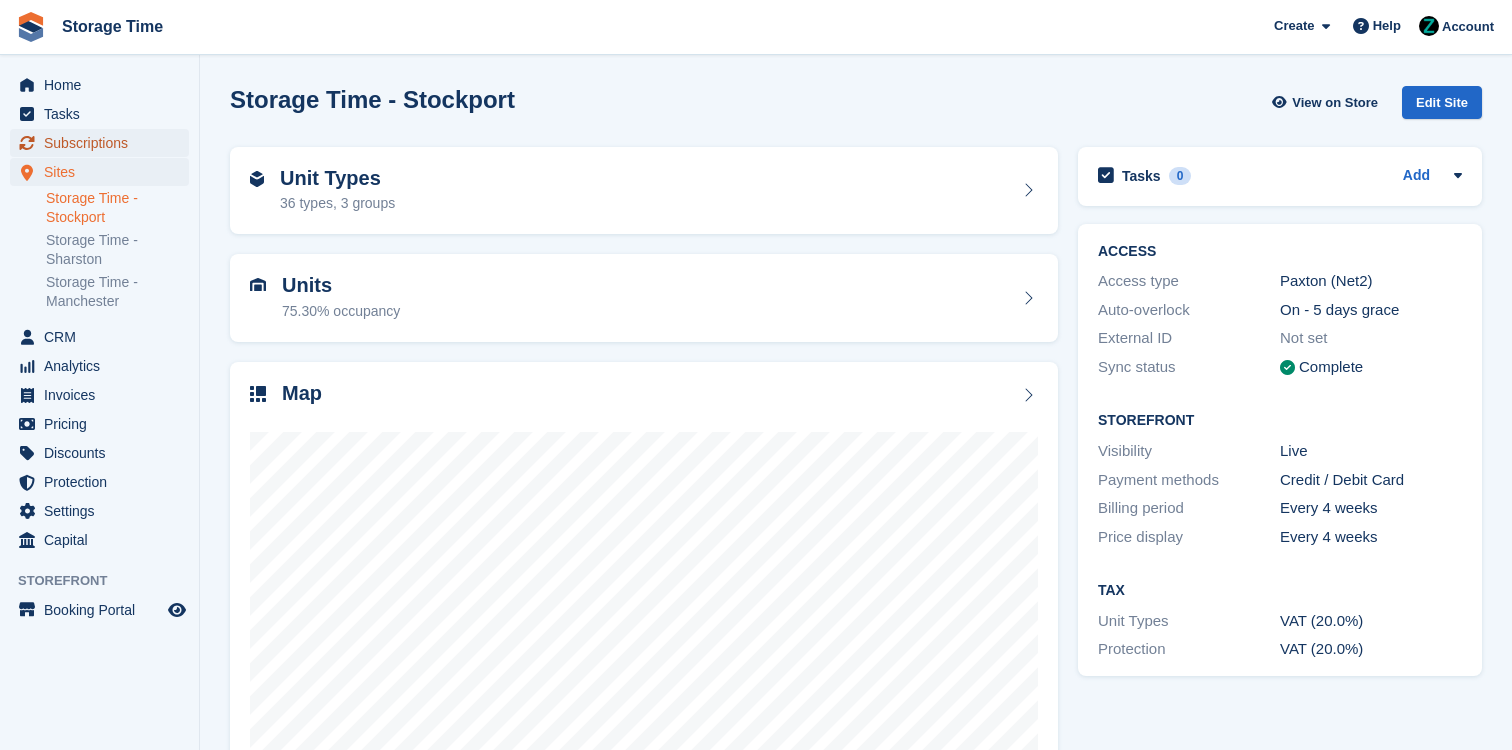 click on "Subscriptions" at bounding box center (104, 143) 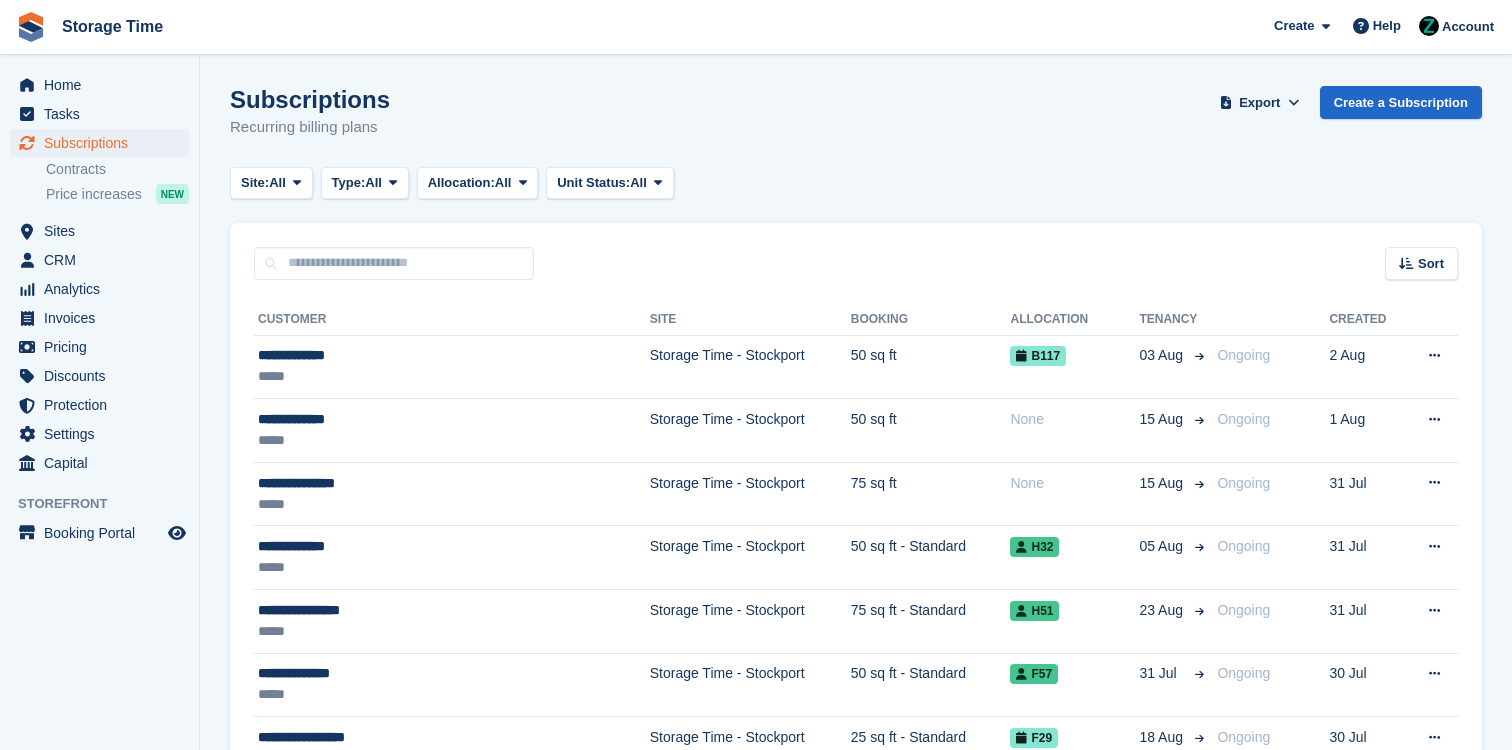 scroll, scrollTop: 0, scrollLeft: 0, axis: both 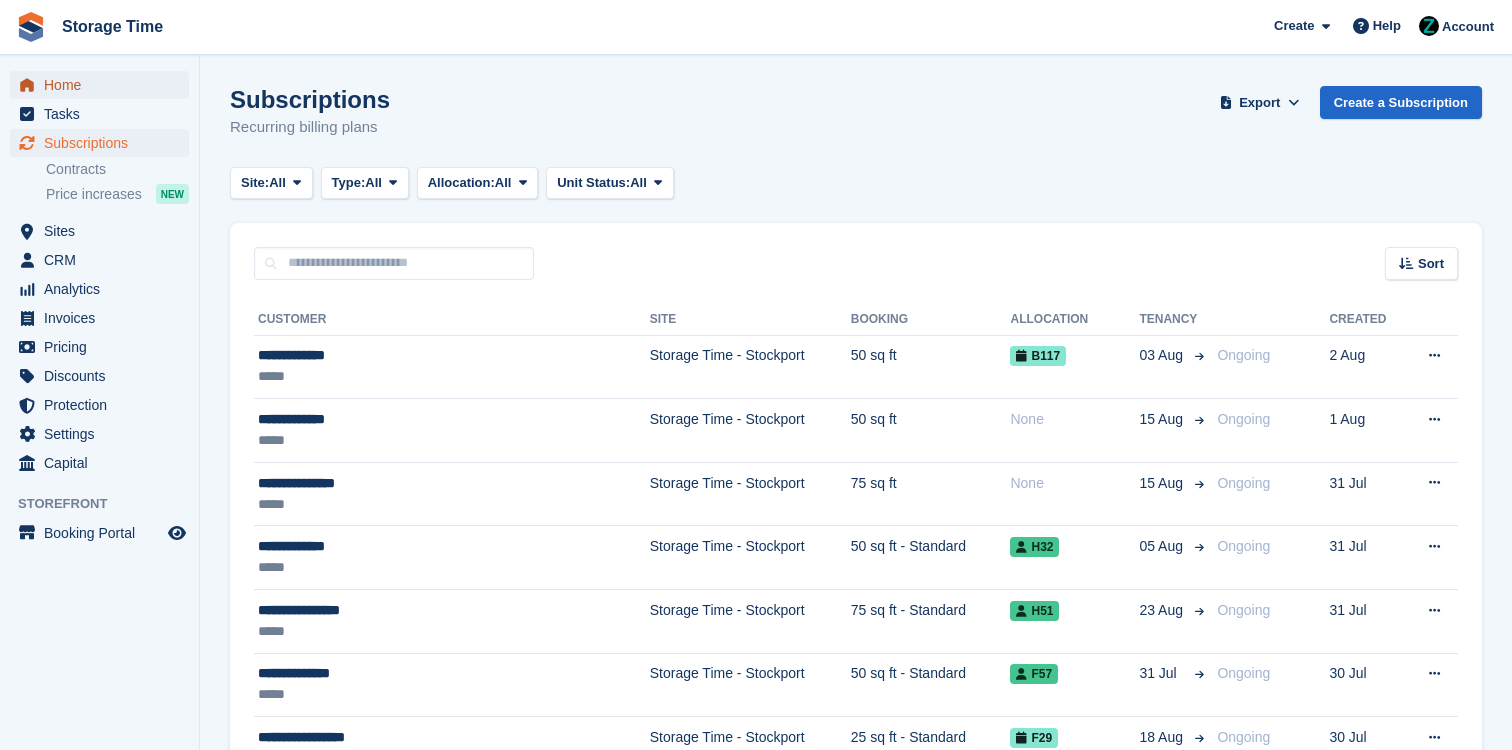 click on "Home" at bounding box center (104, 85) 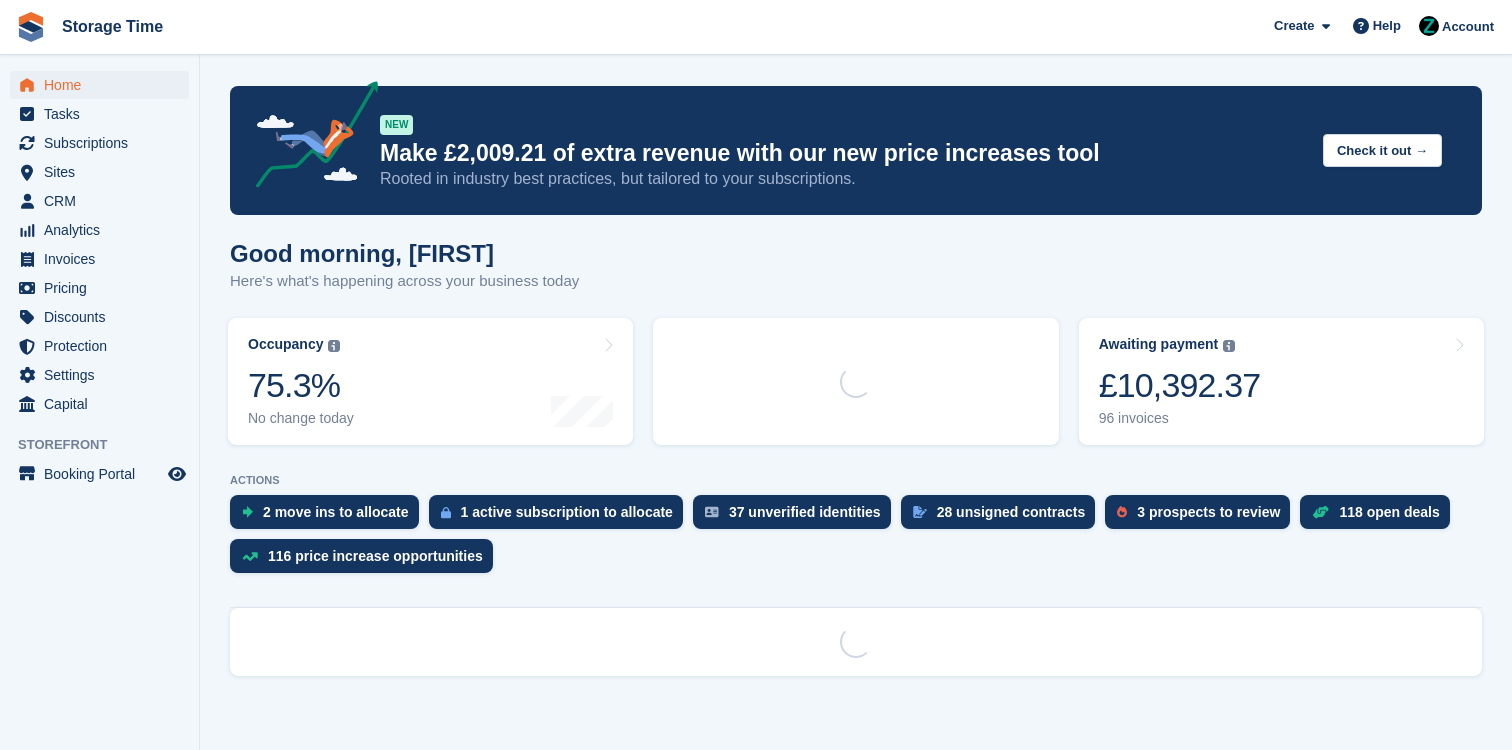 scroll, scrollTop: 0, scrollLeft: 0, axis: both 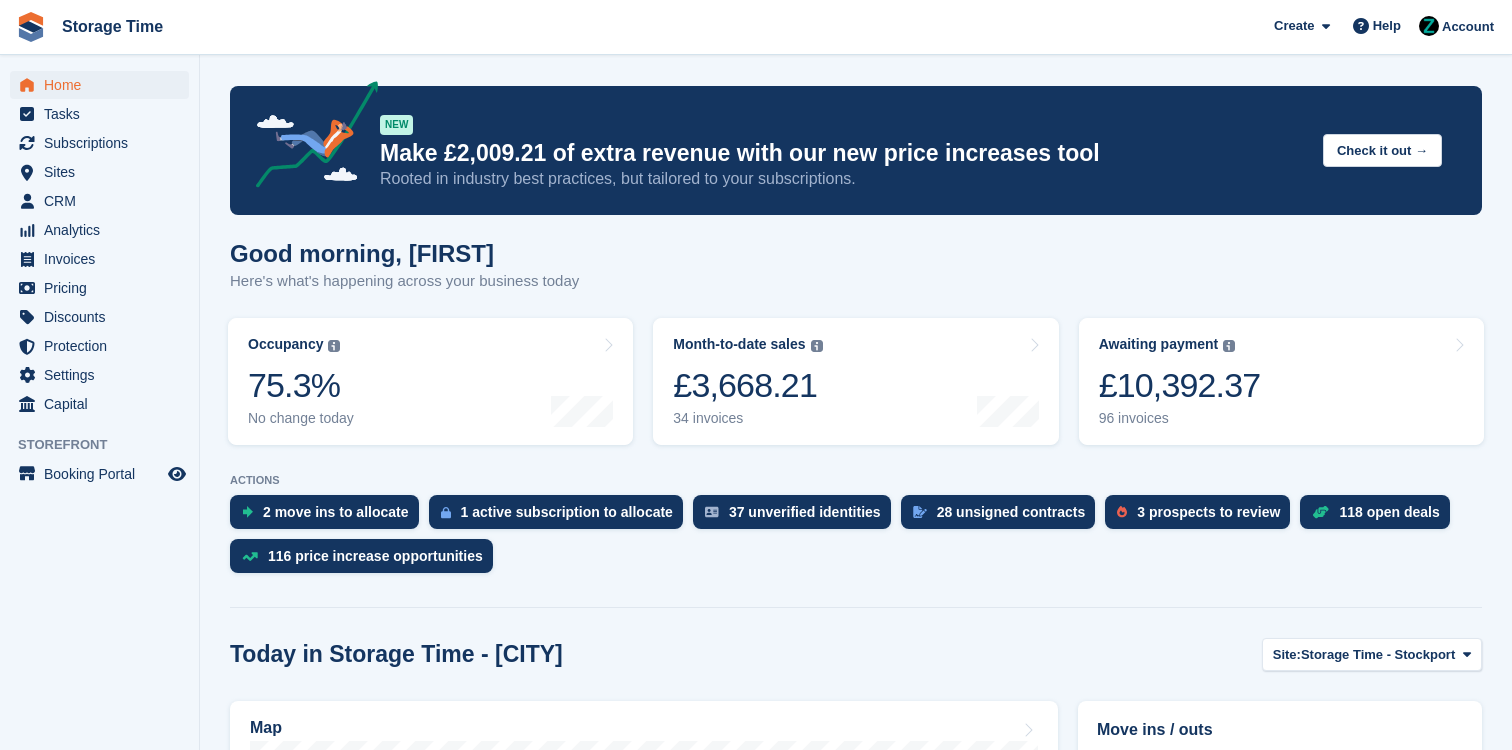 click on "28
unsigned contracts" at bounding box center (1003, 517) 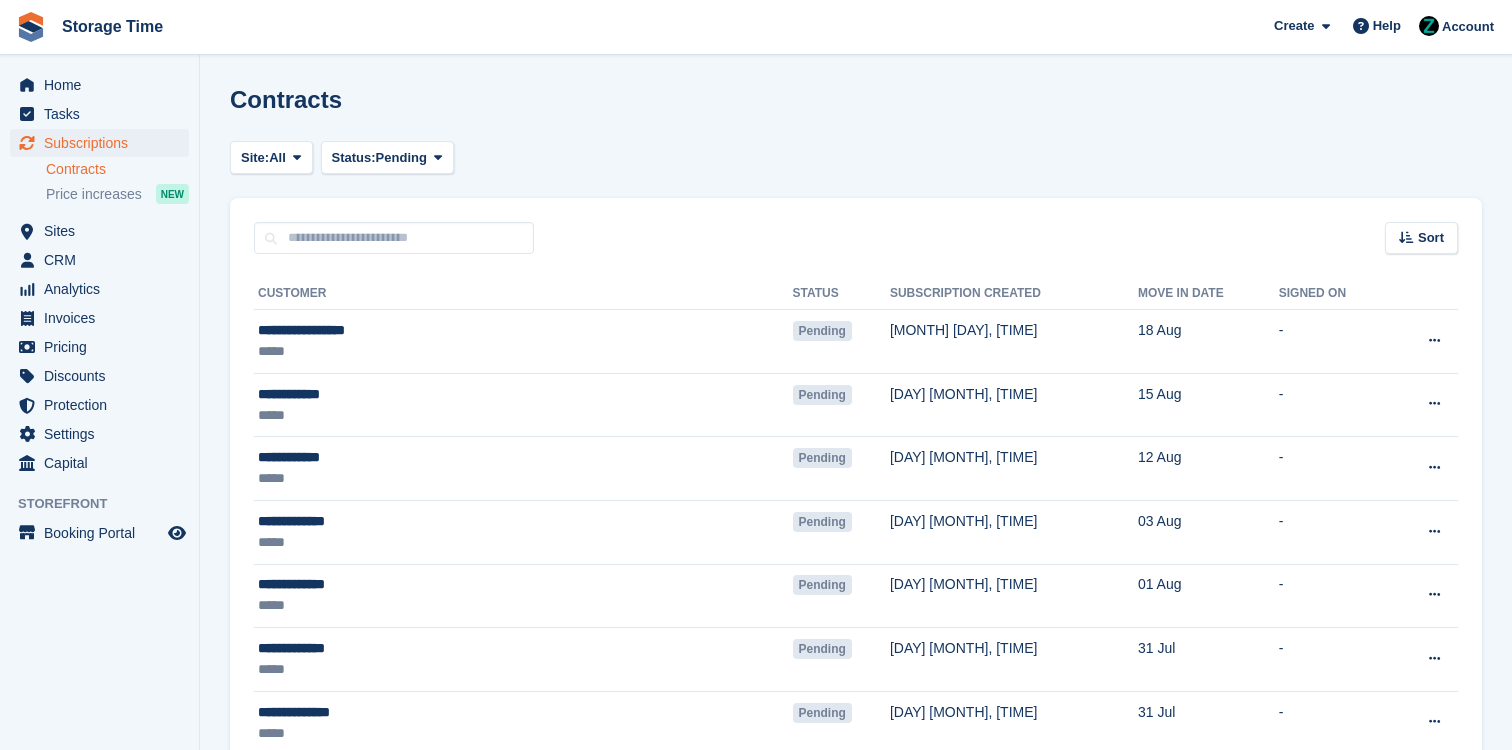scroll, scrollTop: 0, scrollLeft: 0, axis: both 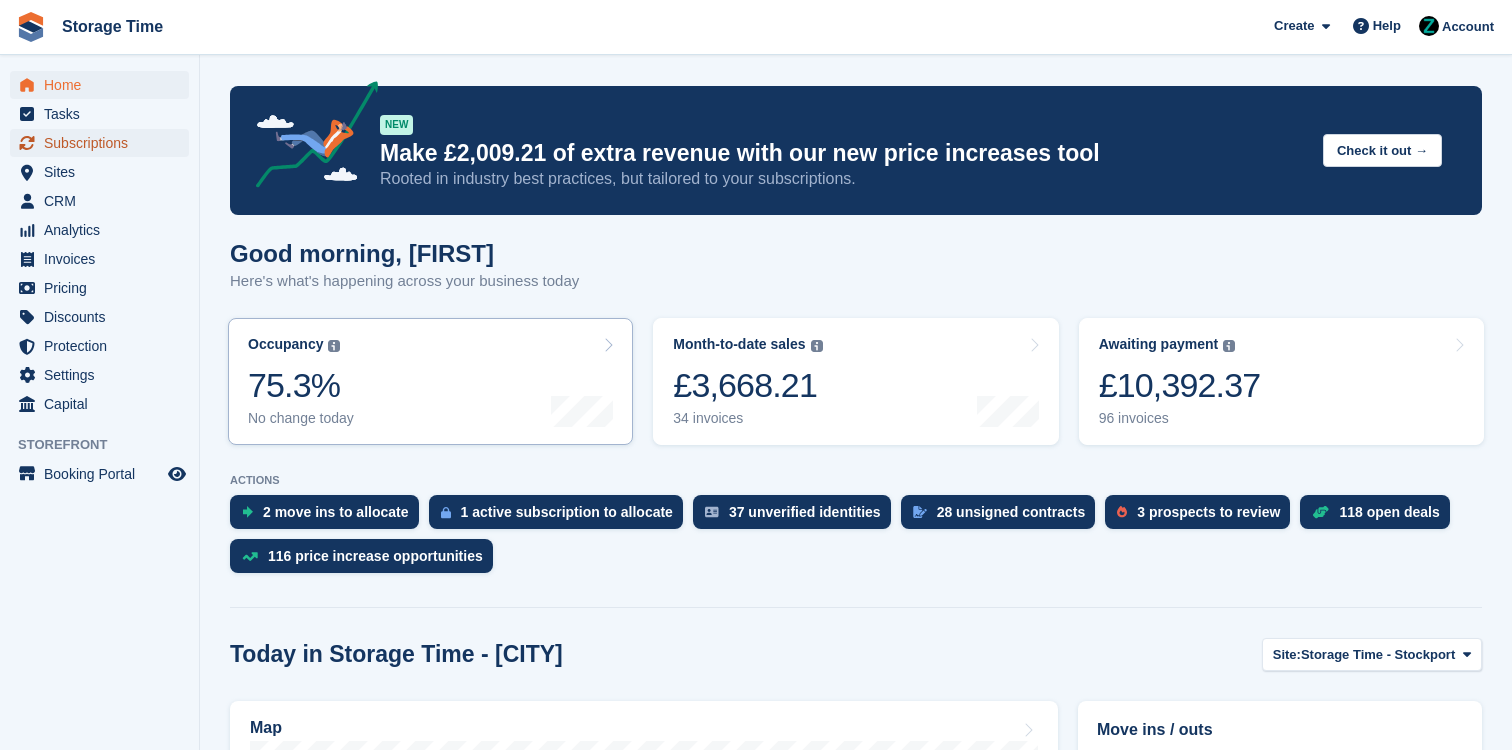 click on "Subscriptions" at bounding box center [99, 143] 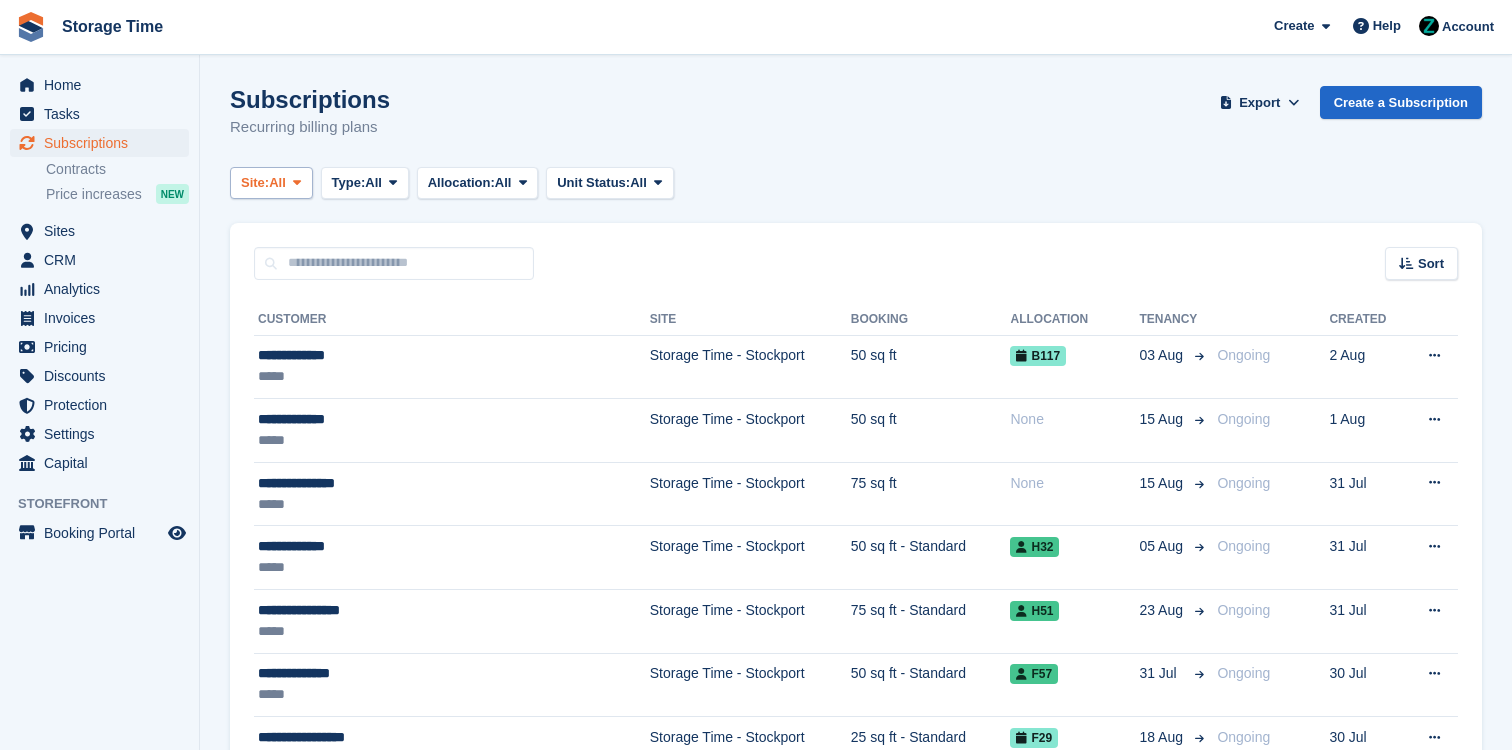 scroll, scrollTop: 0, scrollLeft: 0, axis: both 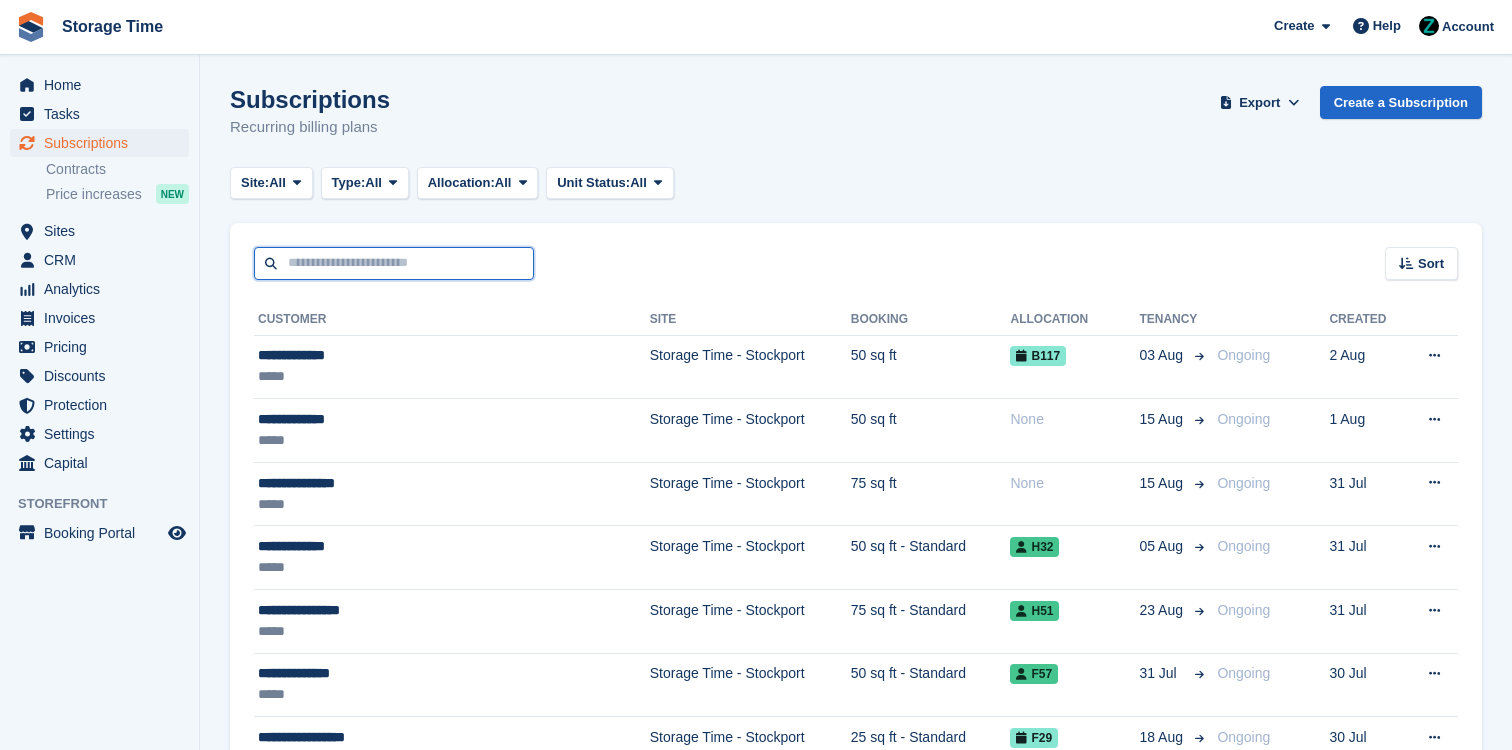 click at bounding box center [394, 263] 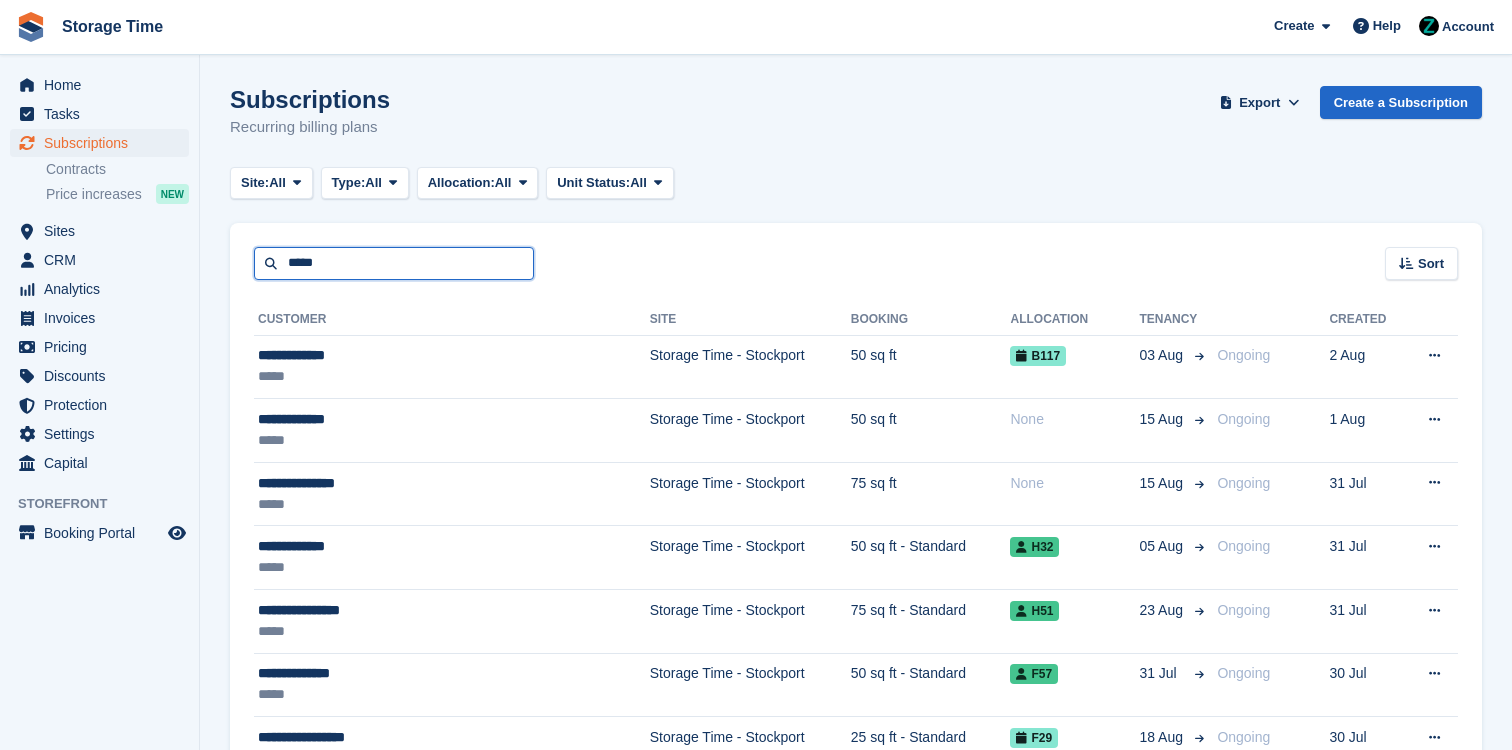type on "*****" 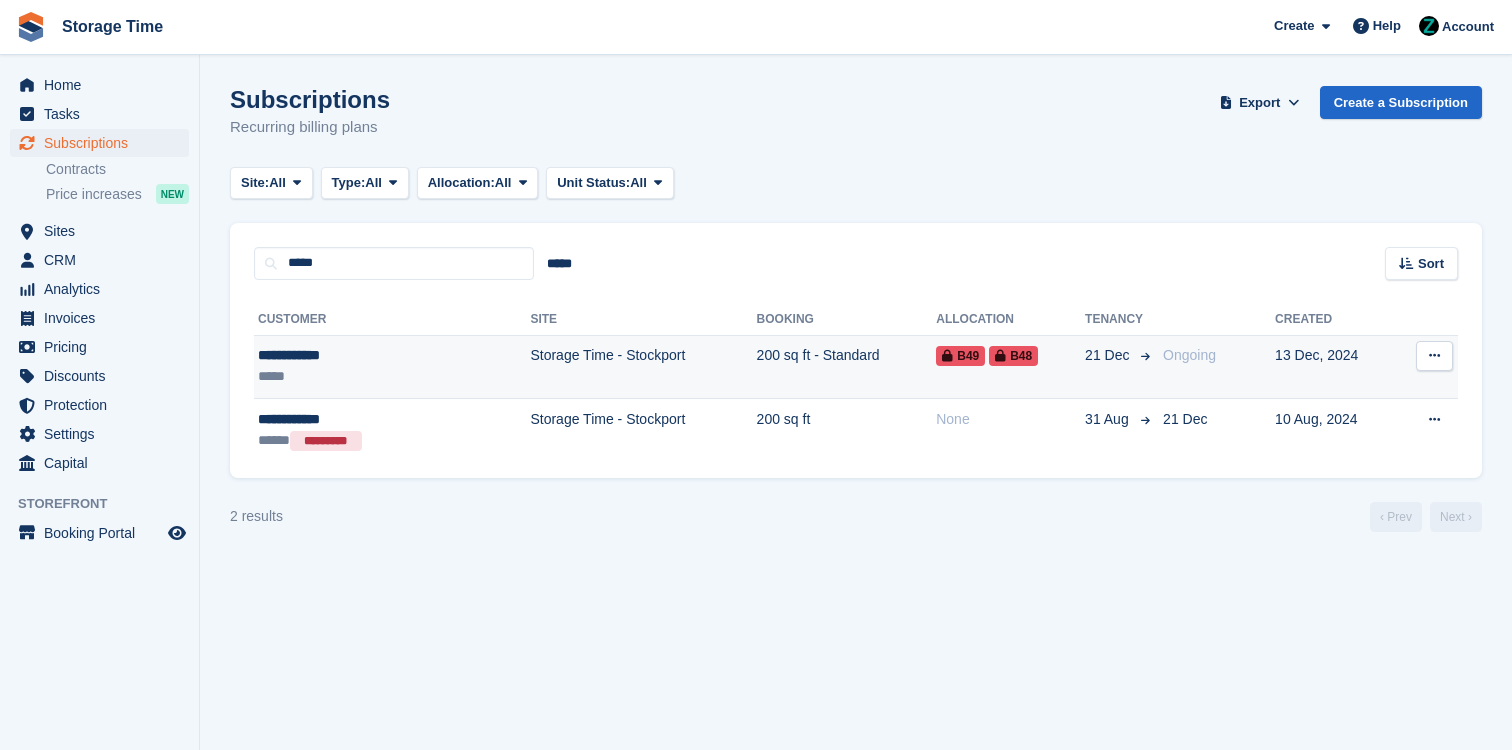 click on "*****" at bounding box center (350, 376) 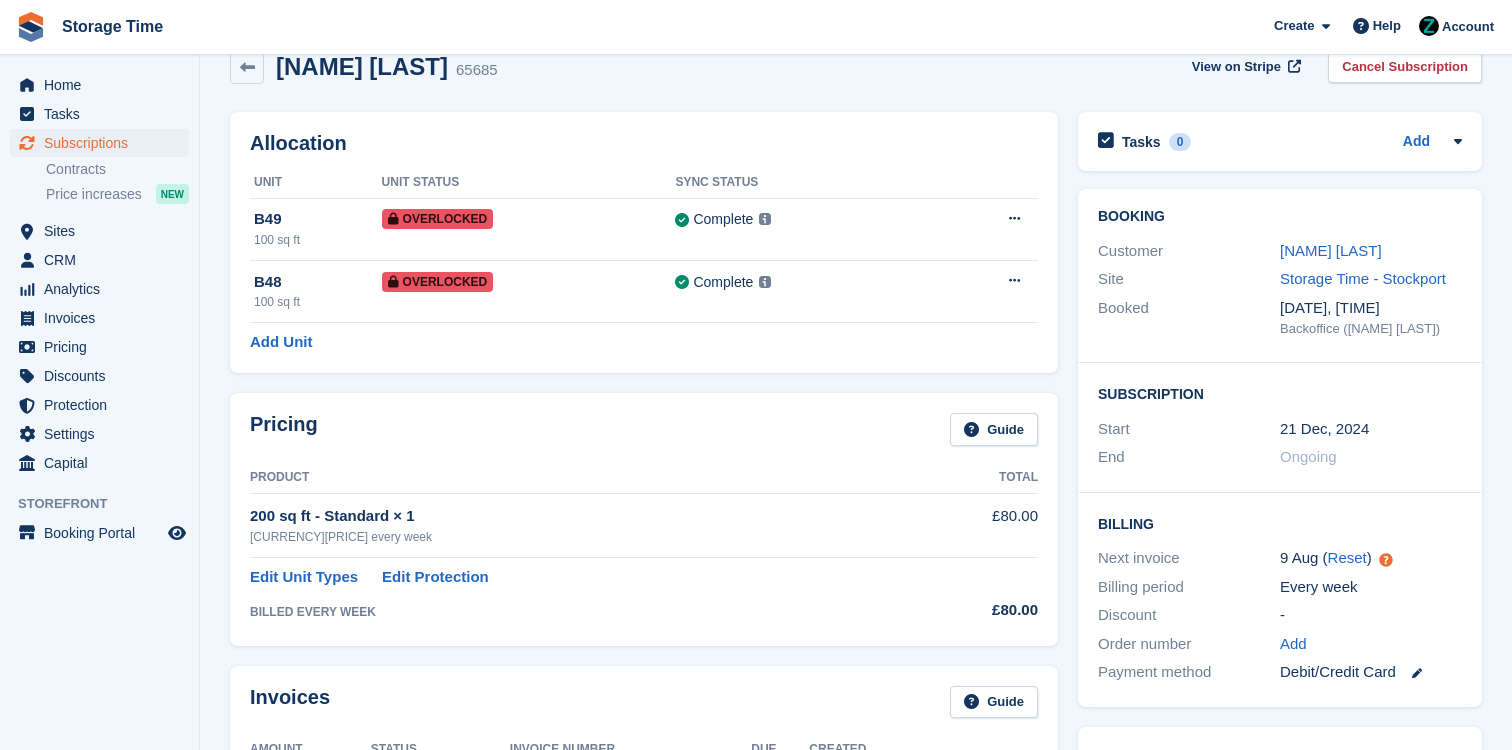 scroll, scrollTop: 0, scrollLeft: 0, axis: both 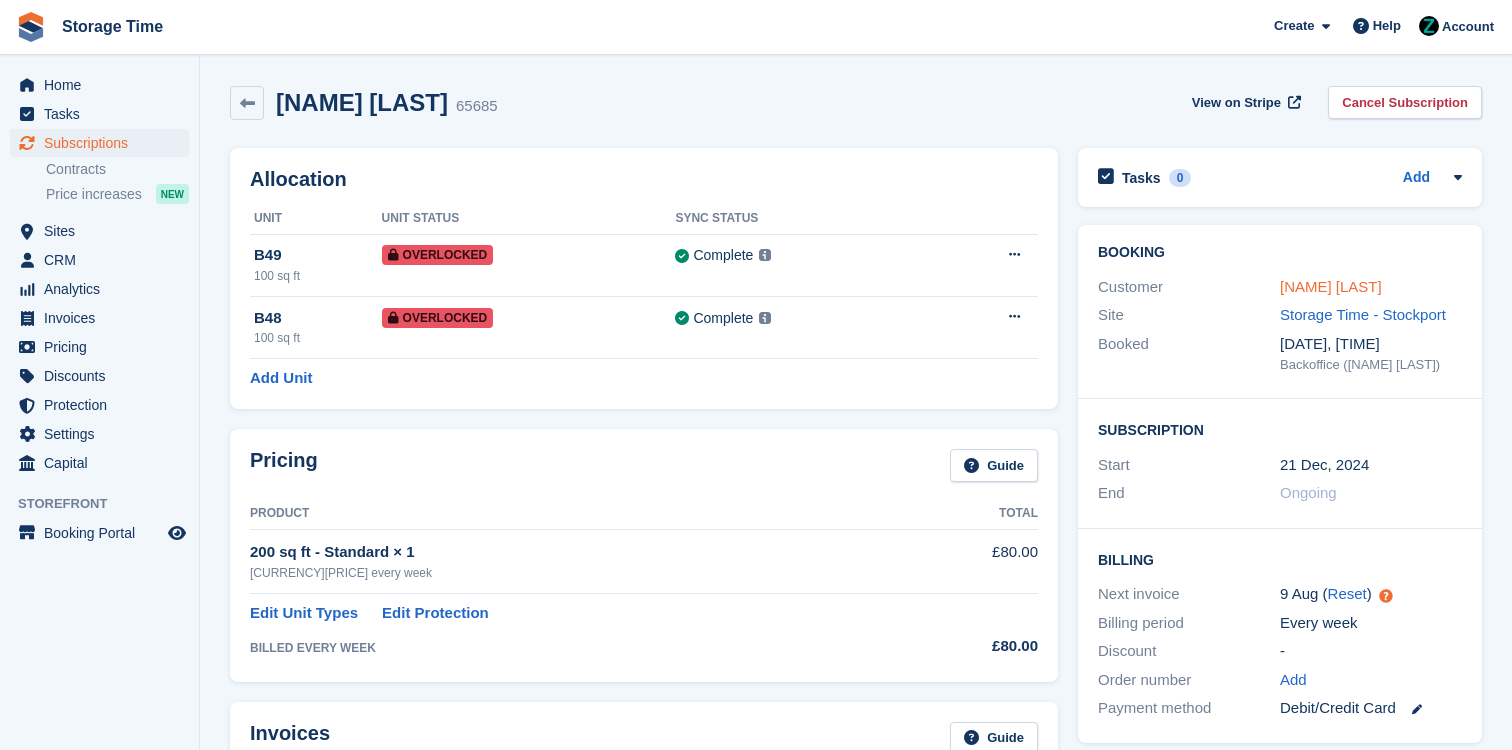 click on "Rafik Rozeik" at bounding box center [1331, 286] 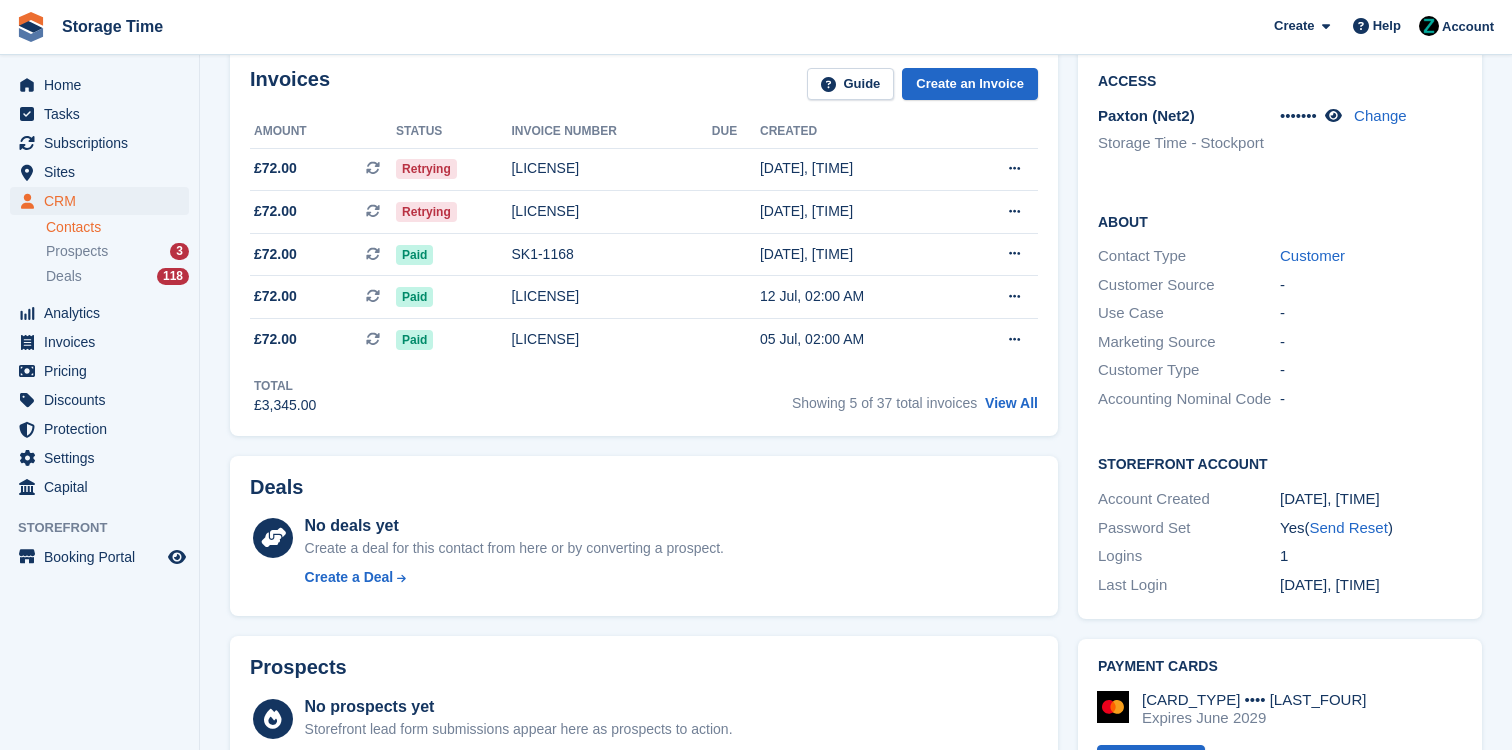 scroll, scrollTop: 395, scrollLeft: 0, axis: vertical 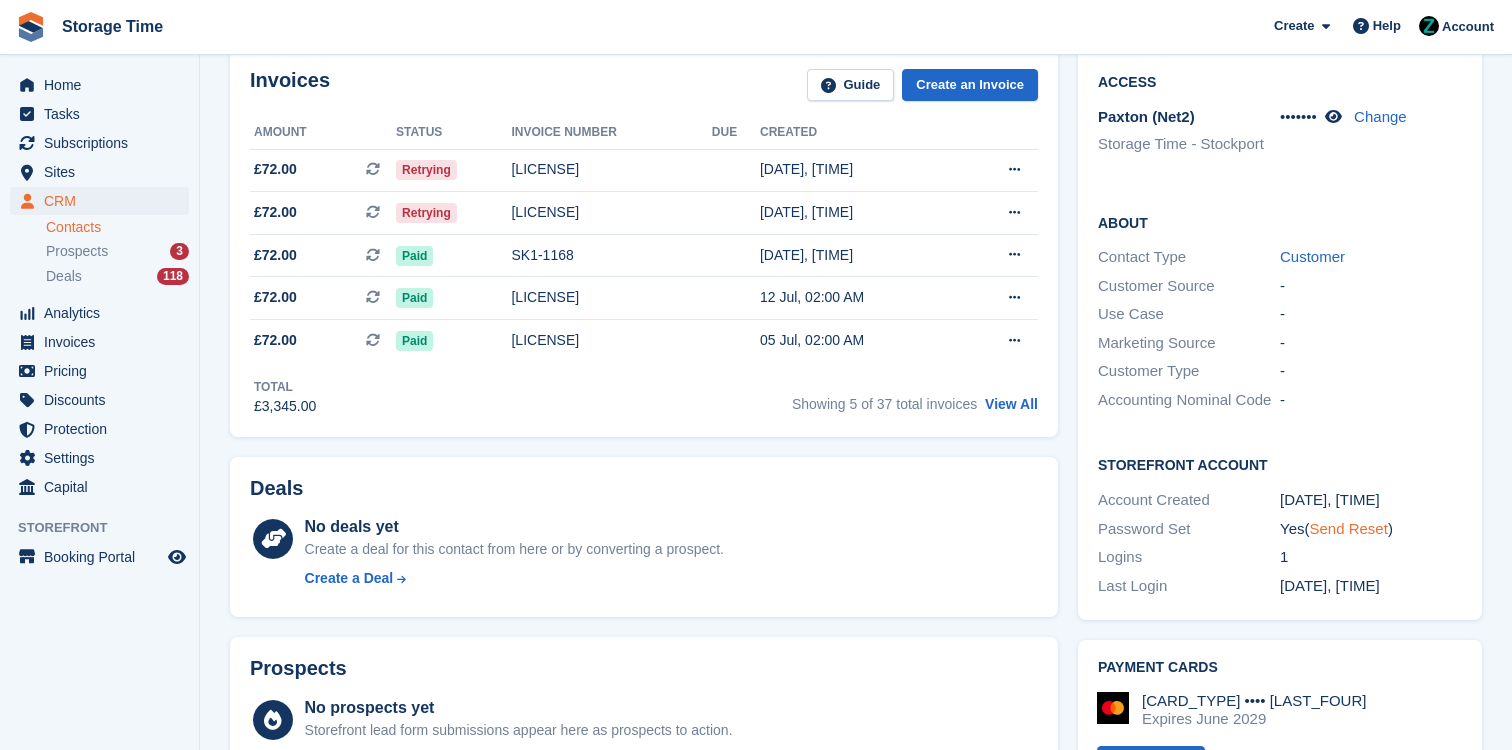 click on "Send Reset" at bounding box center (1348, 528) 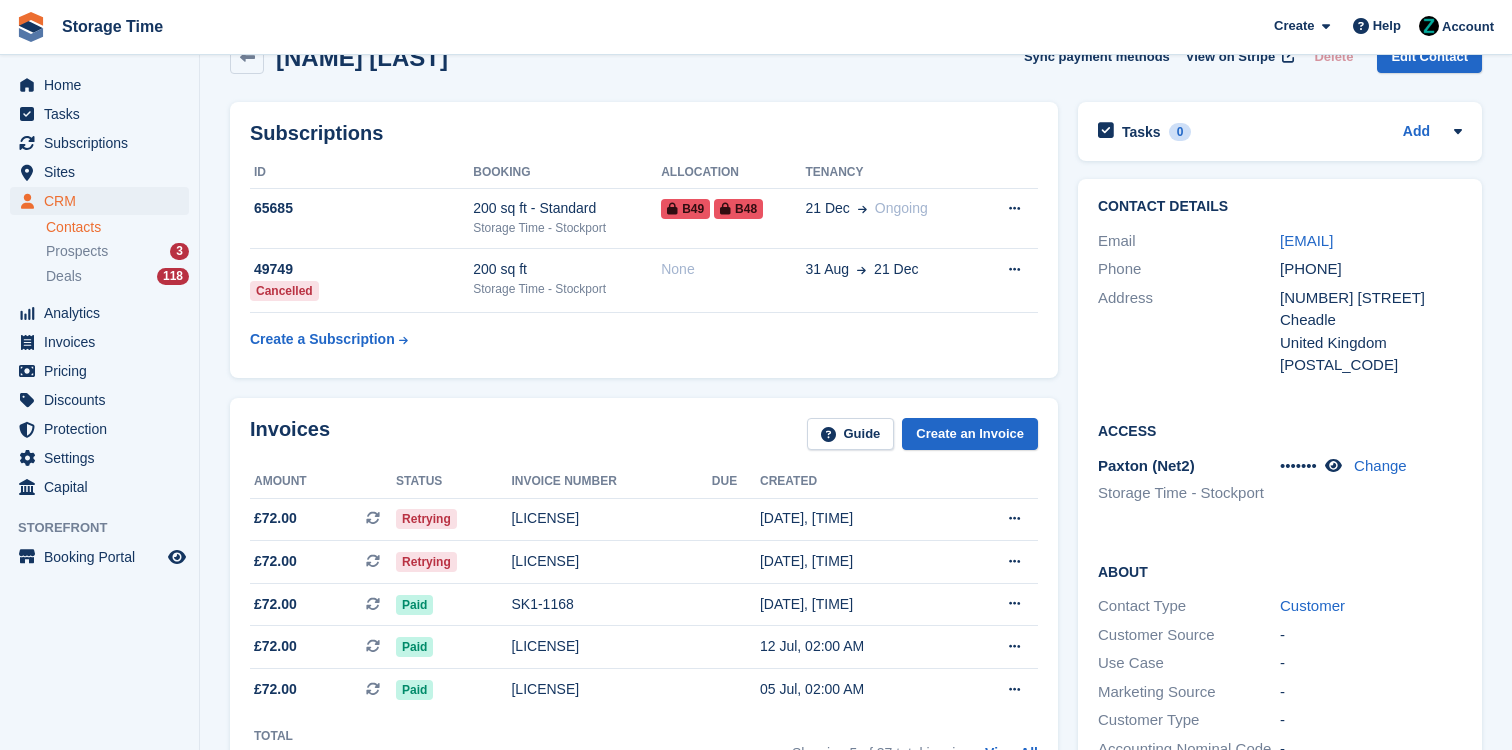 scroll, scrollTop: 0, scrollLeft: 0, axis: both 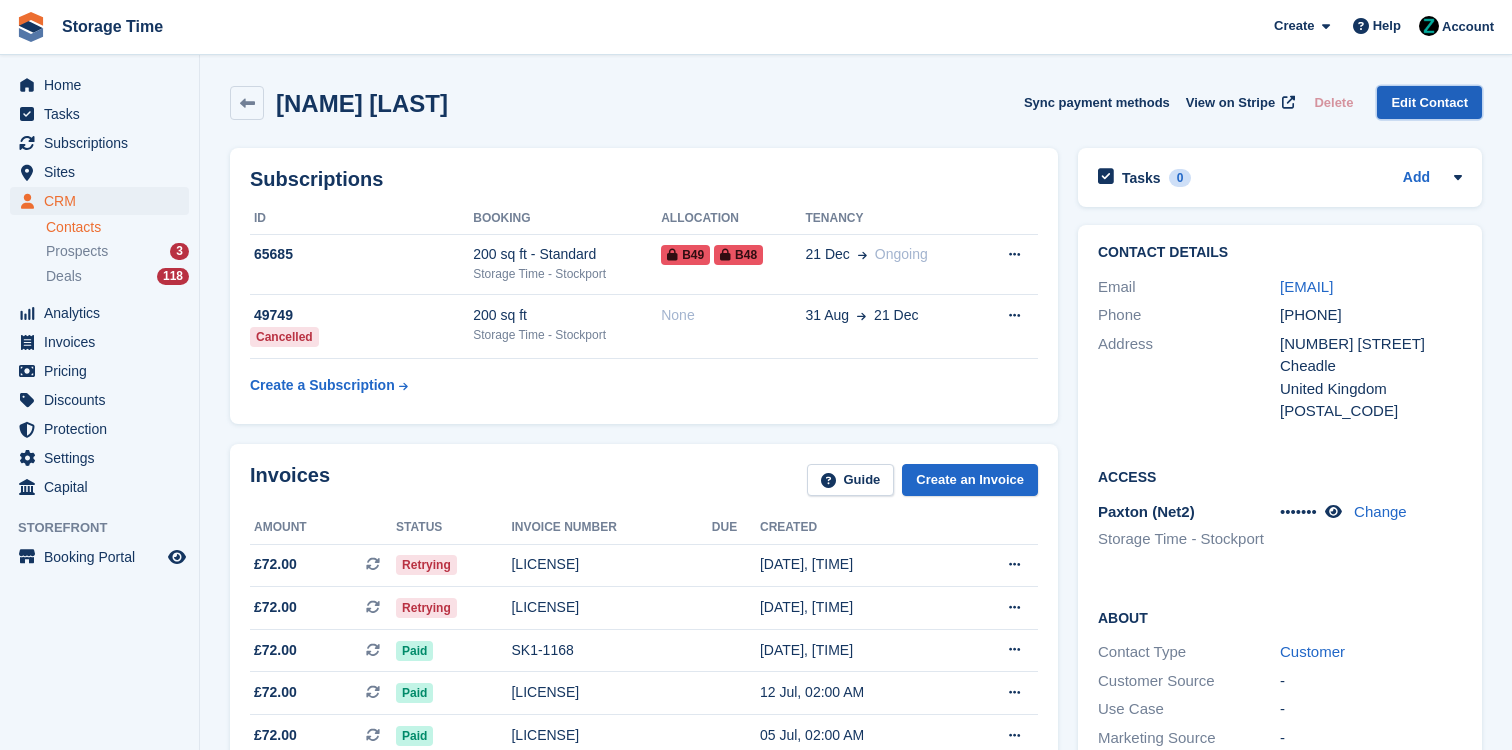 click on "Edit Contact" at bounding box center [1429, 102] 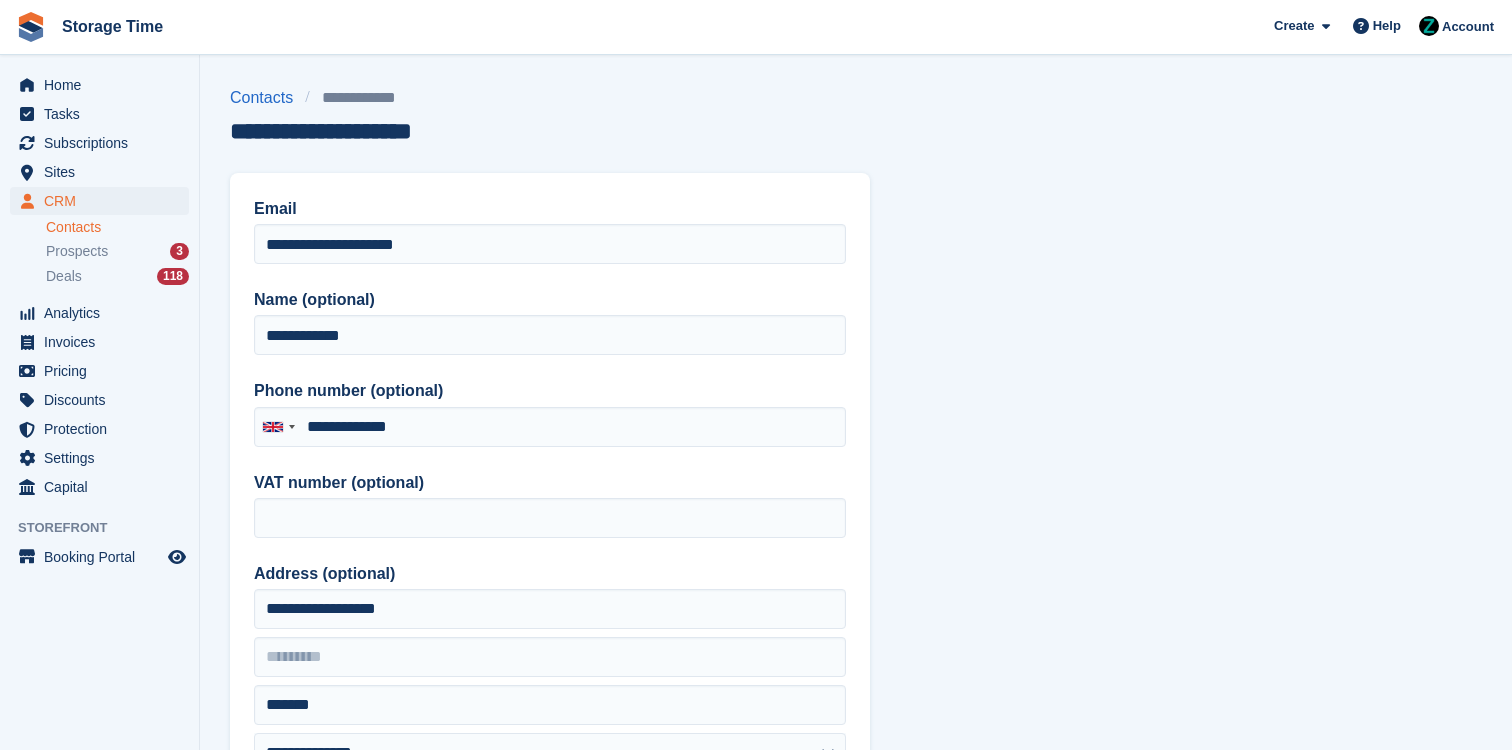 type on "**********" 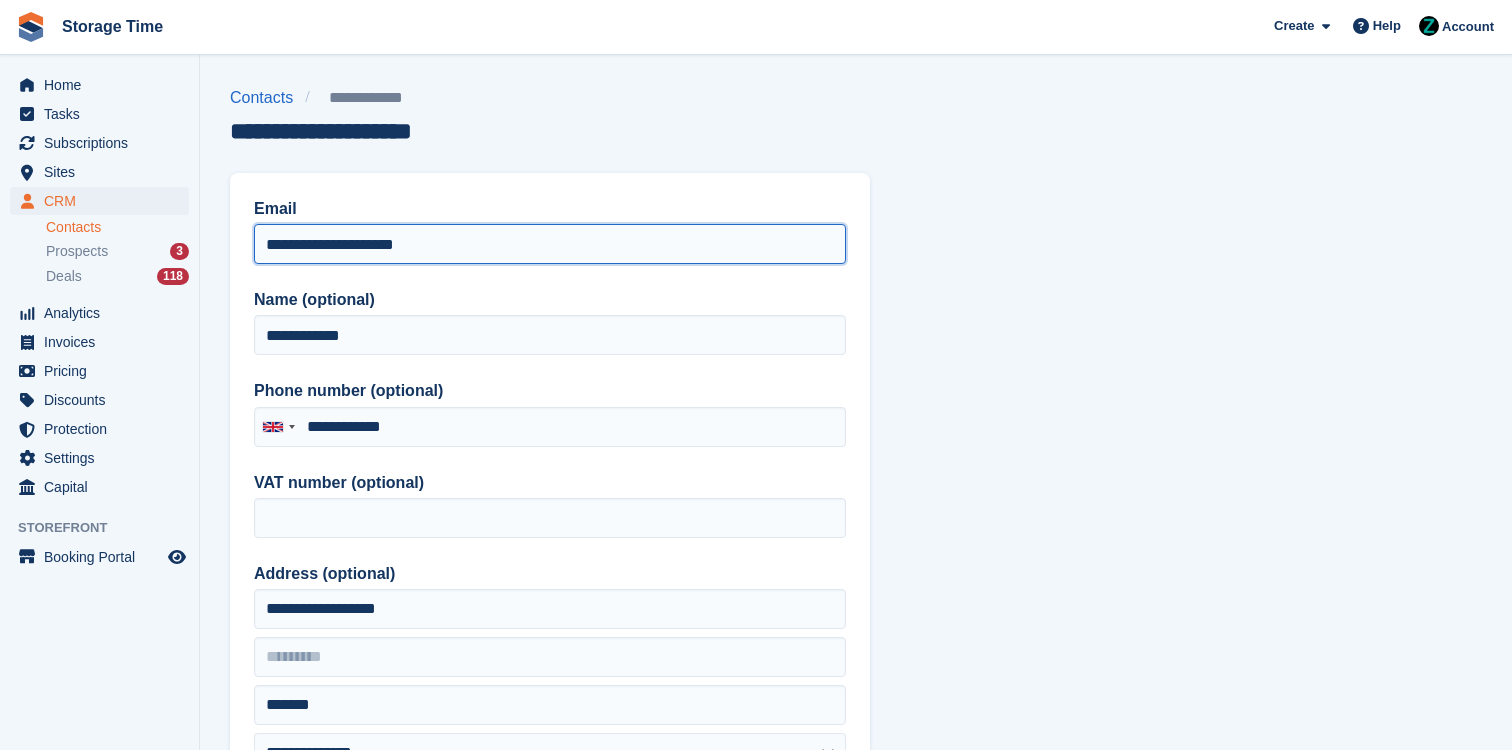 drag, startPoint x: 529, startPoint y: 243, endPoint x: 214, endPoint y: 236, distance: 315.07776 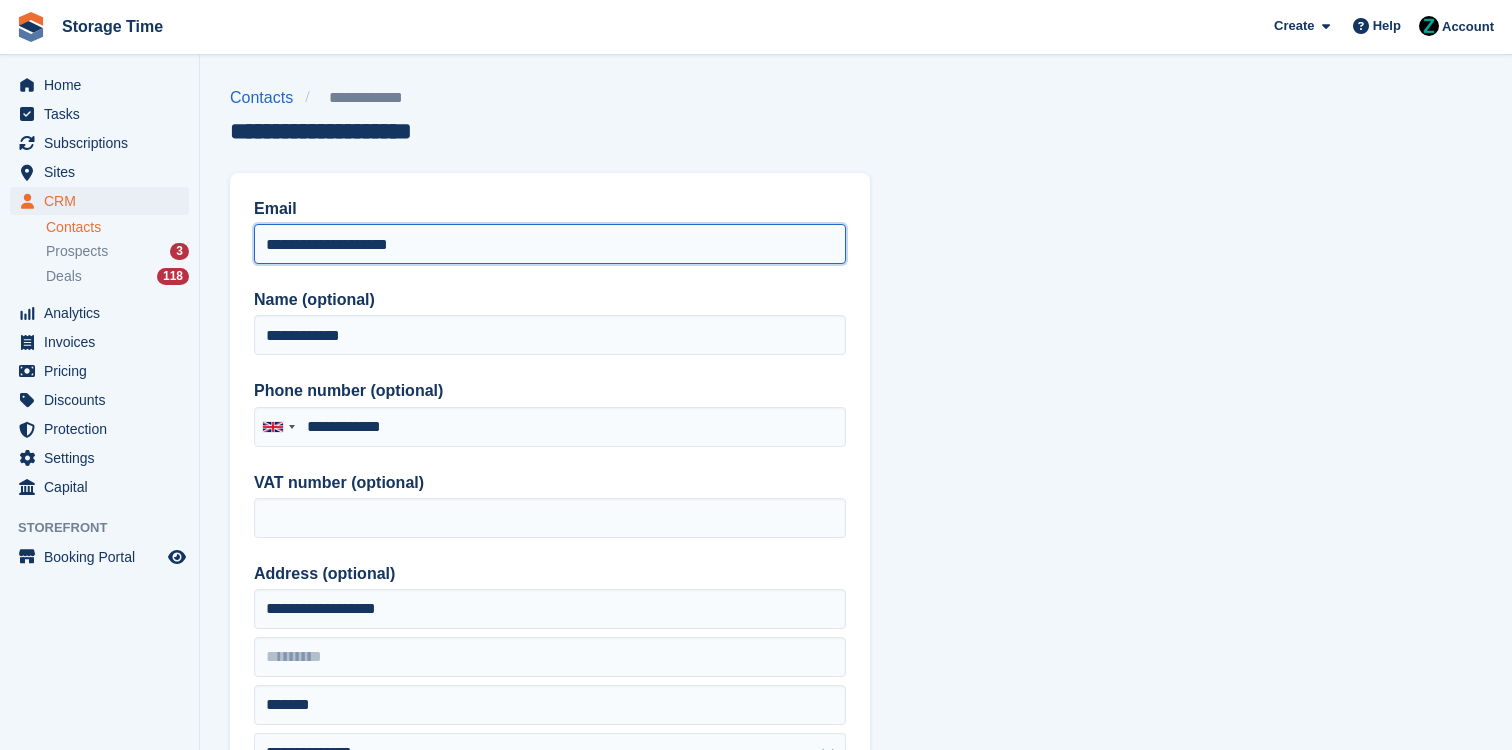 type on "**********" 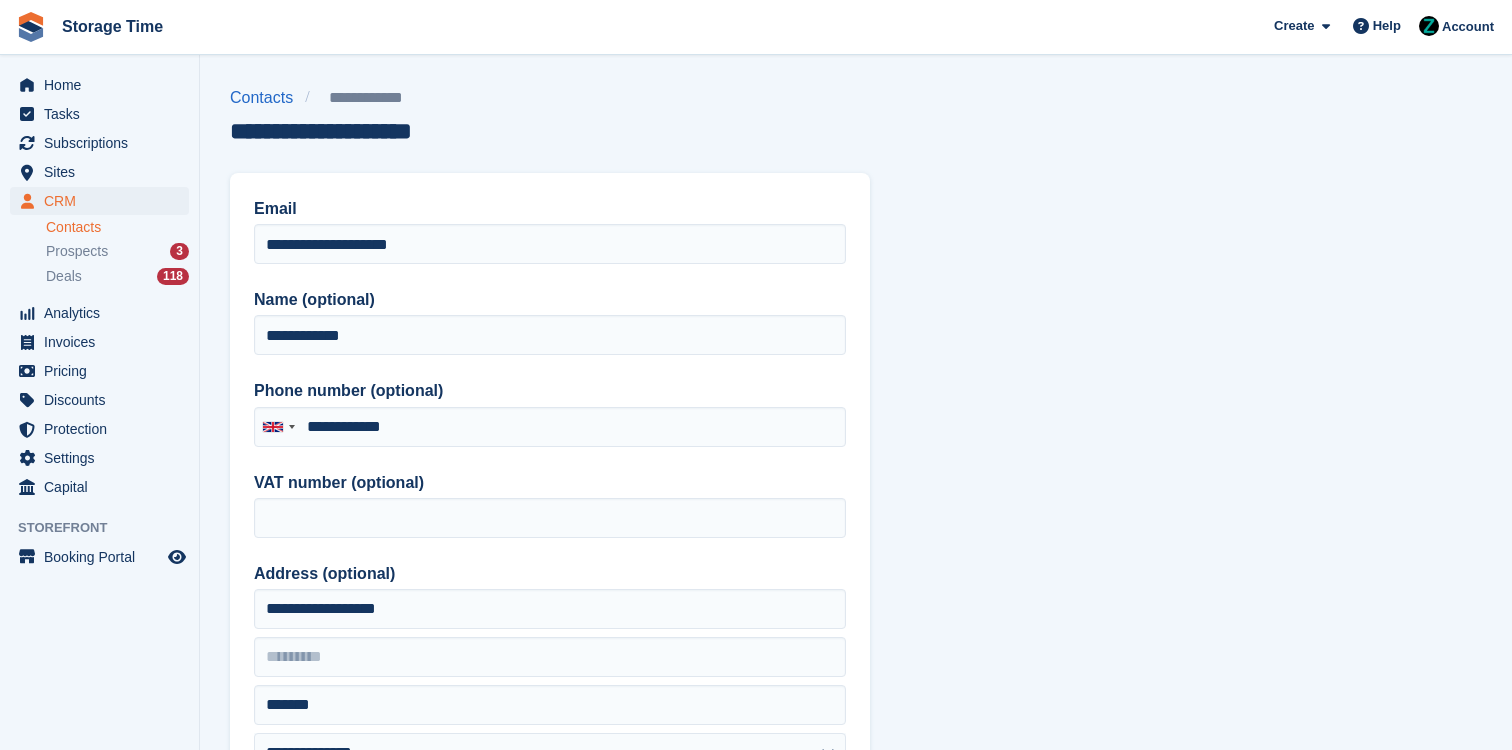click on "Name (optional)" at bounding box center (550, 300) 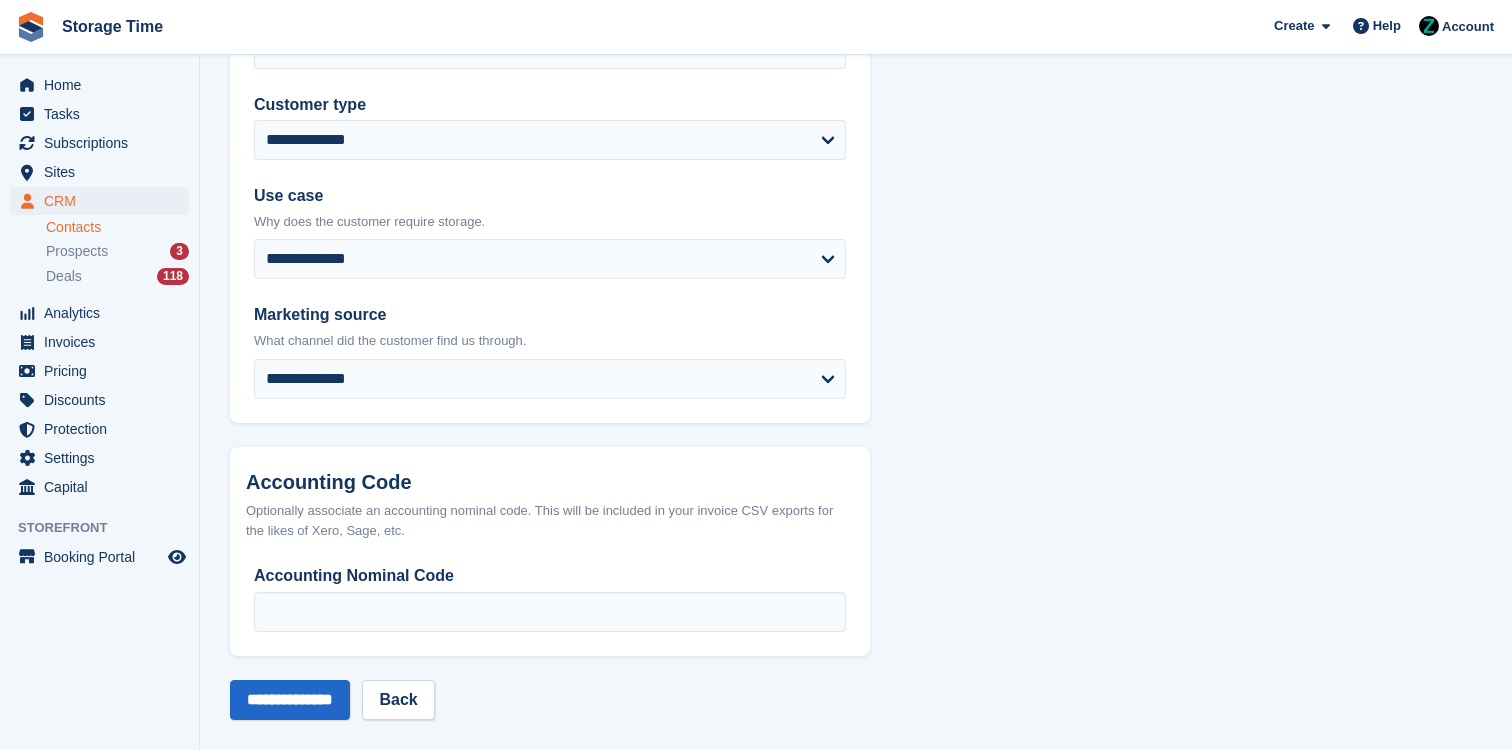 scroll, scrollTop: 953, scrollLeft: 0, axis: vertical 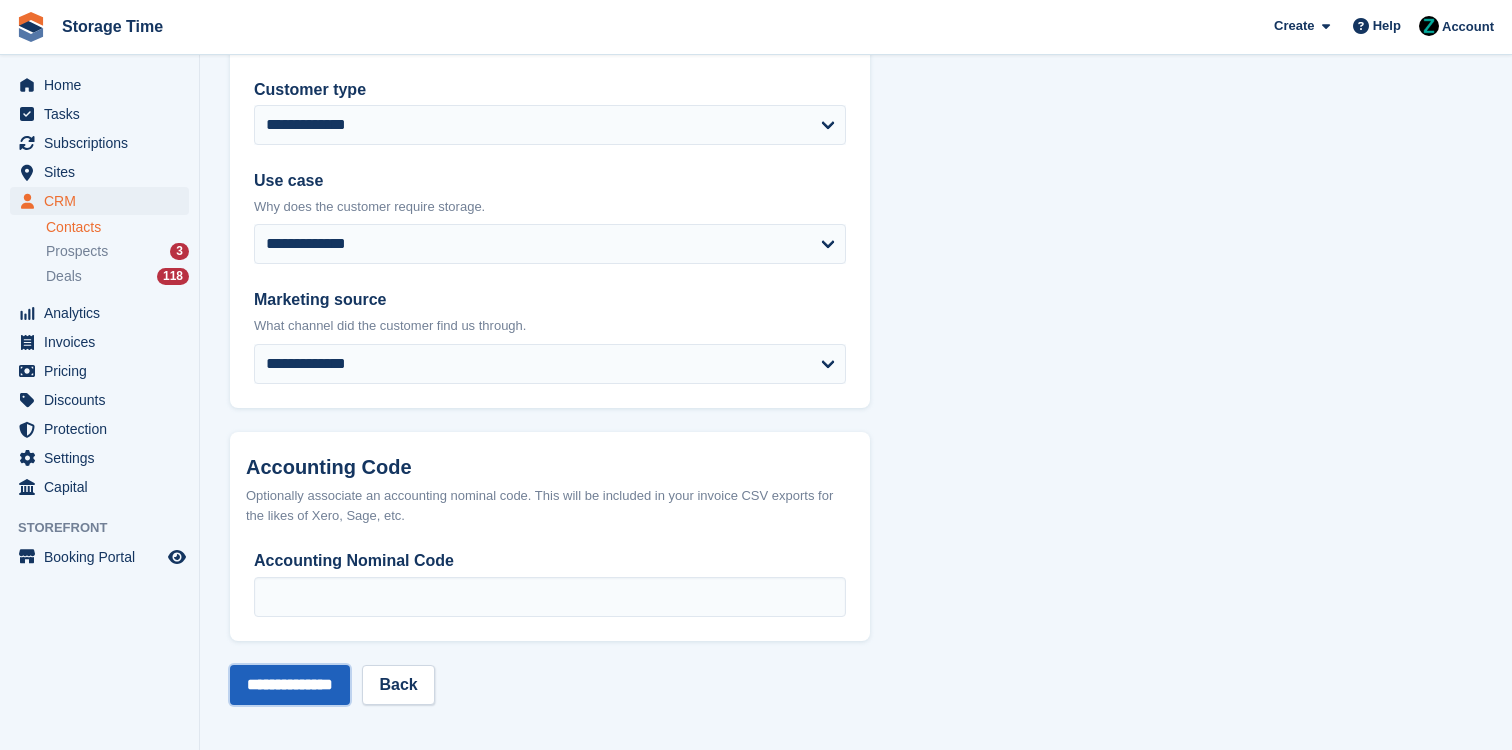 click on "**********" at bounding box center [290, 685] 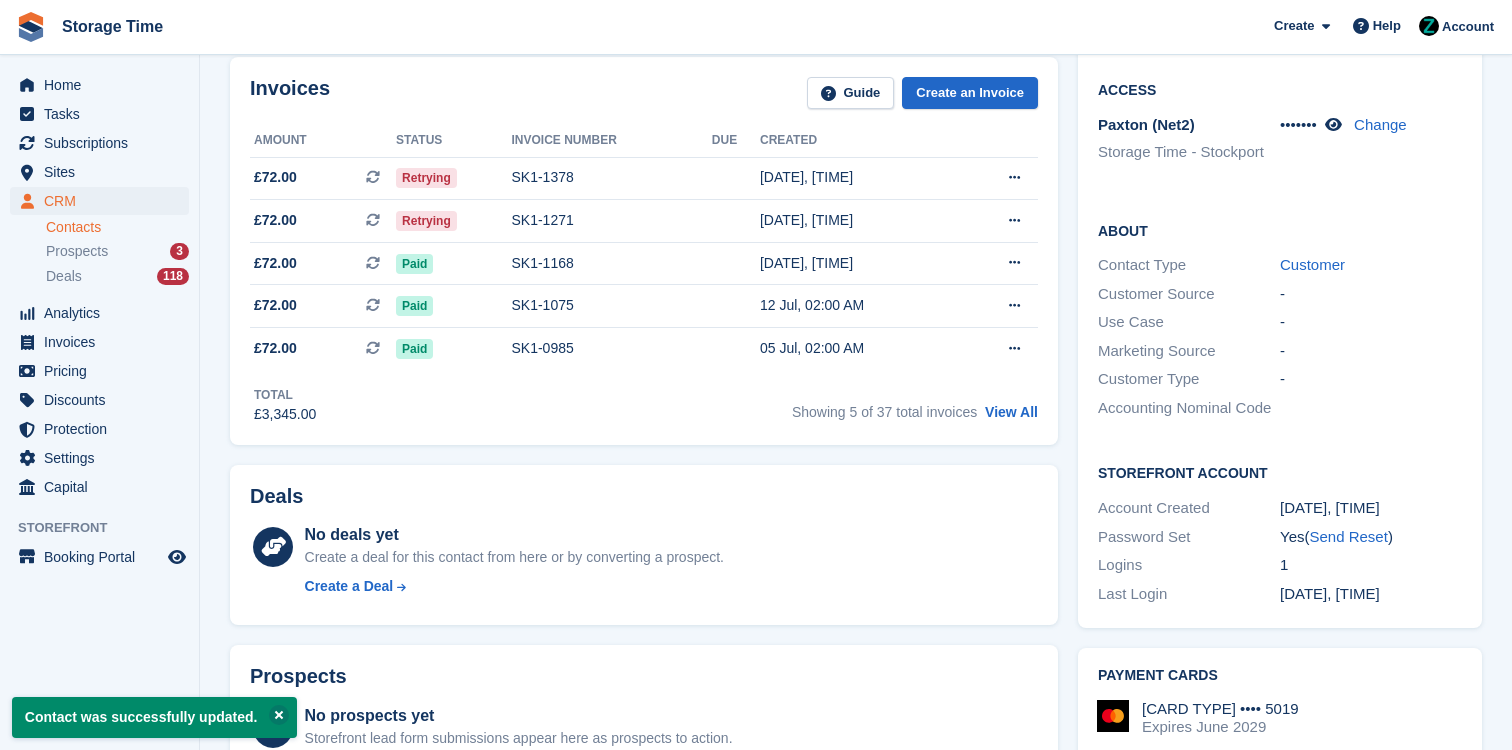 scroll, scrollTop: 390, scrollLeft: 0, axis: vertical 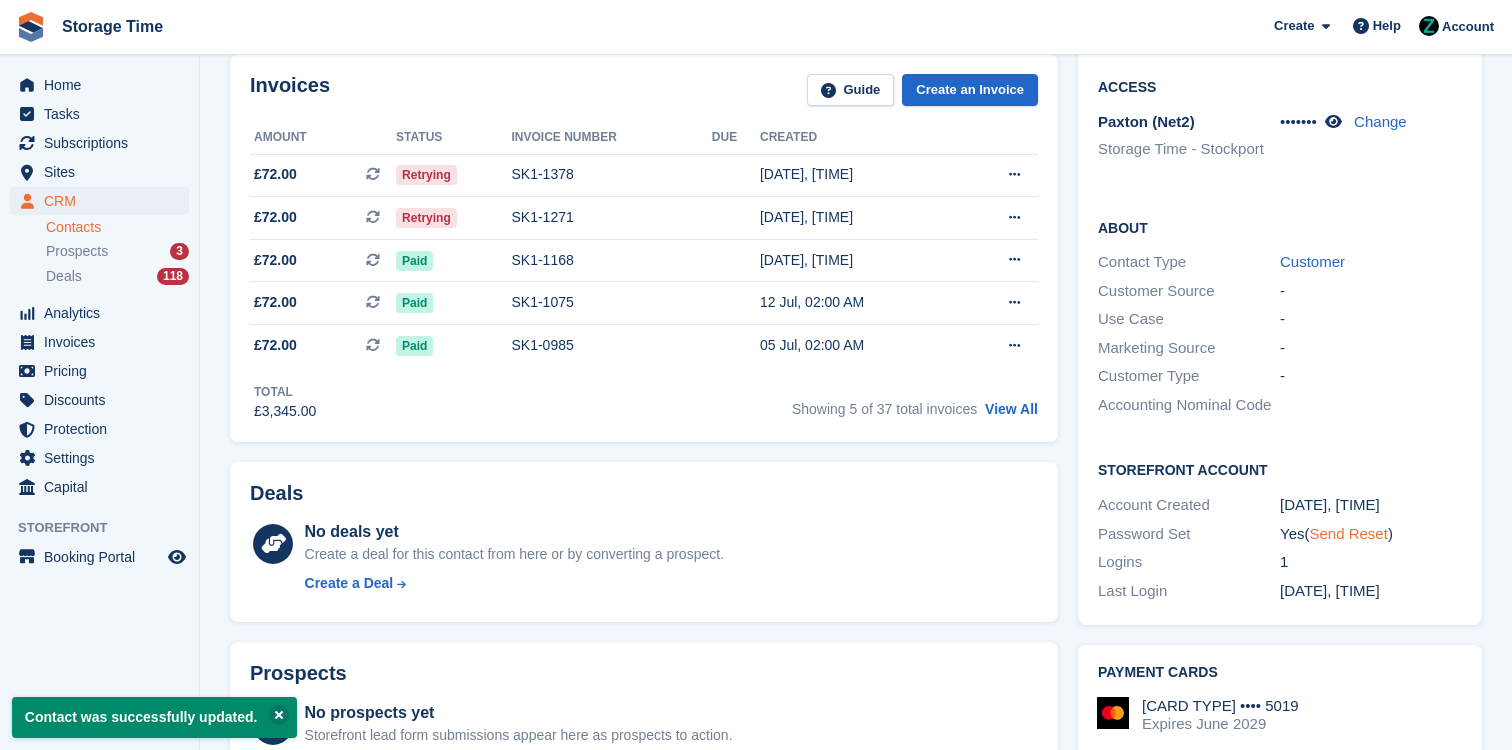 click on "Send Reset" at bounding box center [1348, 533] 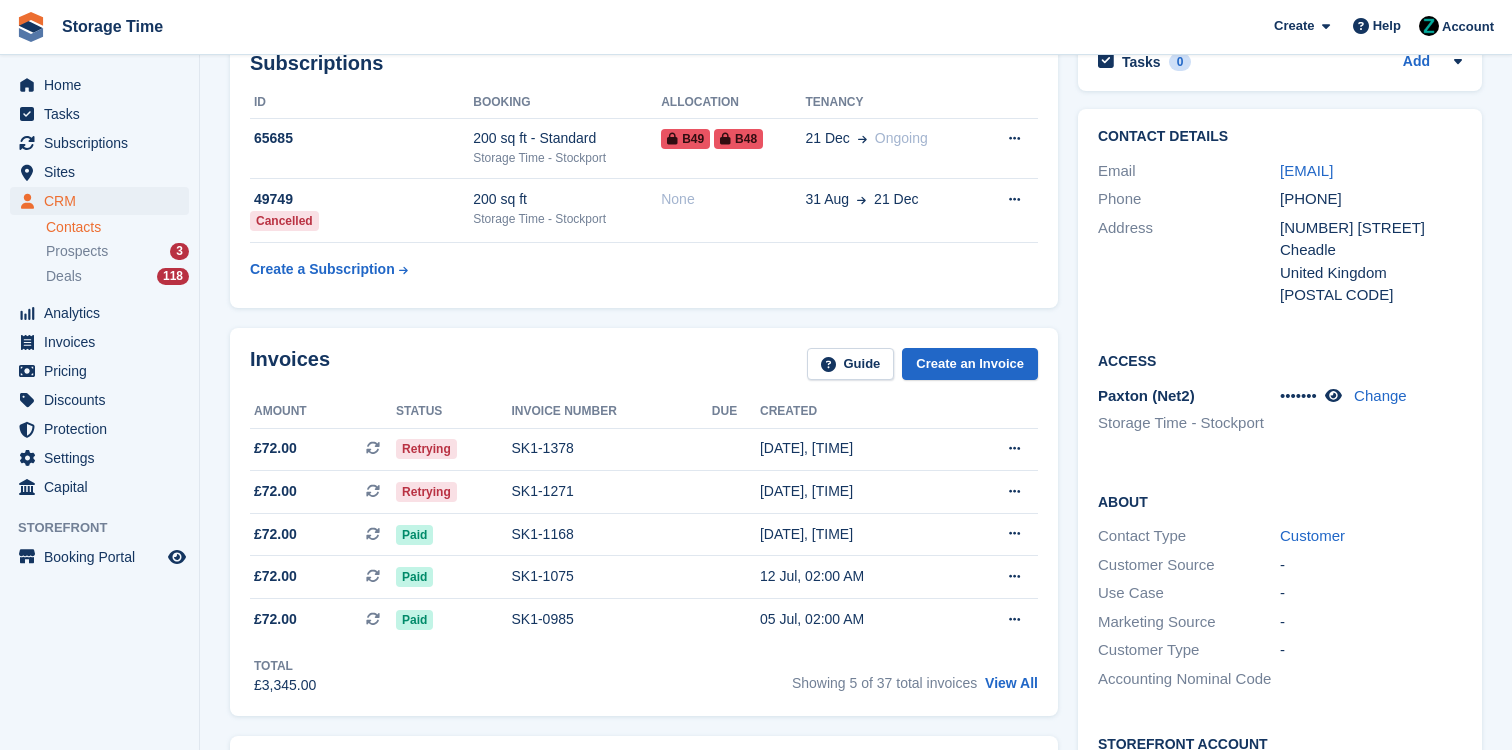 scroll, scrollTop: 0, scrollLeft: 0, axis: both 